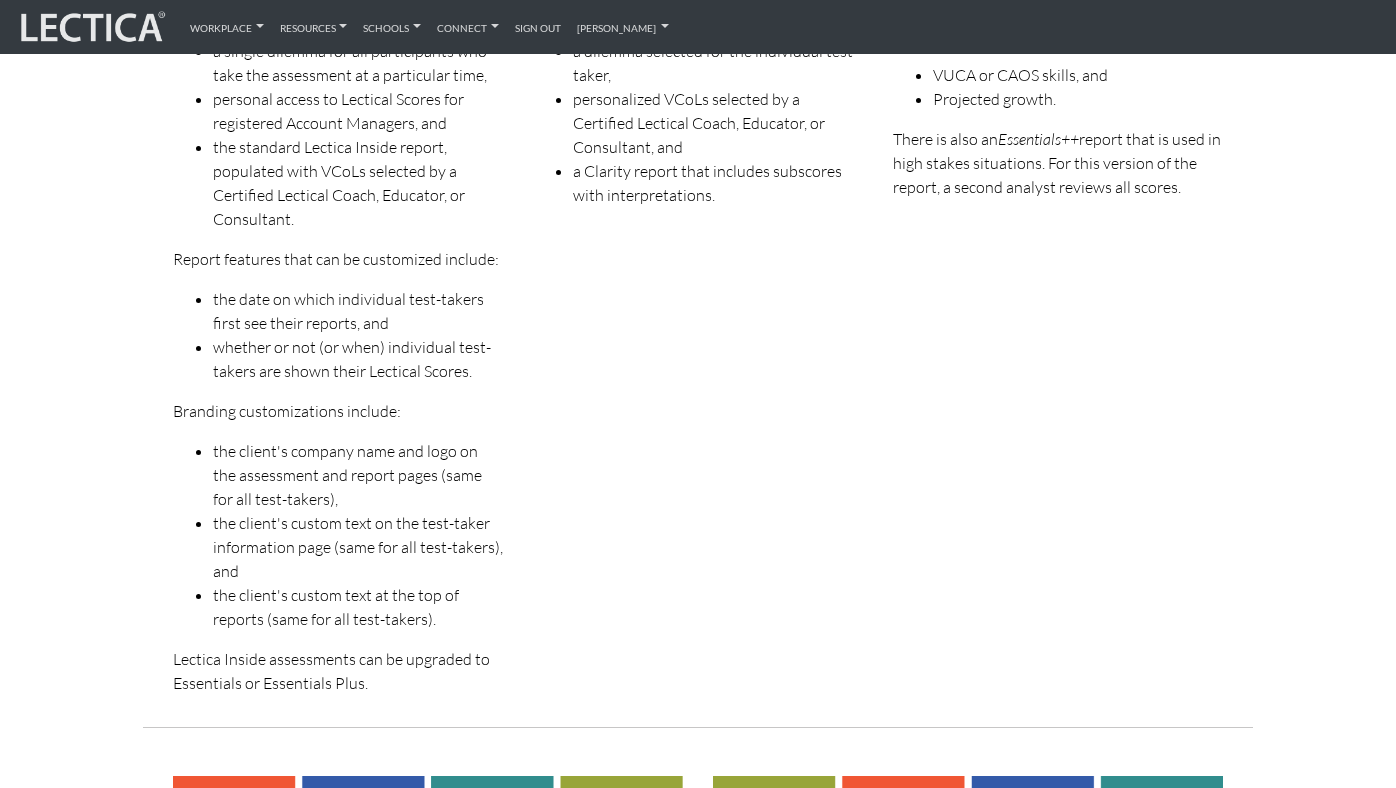 scroll, scrollTop: 0, scrollLeft: 0, axis: both 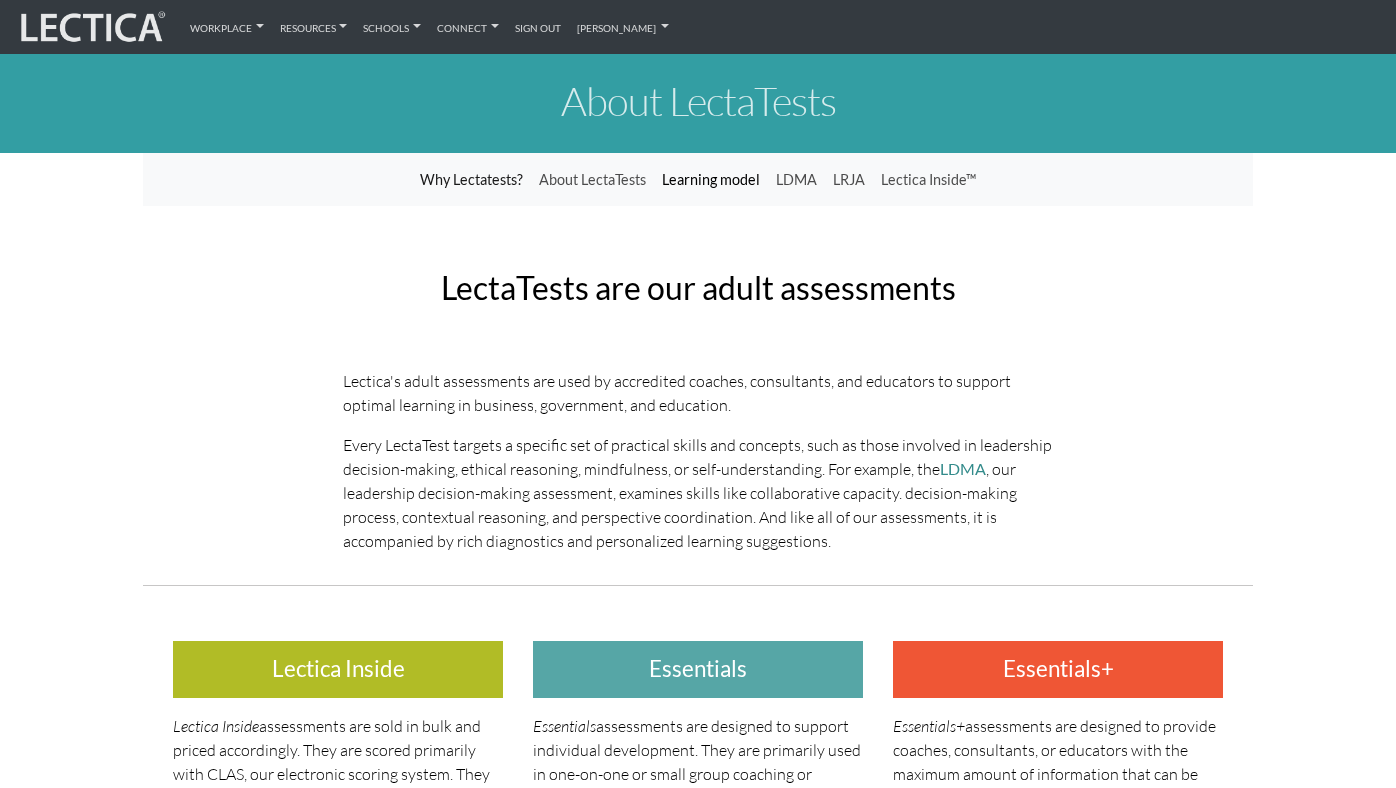 click on "Learning model" at bounding box center (711, 180) 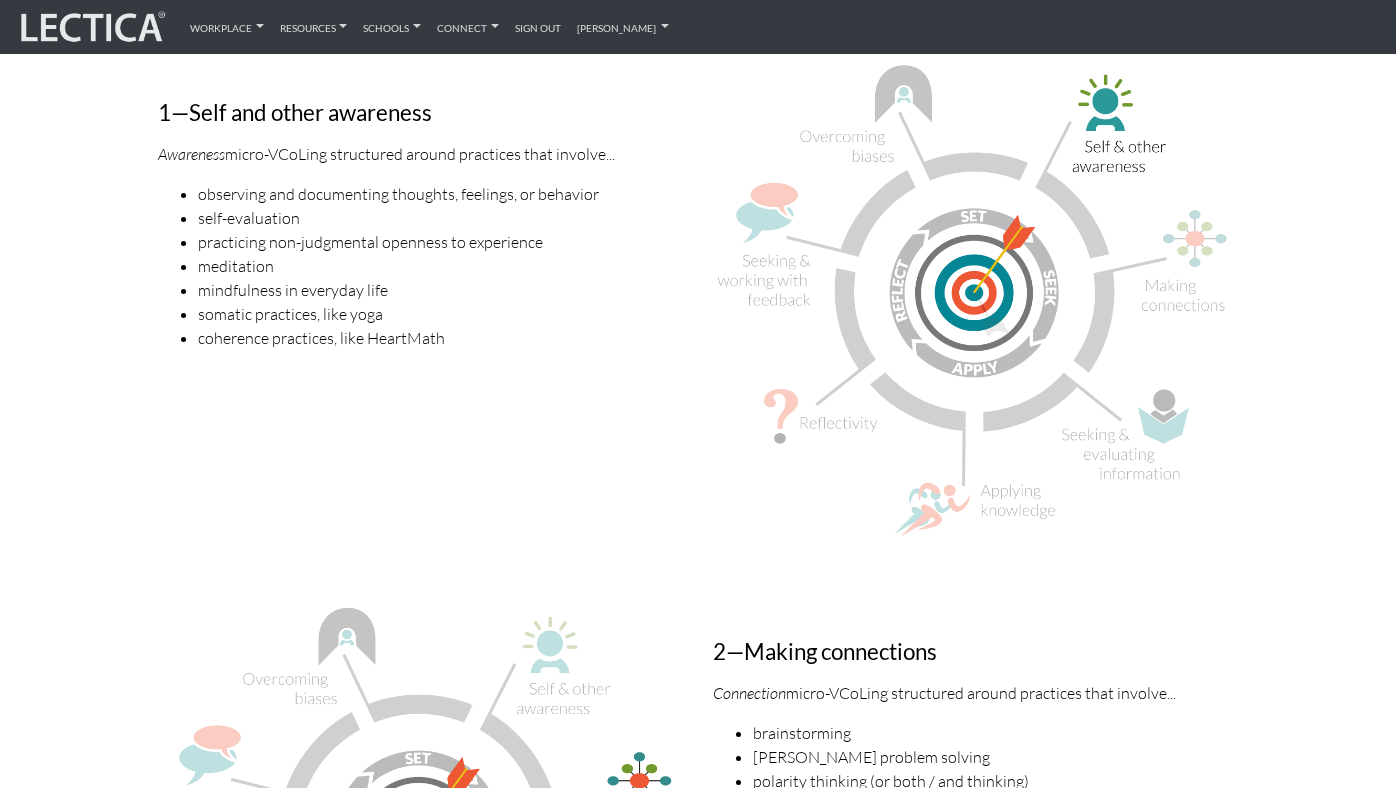 scroll, scrollTop: 1994, scrollLeft: 0, axis: vertical 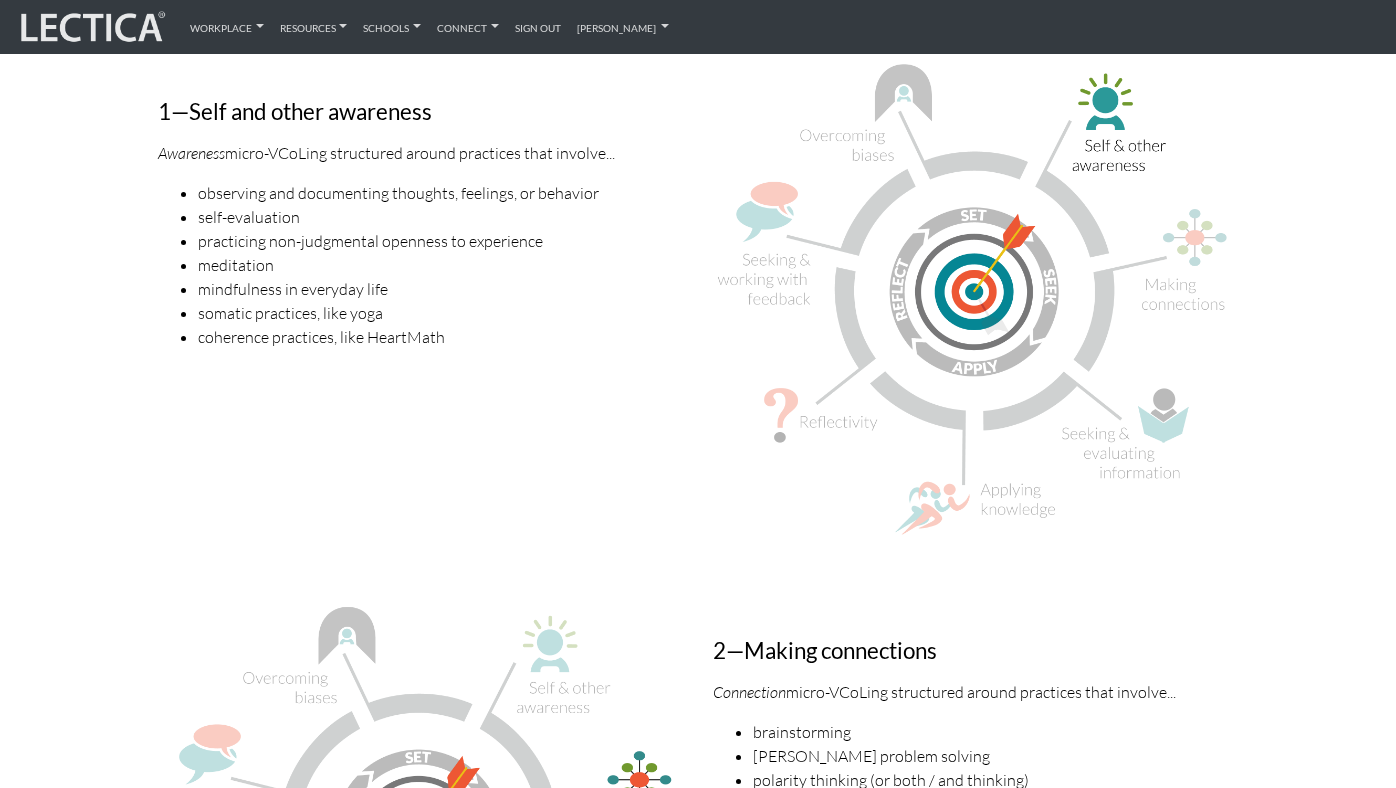 drag, startPoint x: 355, startPoint y: 191, endPoint x: 362, endPoint y: 252, distance: 61.400326 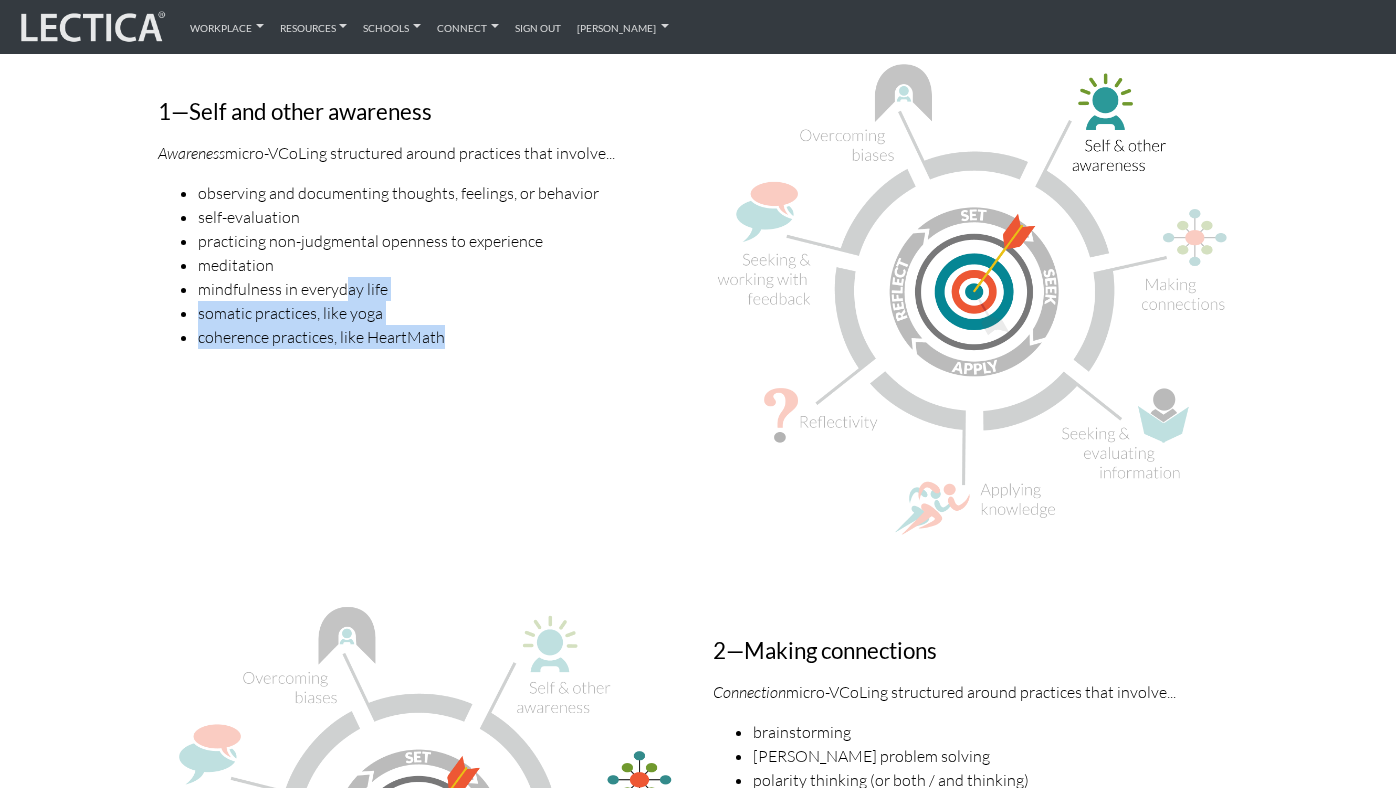 drag, startPoint x: 374, startPoint y: 375, endPoint x: 343, endPoint y: 290, distance: 90.47652 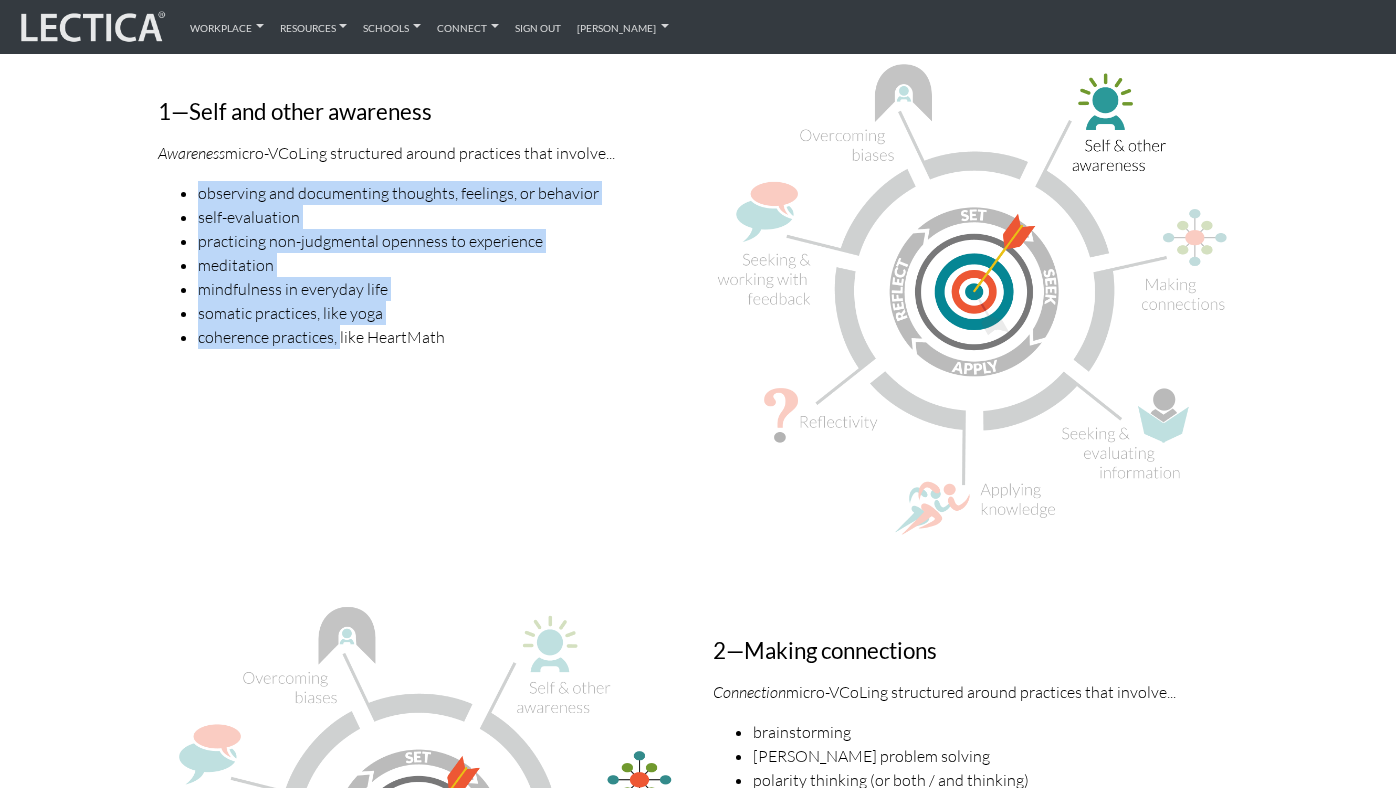 drag, startPoint x: 340, startPoint y: 325, endPoint x: 345, endPoint y: 167, distance: 158.0791 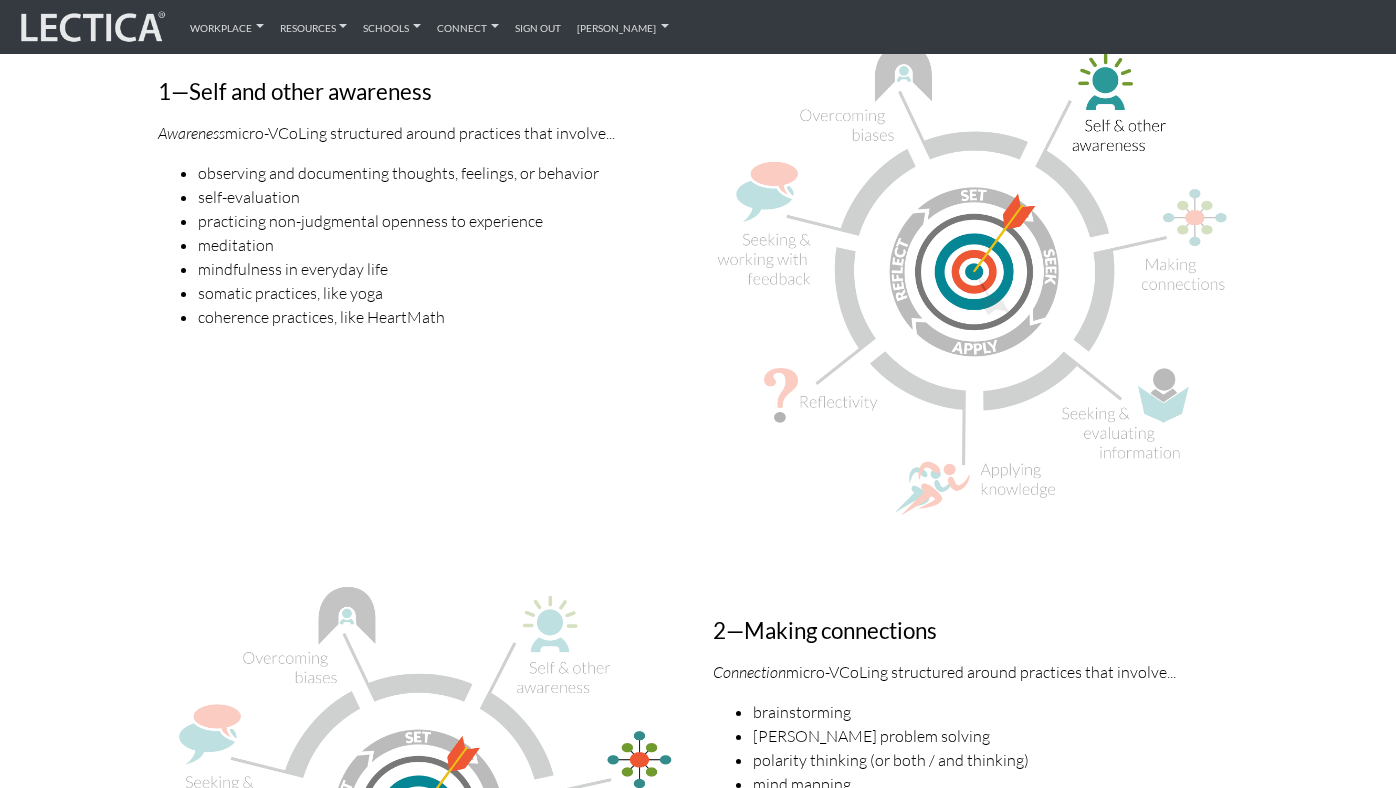 scroll, scrollTop: 2015, scrollLeft: 0, axis: vertical 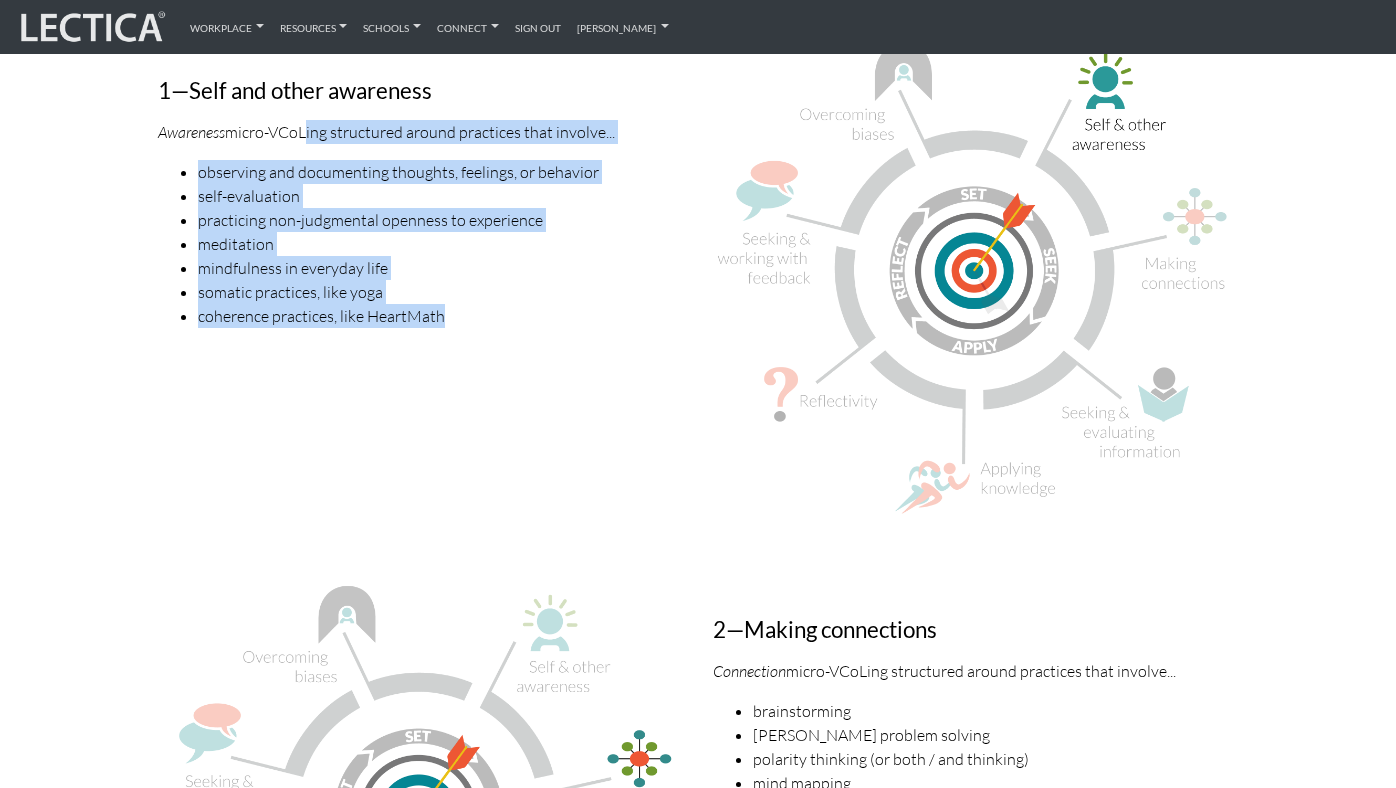 drag, startPoint x: 299, startPoint y: 133, endPoint x: 466, endPoint y: 338, distance: 264.41257 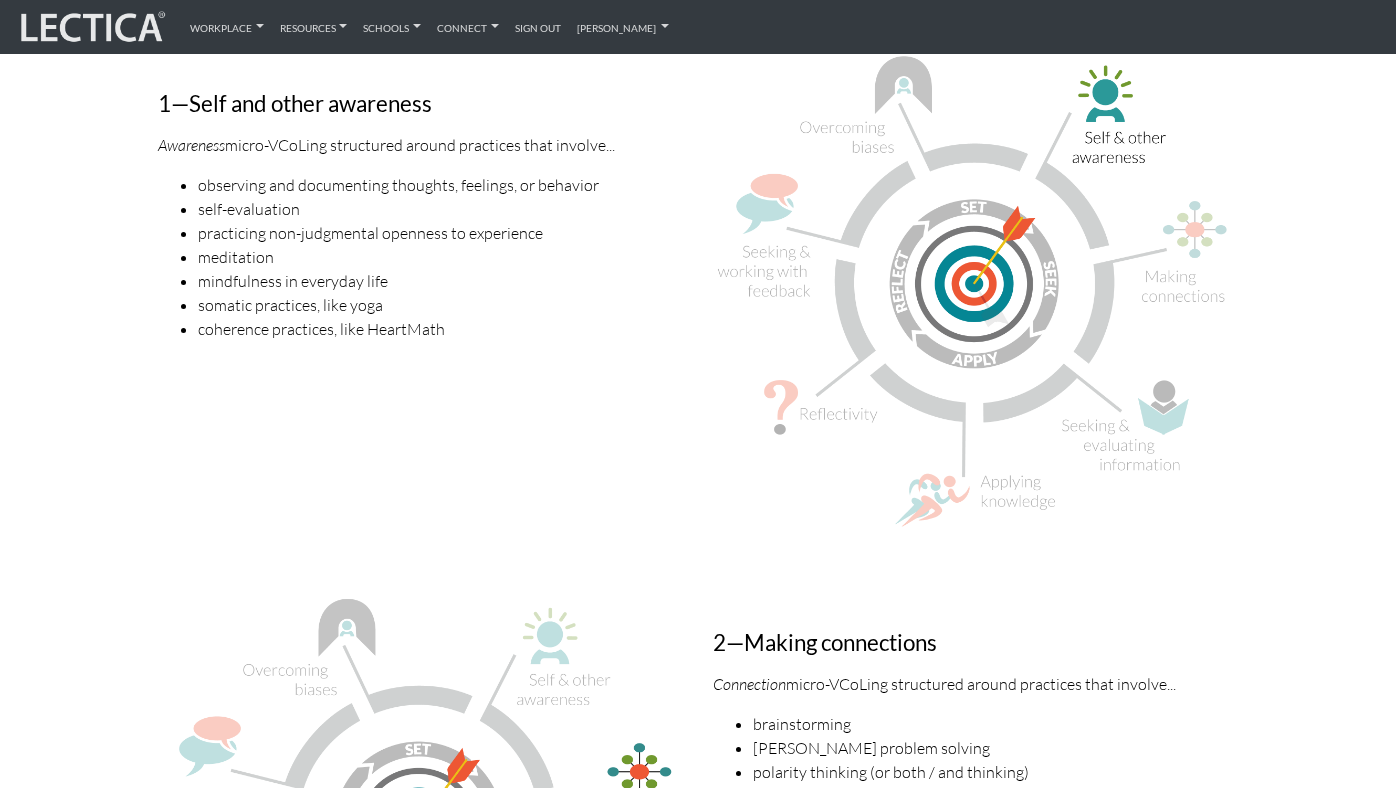 scroll, scrollTop: 1990, scrollLeft: 0, axis: vertical 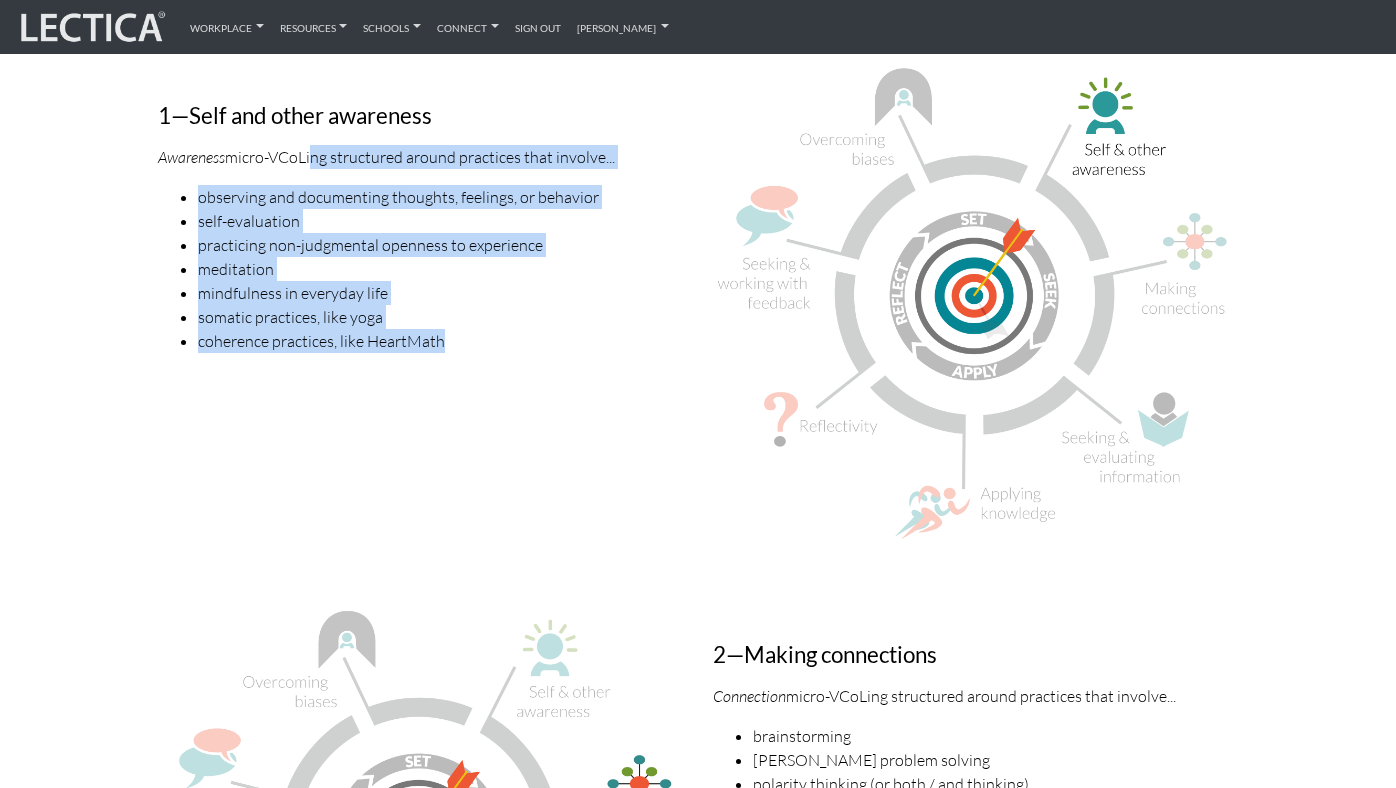 drag, startPoint x: 469, startPoint y: 346, endPoint x: 308, endPoint y: 151, distance: 252.87546 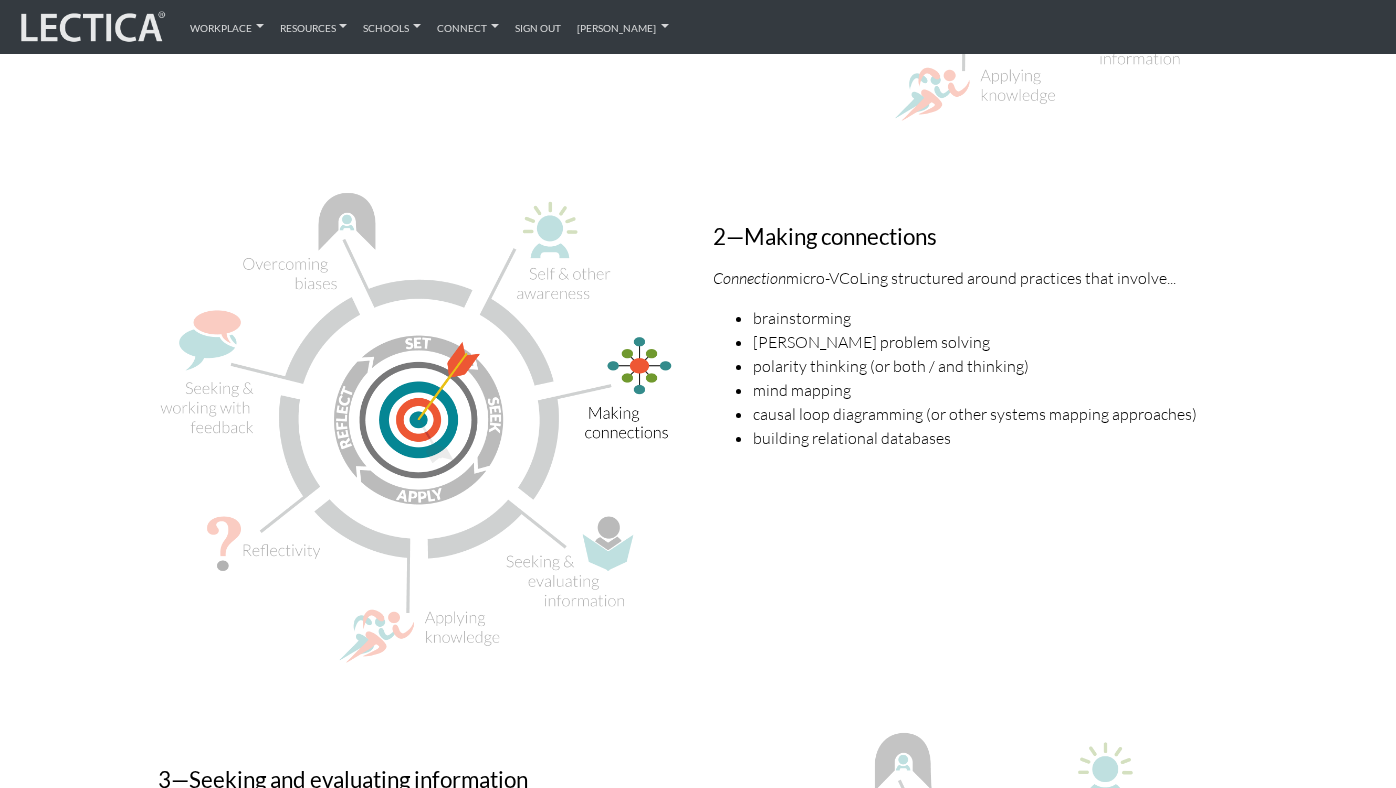 scroll, scrollTop: 2421, scrollLeft: 0, axis: vertical 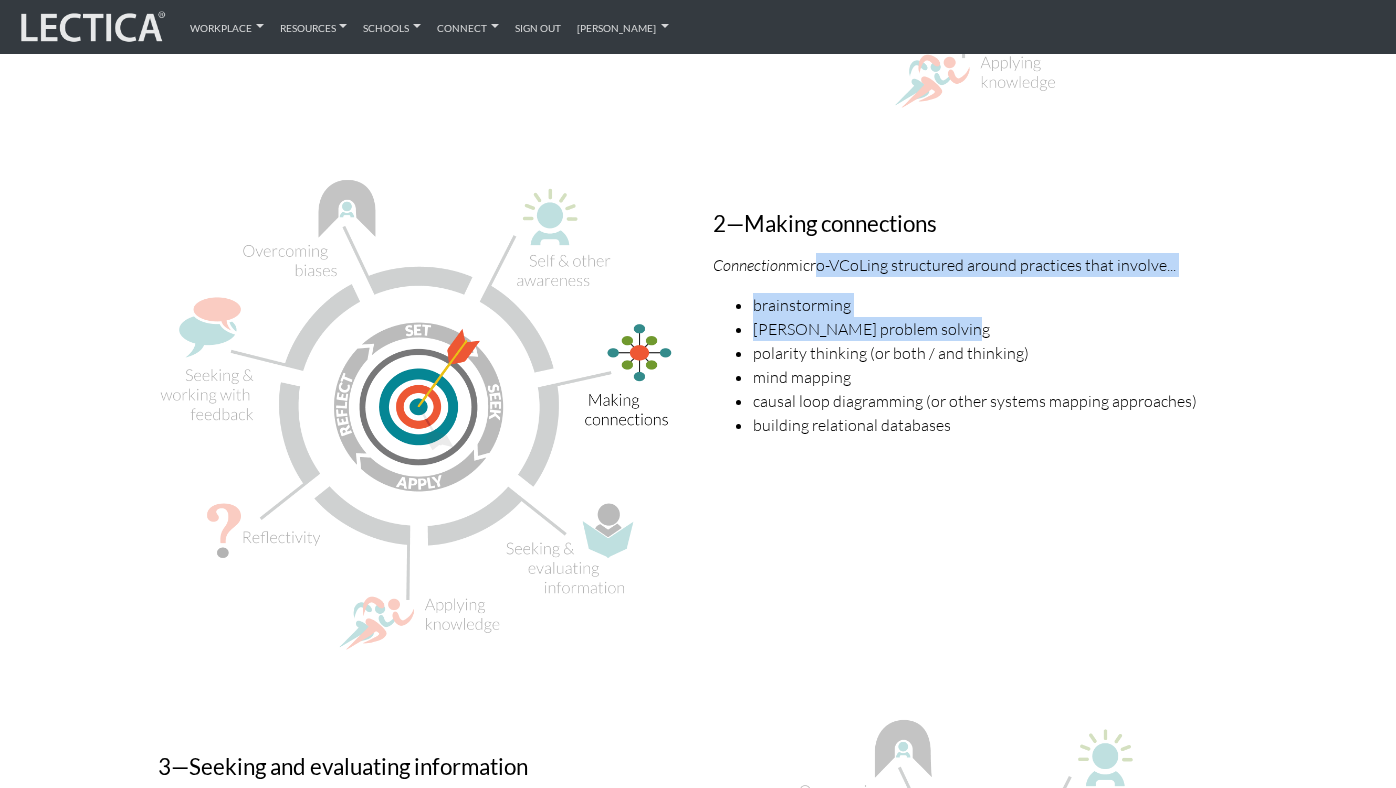 drag, startPoint x: 811, startPoint y: 270, endPoint x: 954, endPoint y: 324, distance: 152.85614 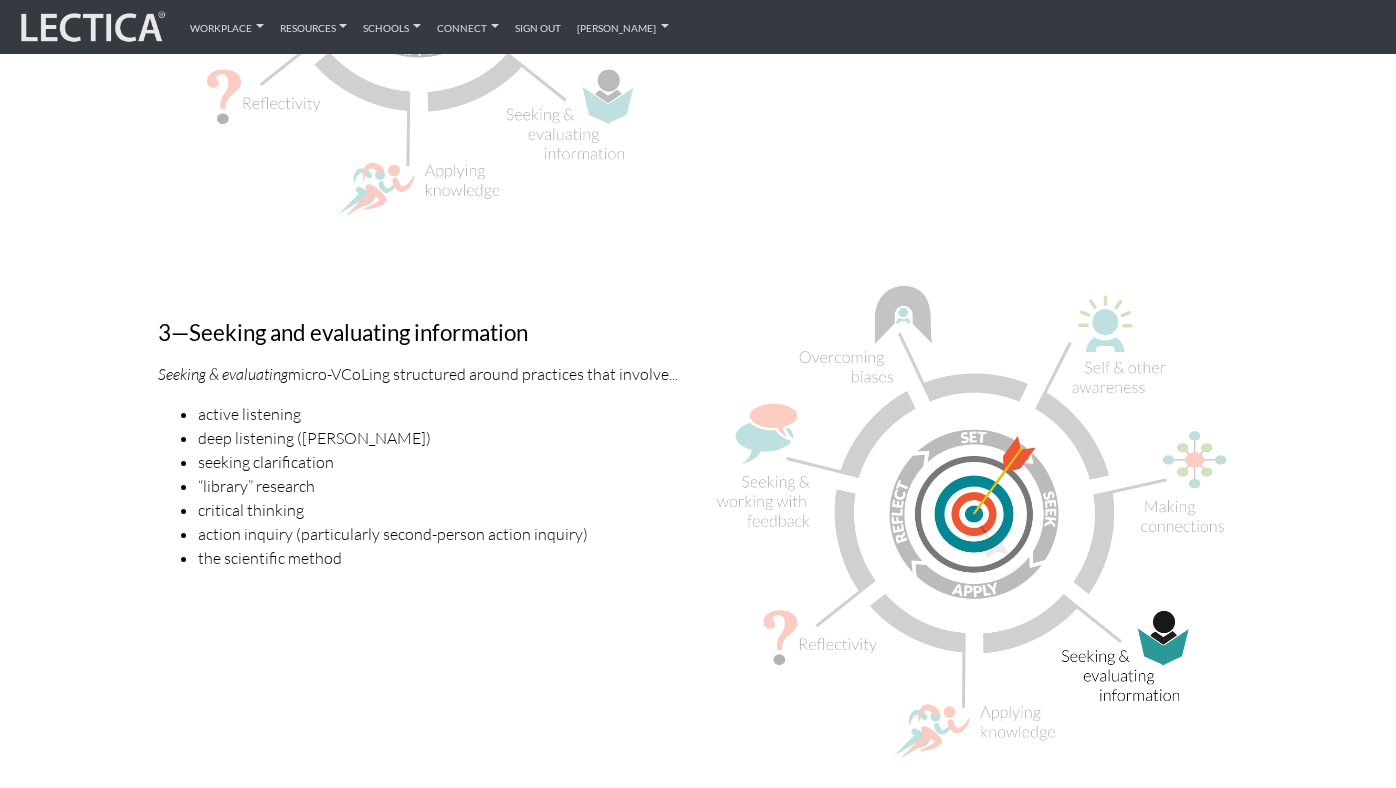 scroll, scrollTop: 2857, scrollLeft: 0, axis: vertical 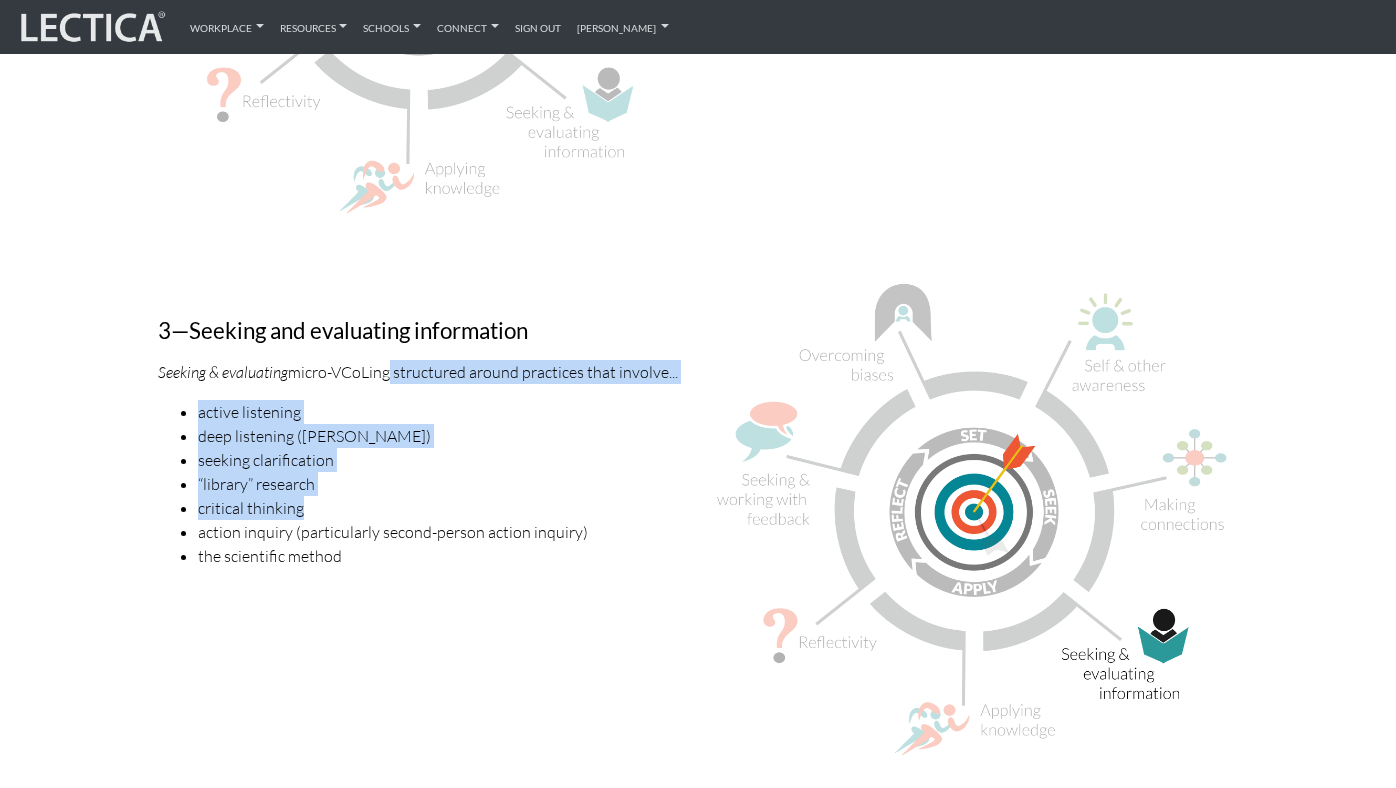 drag, startPoint x: 386, startPoint y: 375, endPoint x: 358, endPoint y: 498, distance: 126.146736 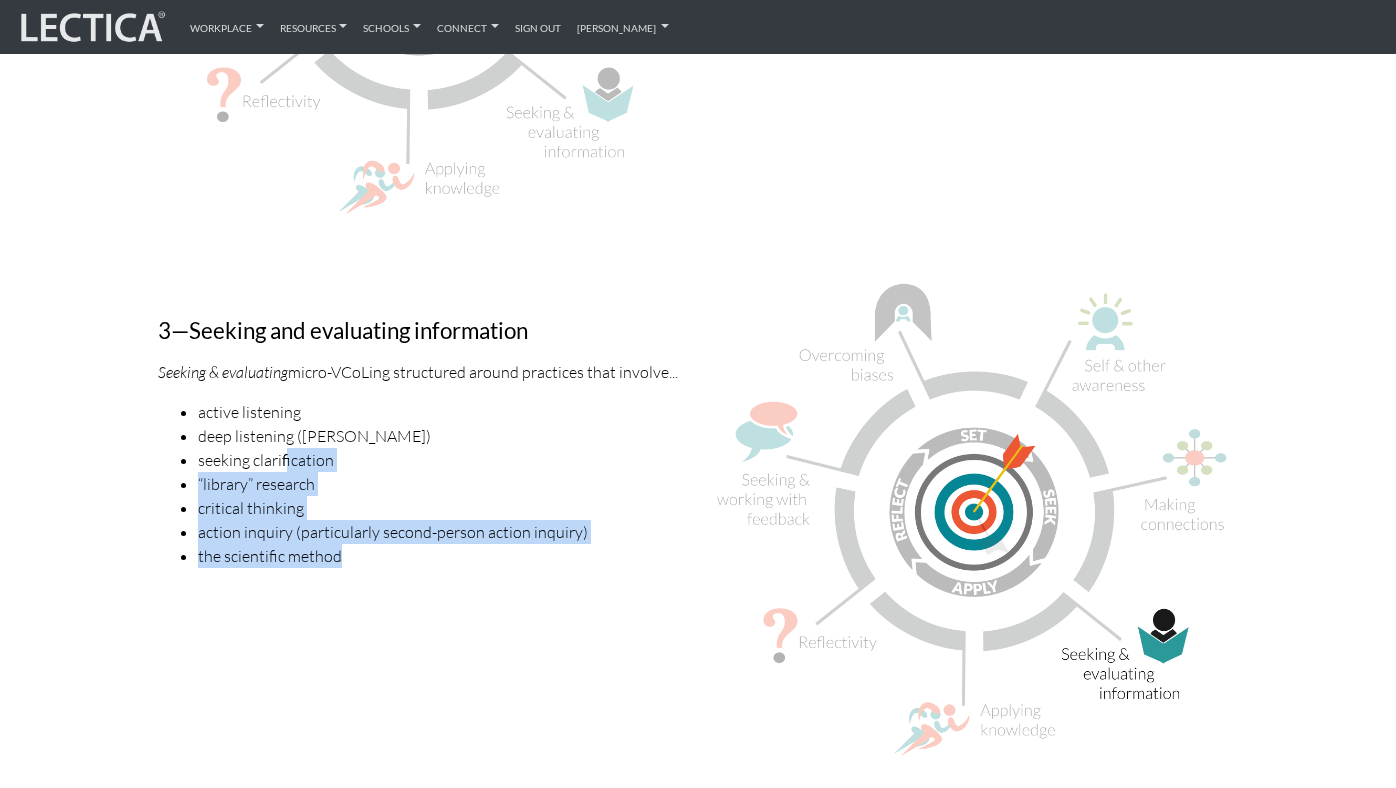 drag, startPoint x: 285, startPoint y: 468, endPoint x: 393, endPoint y: 572, distance: 149.93332 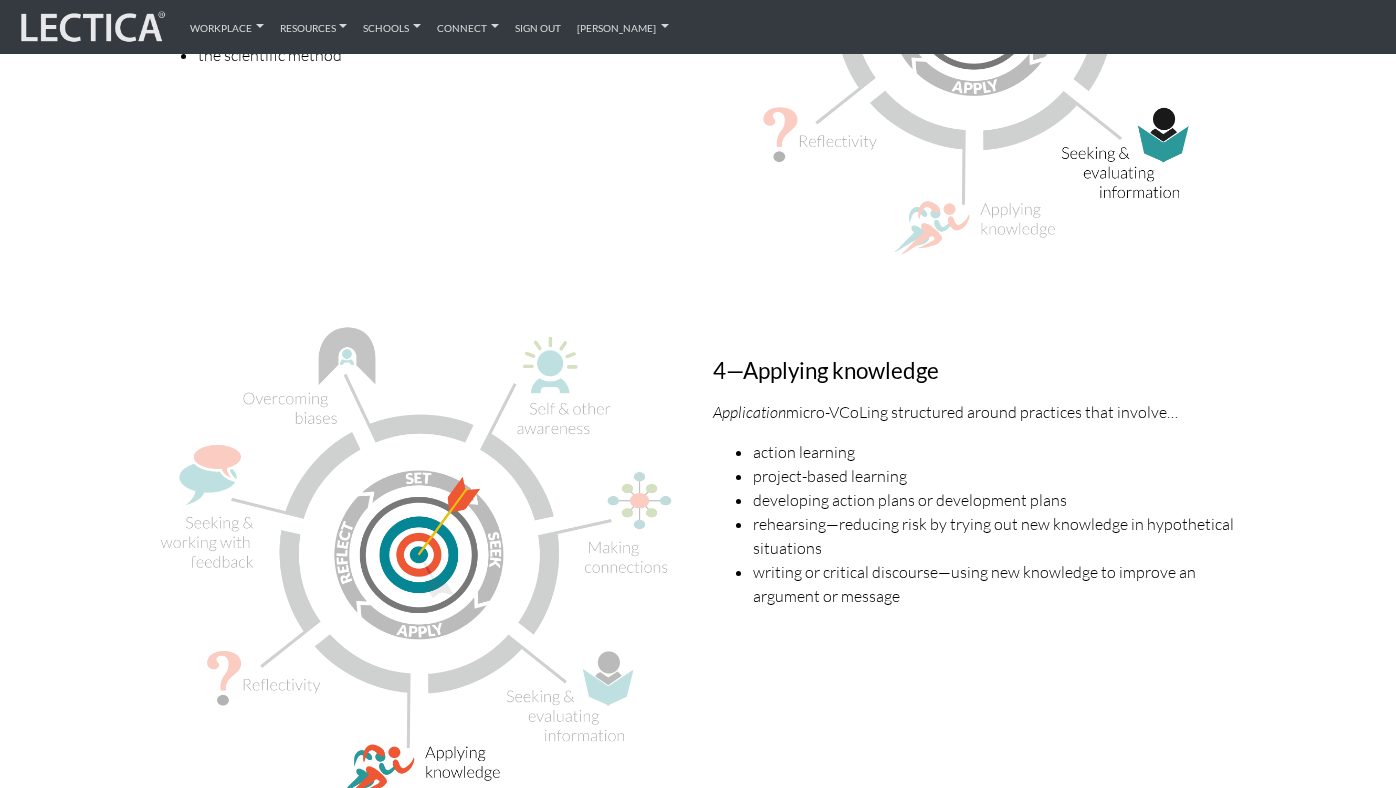 scroll, scrollTop: 3363, scrollLeft: 0, axis: vertical 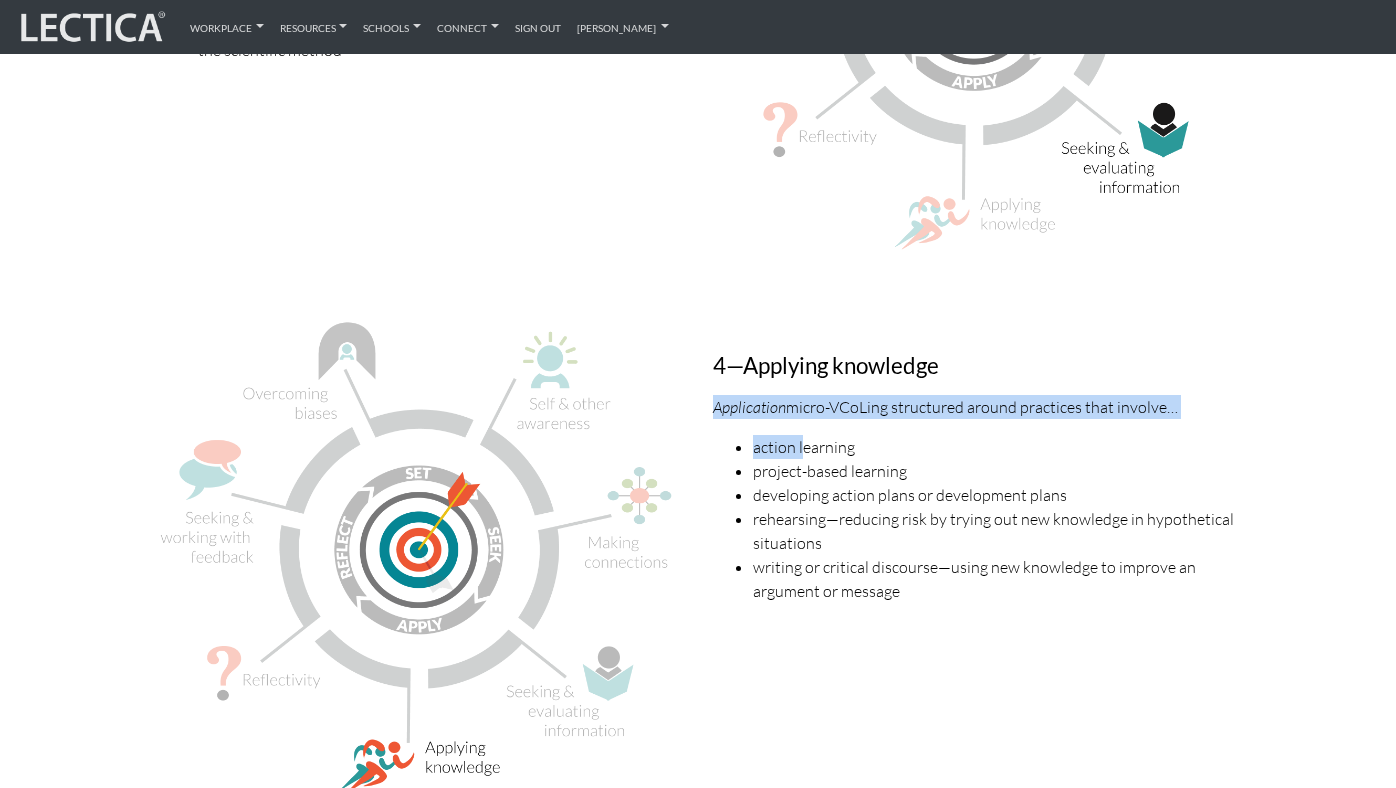 drag, startPoint x: 803, startPoint y: 380, endPoint x: 801, endPoint y: 452, distance: 72.02777 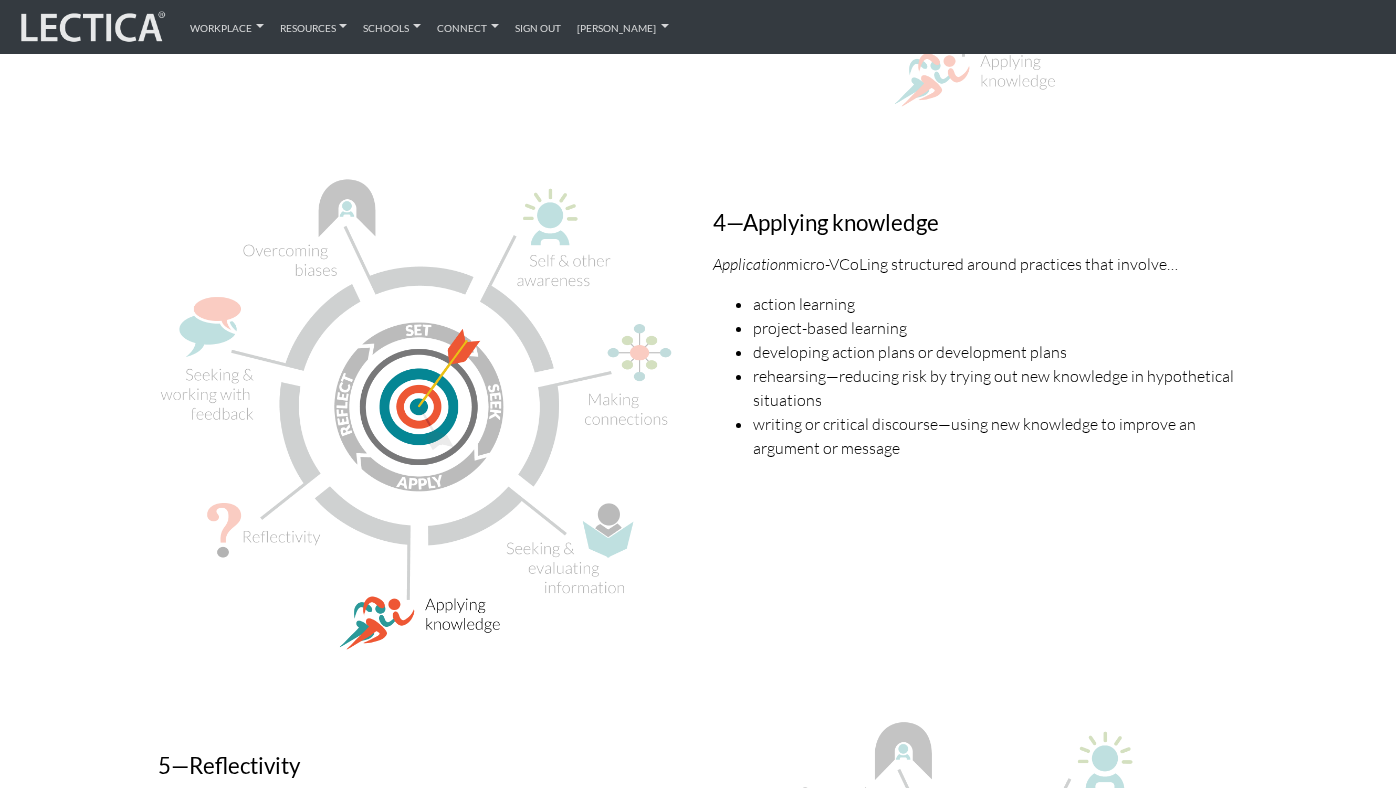 scroll, scrollTop: 3507, scrollLeft: 0, axis: vertical 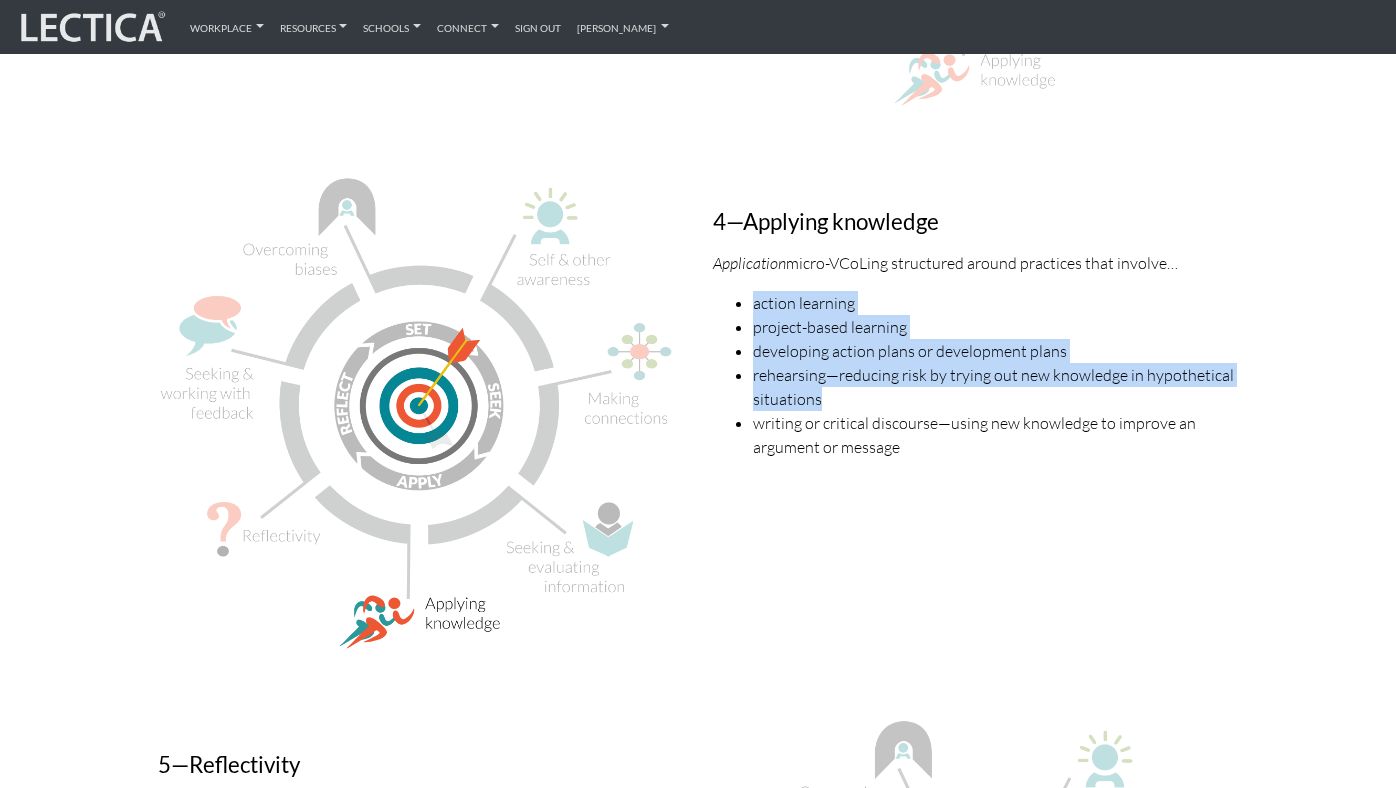 drag, startPoint x: 848, startPoint y: 282, endPoint x: 932, endPoint y: 391, distance: 137.61177 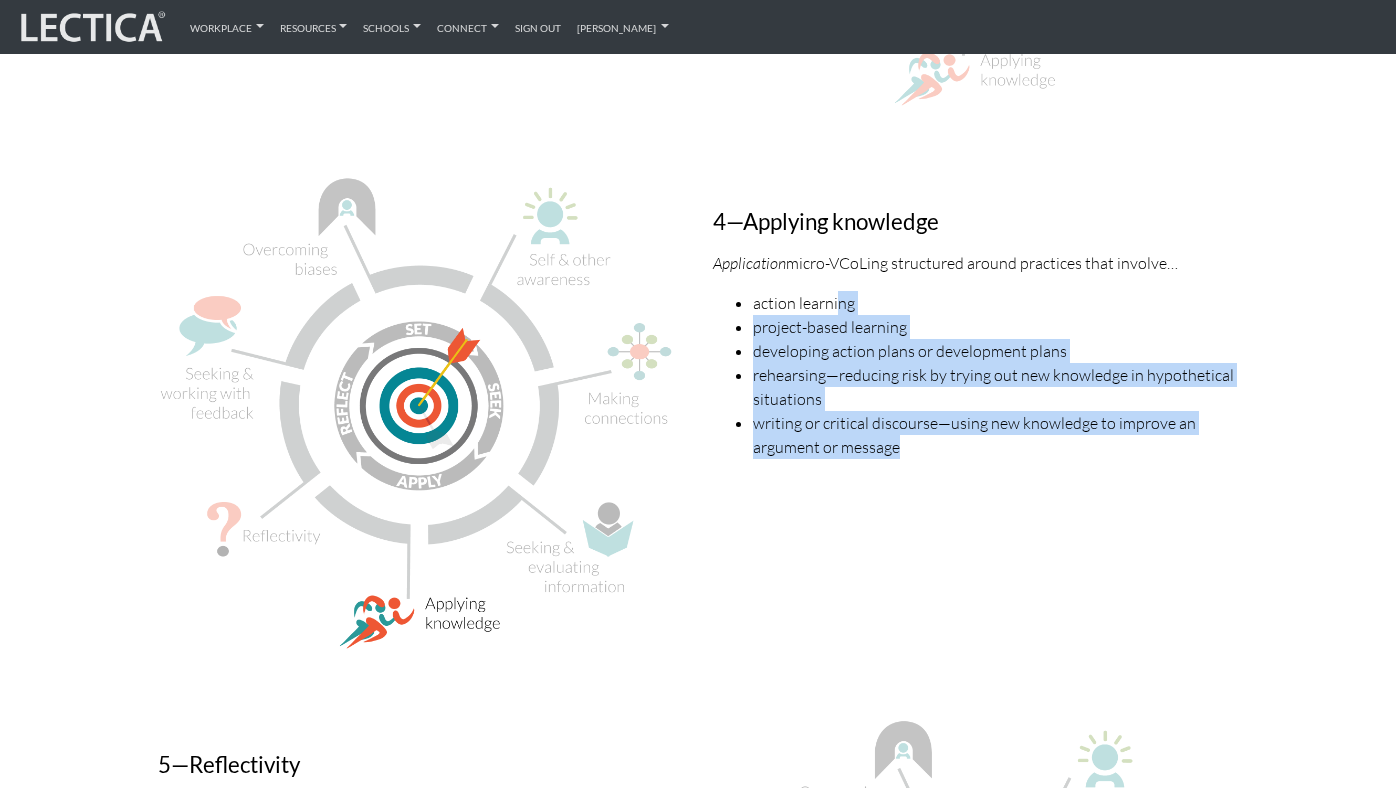 drag, startPoint x: 840, startPoint y: 308, endPoint x: 921, endPoint y: 457, distance: 169.59363 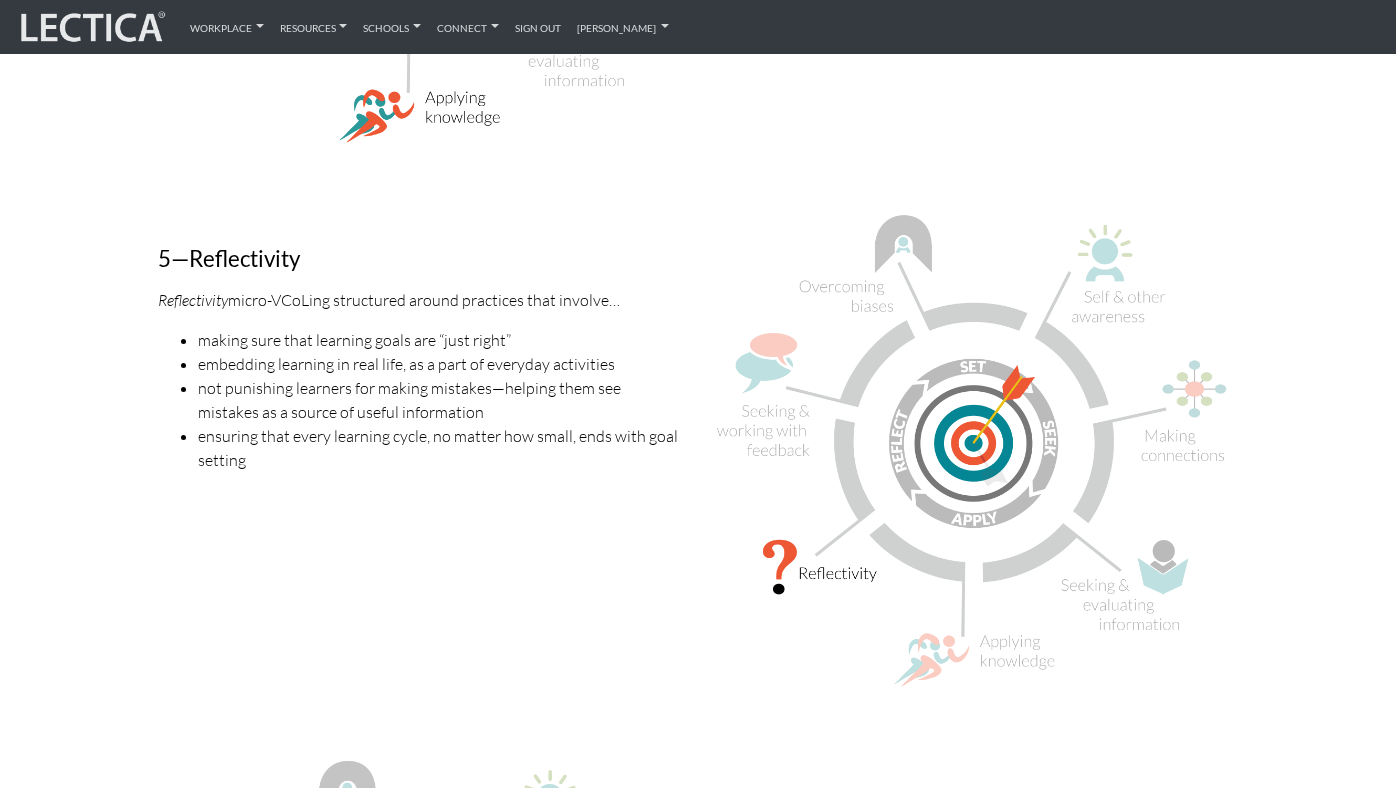 scroll, scrollTop: 4030, scrollLeft: 0, axis: vertical 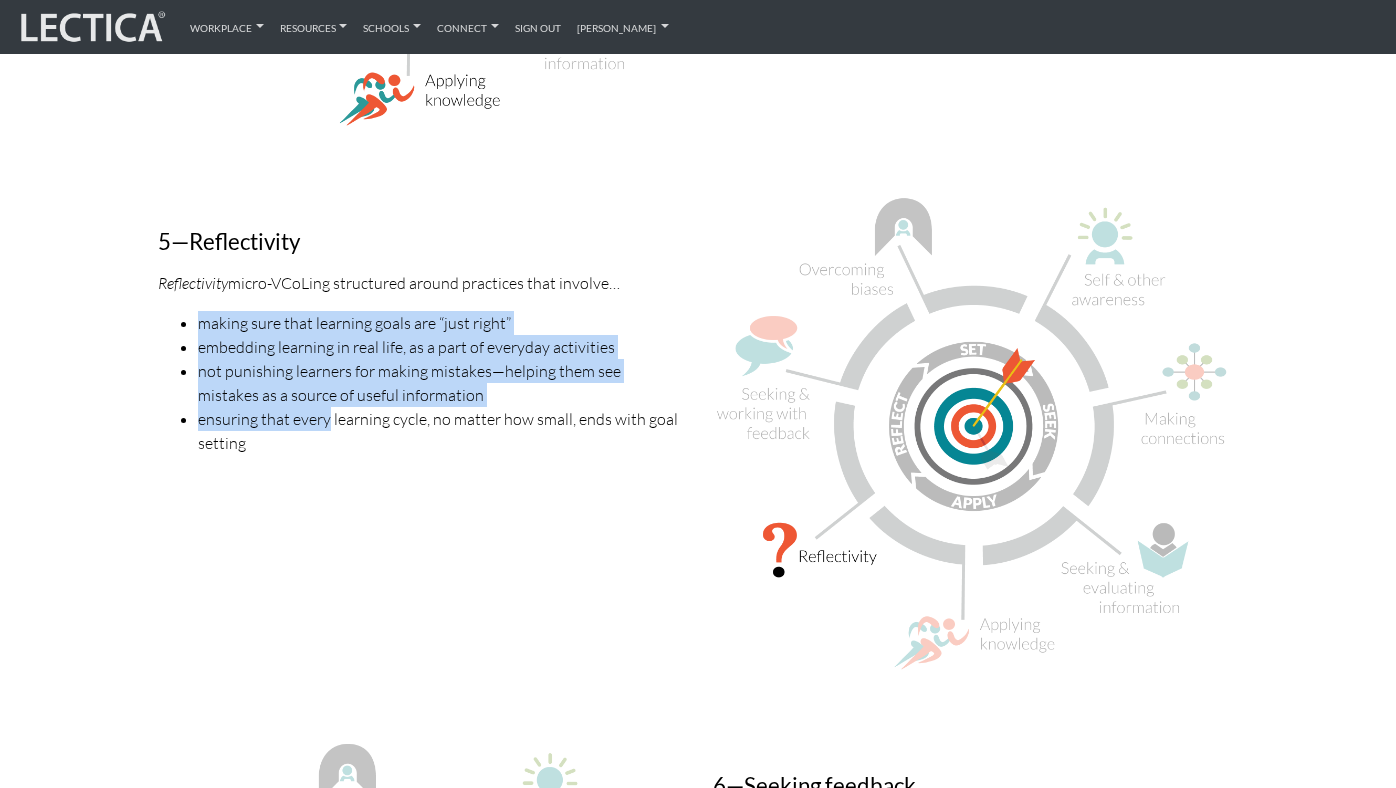 drag, startPoint x: 346, startPoint y: 306, endPoint x: 329, endPoint y: 429, distance: 124.16924 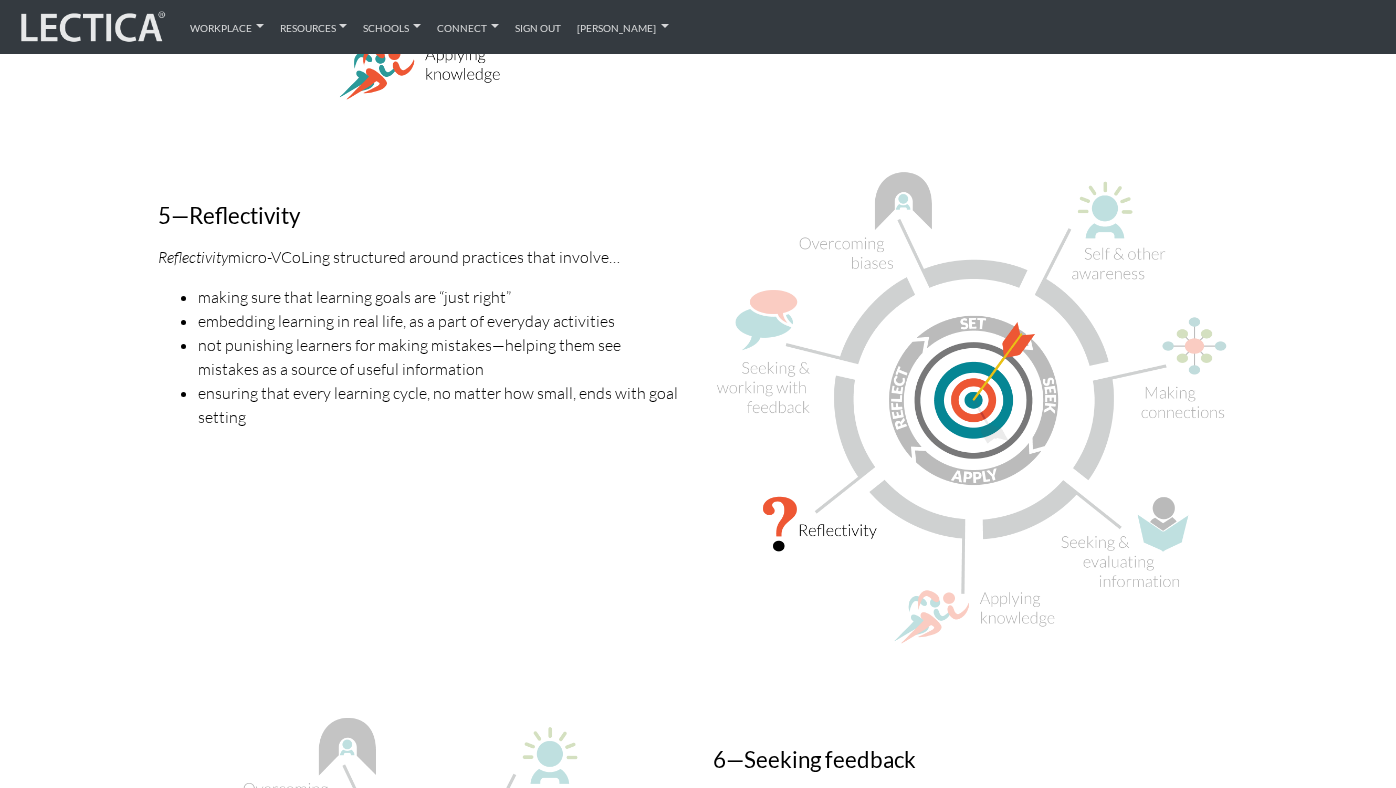 scroll, scrollTop: 4063, scrollLeft: 0, axis: vertical 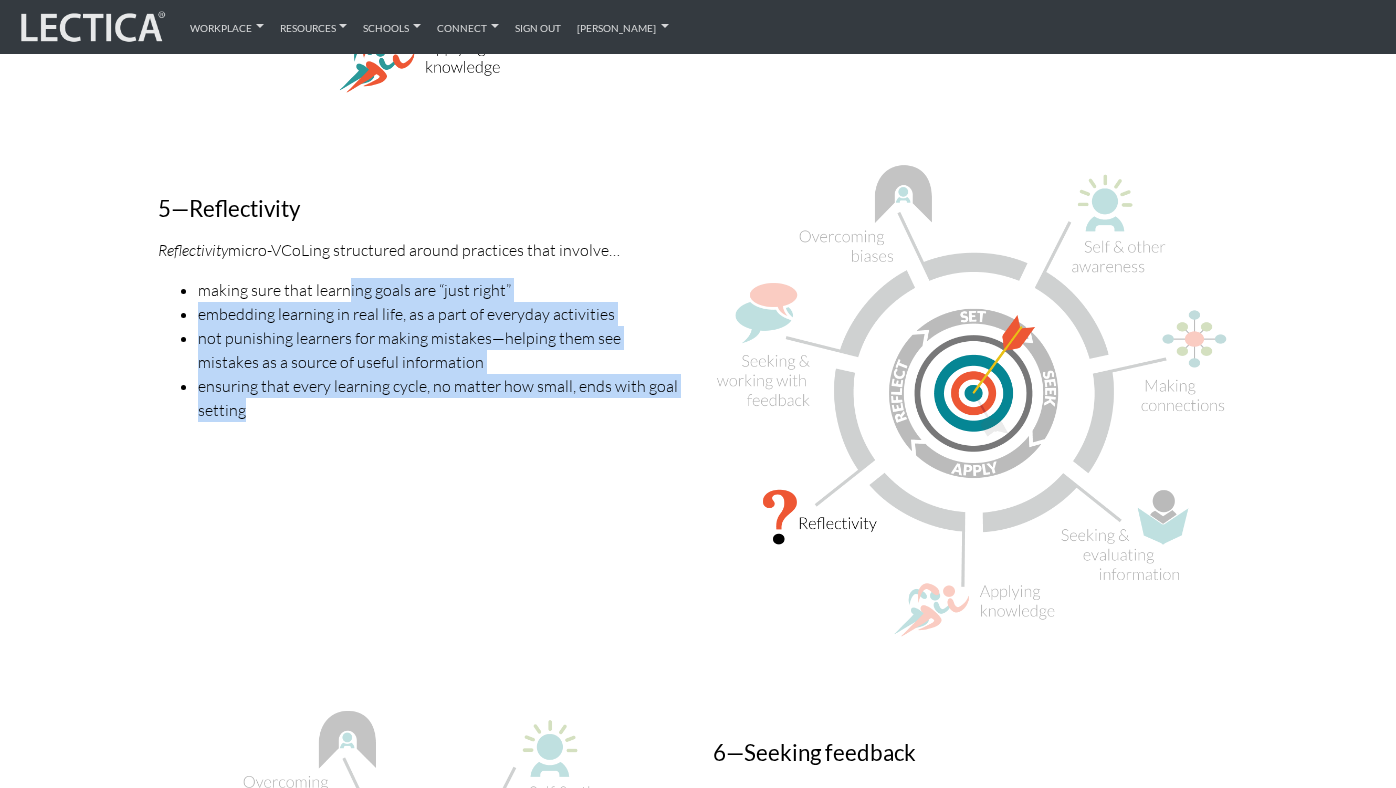 drag, startPoint x: 350, startPoint y: 287, endPoint x: 318, endPoint y: 415, distance: 131.93938 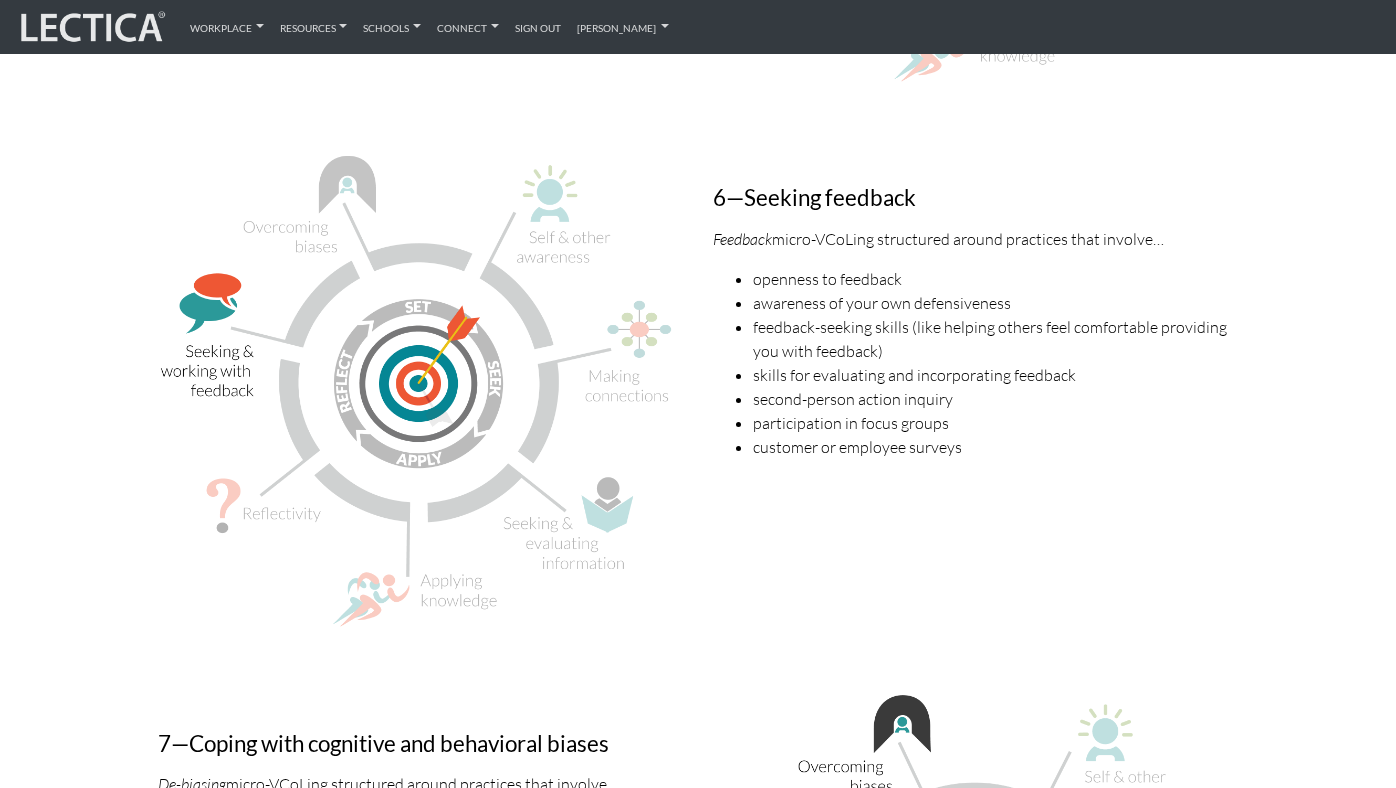 scroll, scrollTop: 4613, scrollLeft: 0, axis: vertical 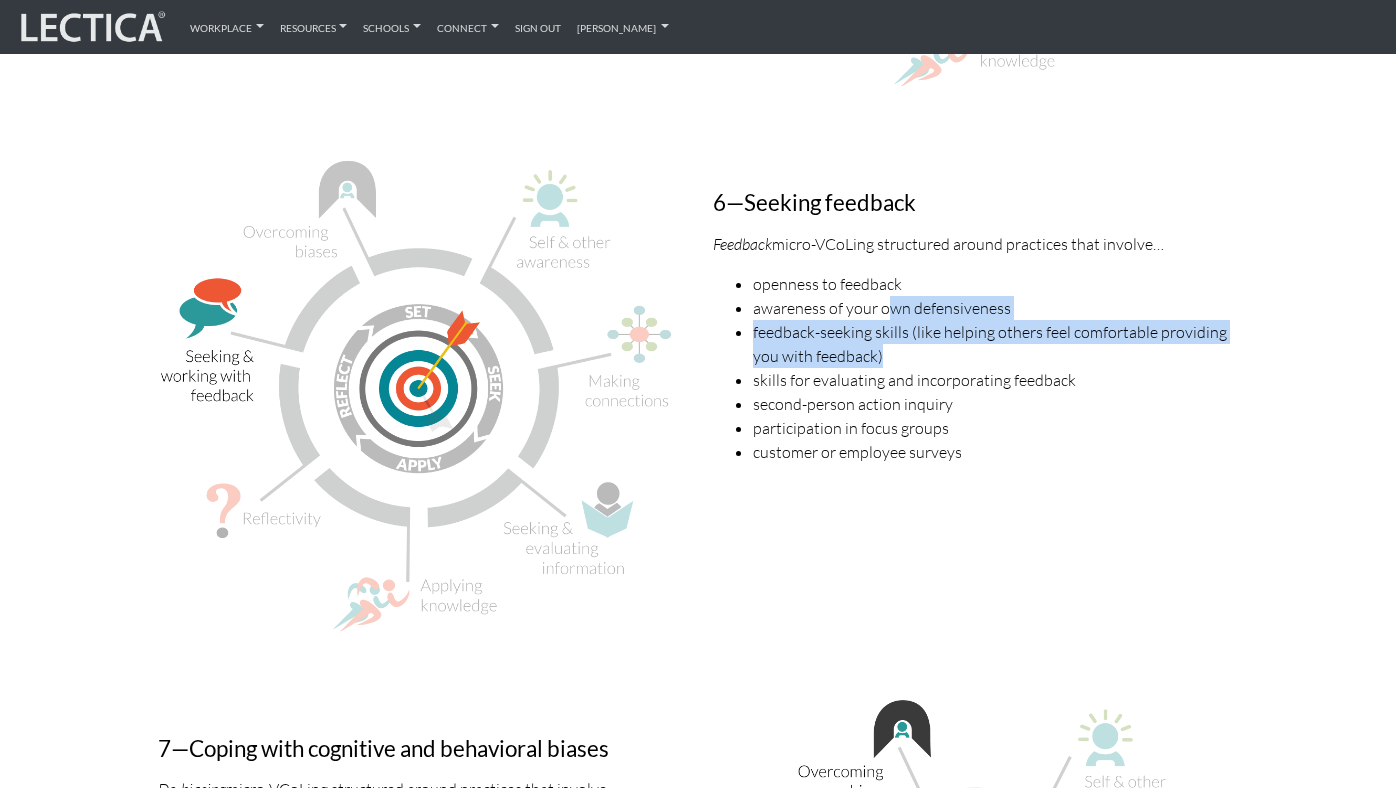drag, startPoint x: 886, startPoint y: 302, endPoint x: 905, endPoint y: 363, distance: 63.89053 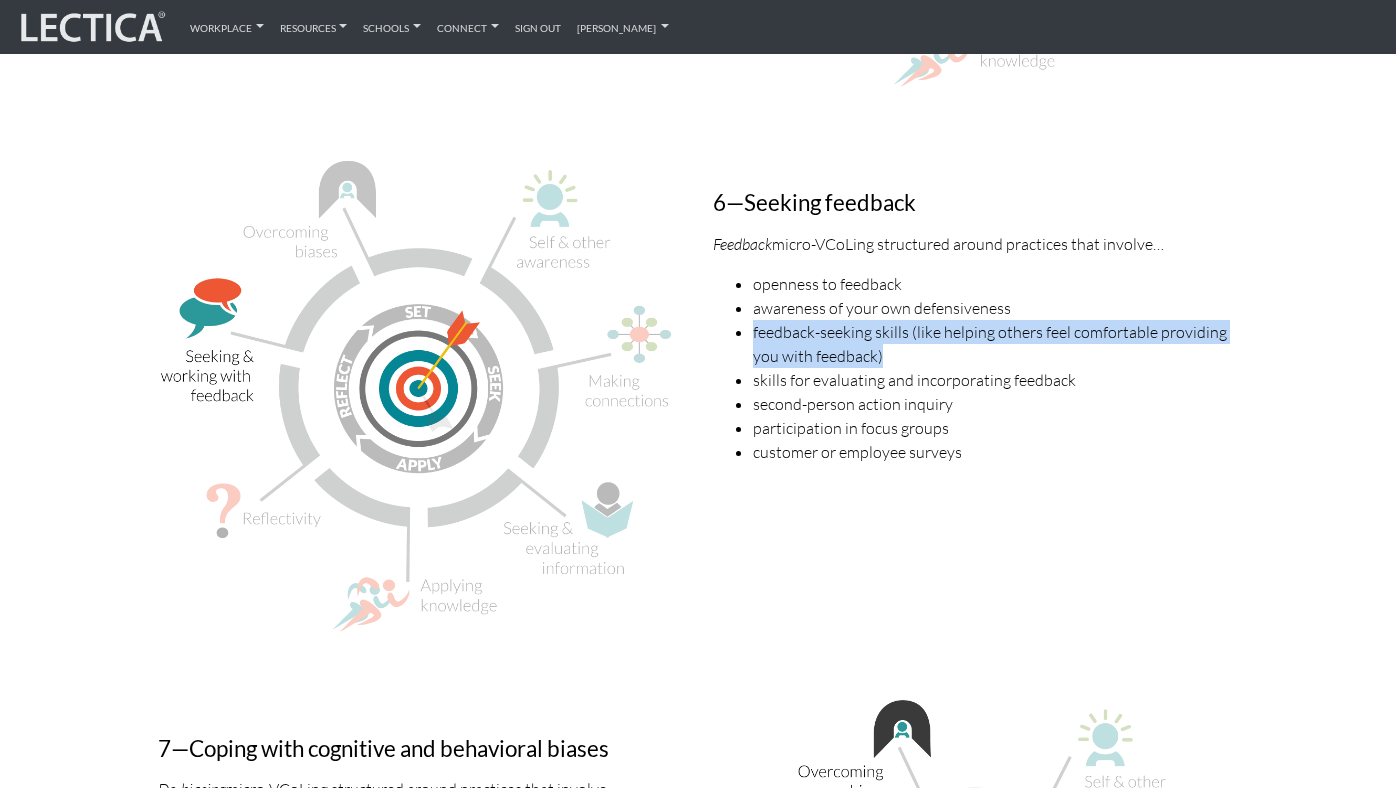 drag, startPoint x: 897, startPoint y: 319, endPoint x: 897, endPoint y: 368, distance: 49 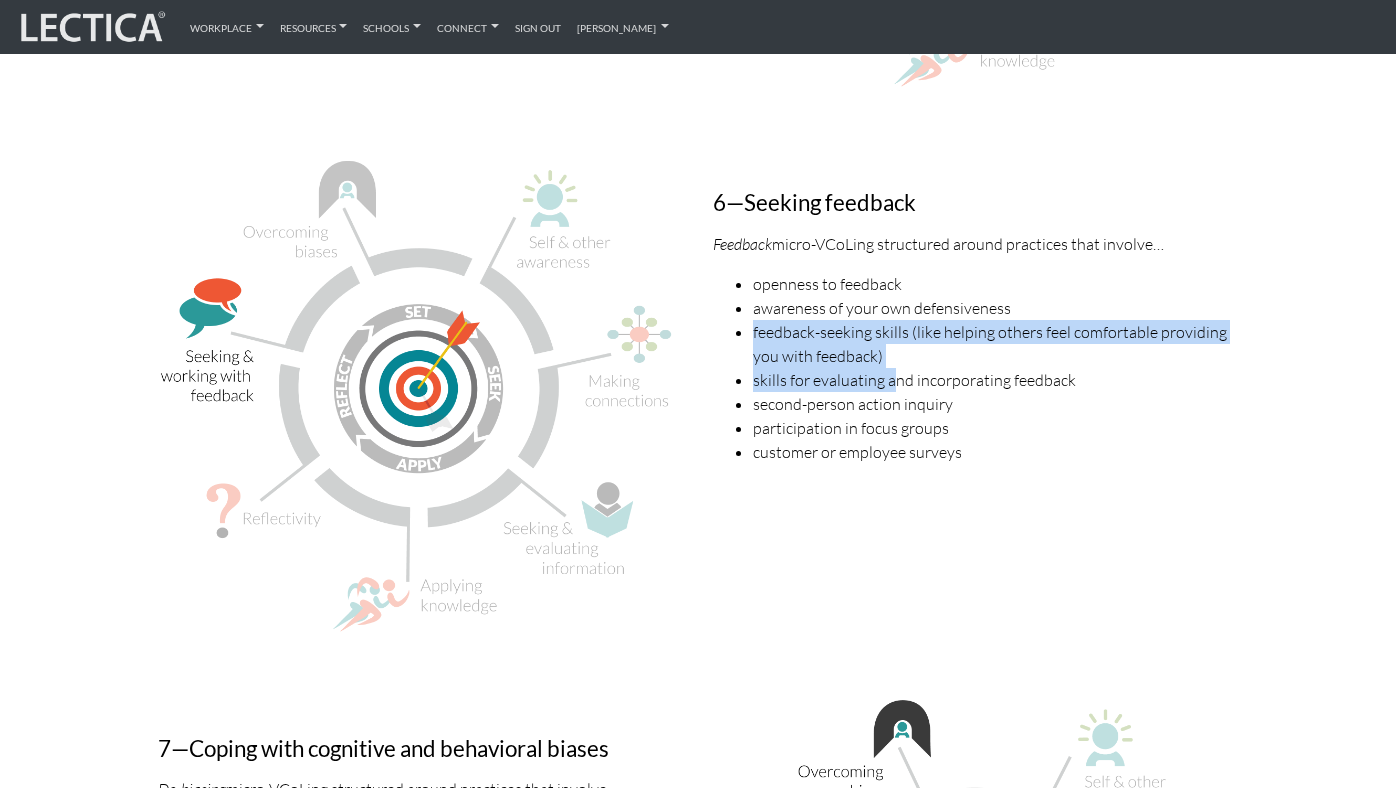 click on "skills for evaluating and incorporating feedback" at bounding box center [995, 380] 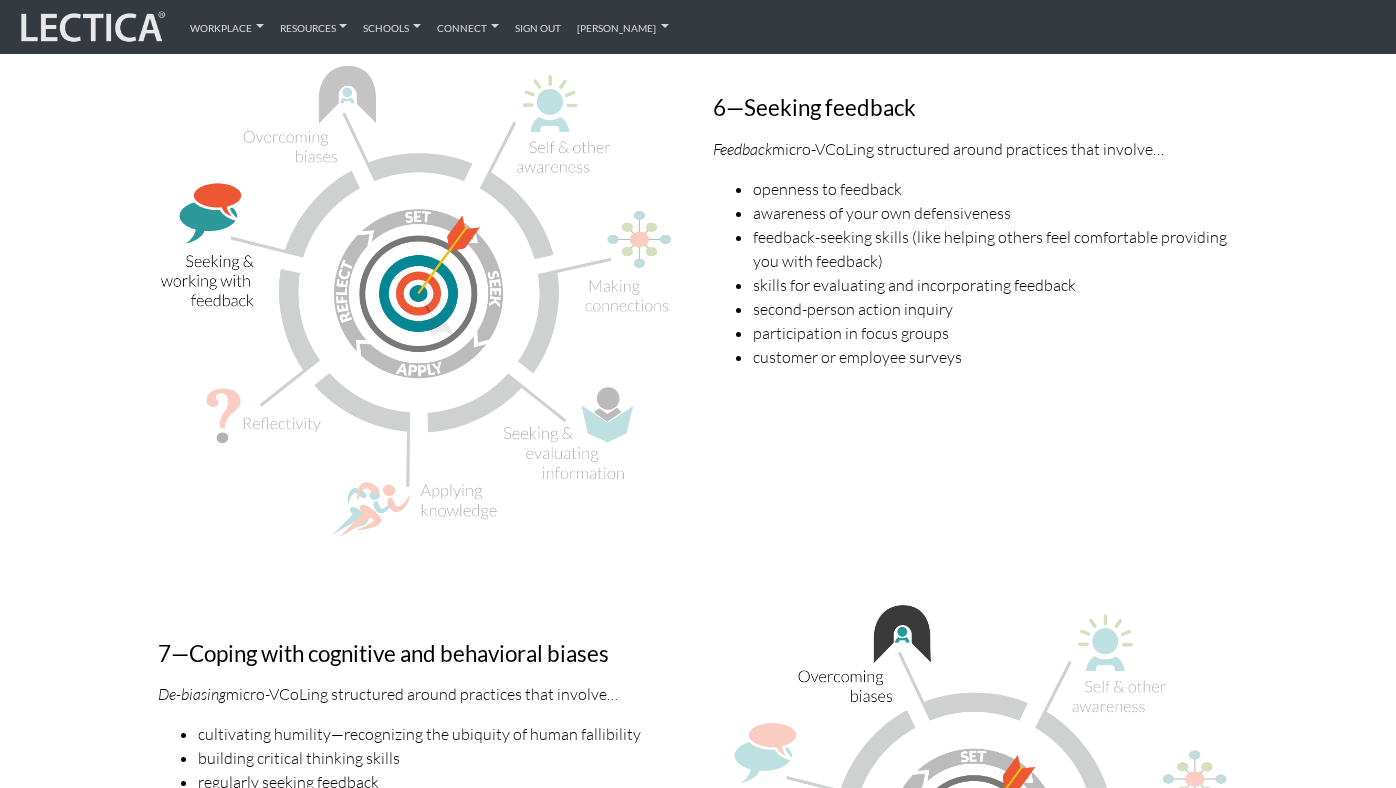 scroll, scrollTop: 4723, scrollLeft: 0, axis: vertical 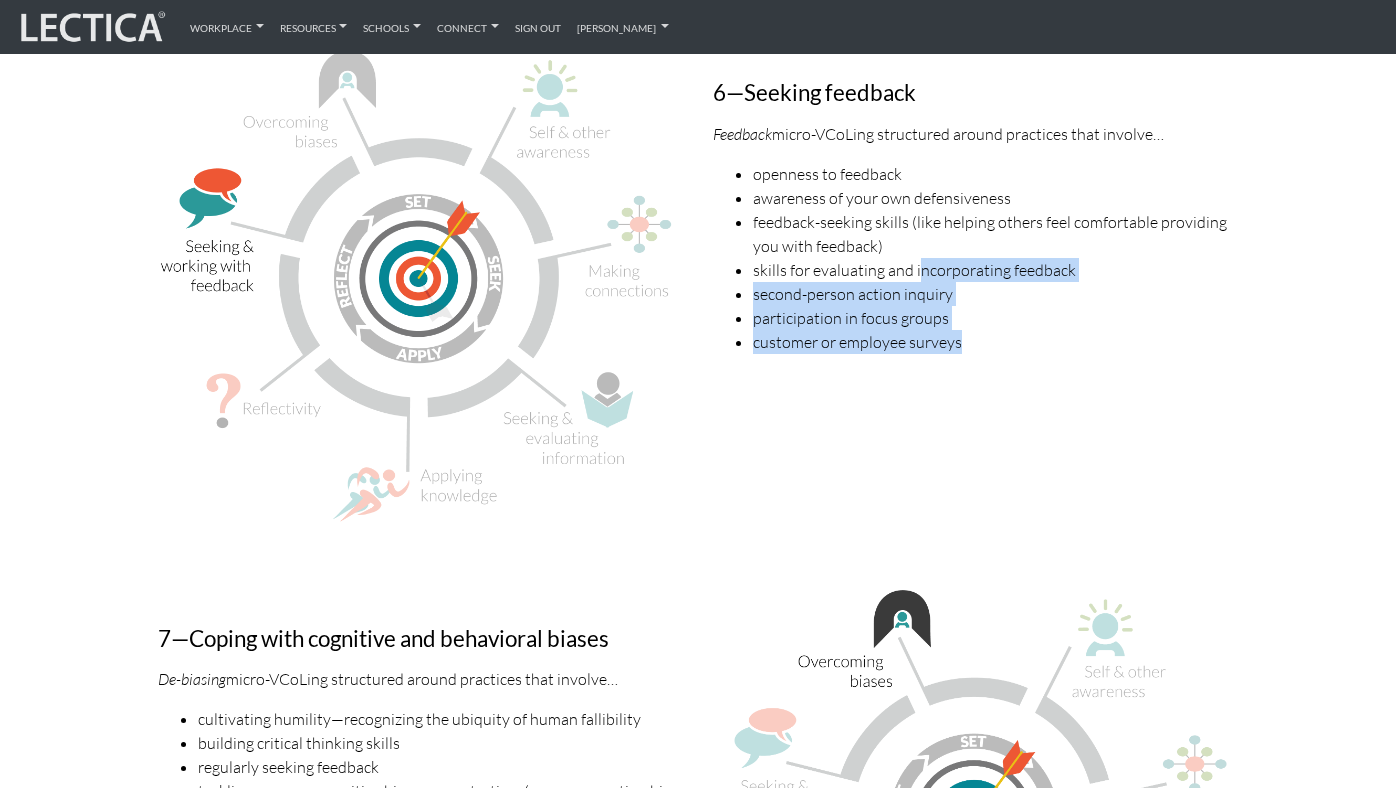 drag, startPoint x: 921, startPoint y: 271, endPoint x: 966, endPoint y: 333, distance: 76.6094 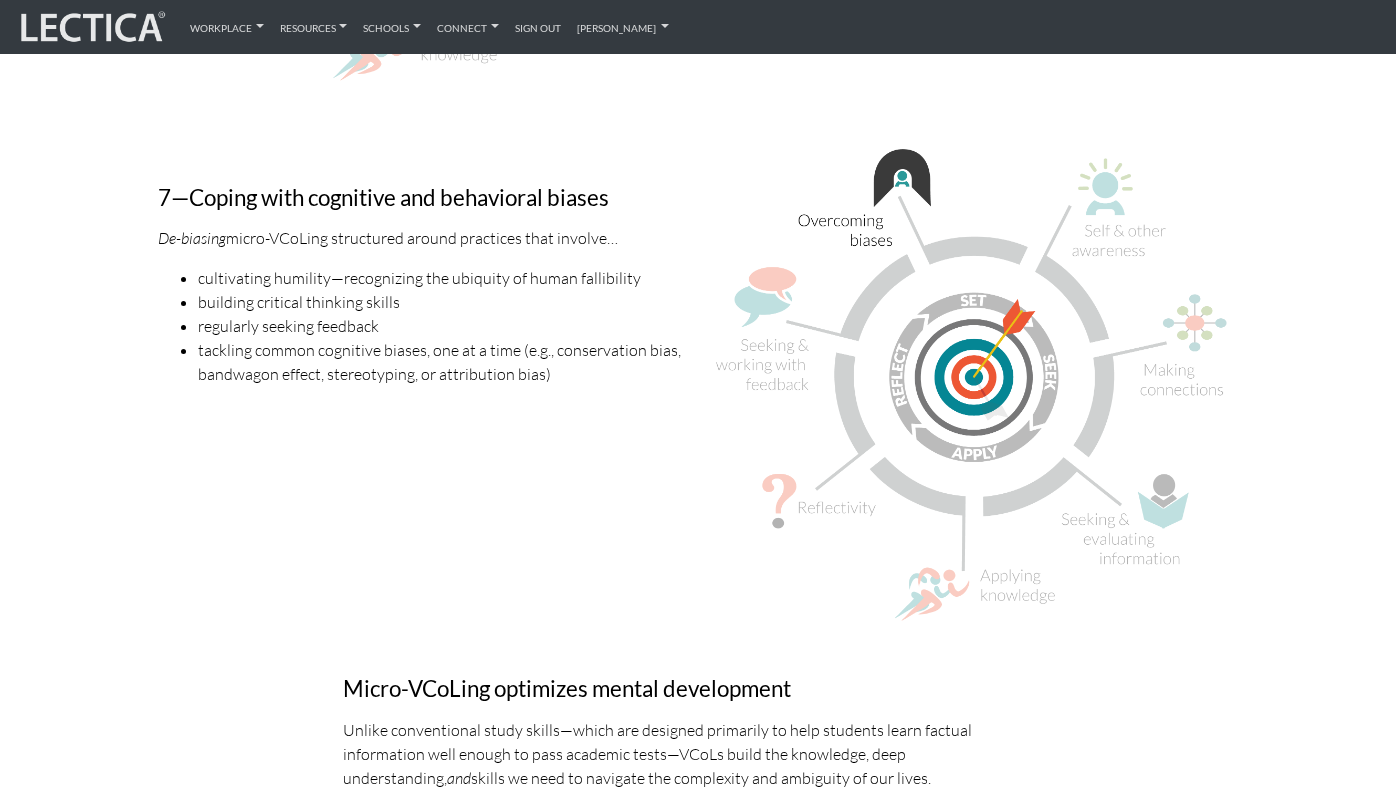 scroll, scrollTop: 5166, scrollLeft: 0, axis: vertical 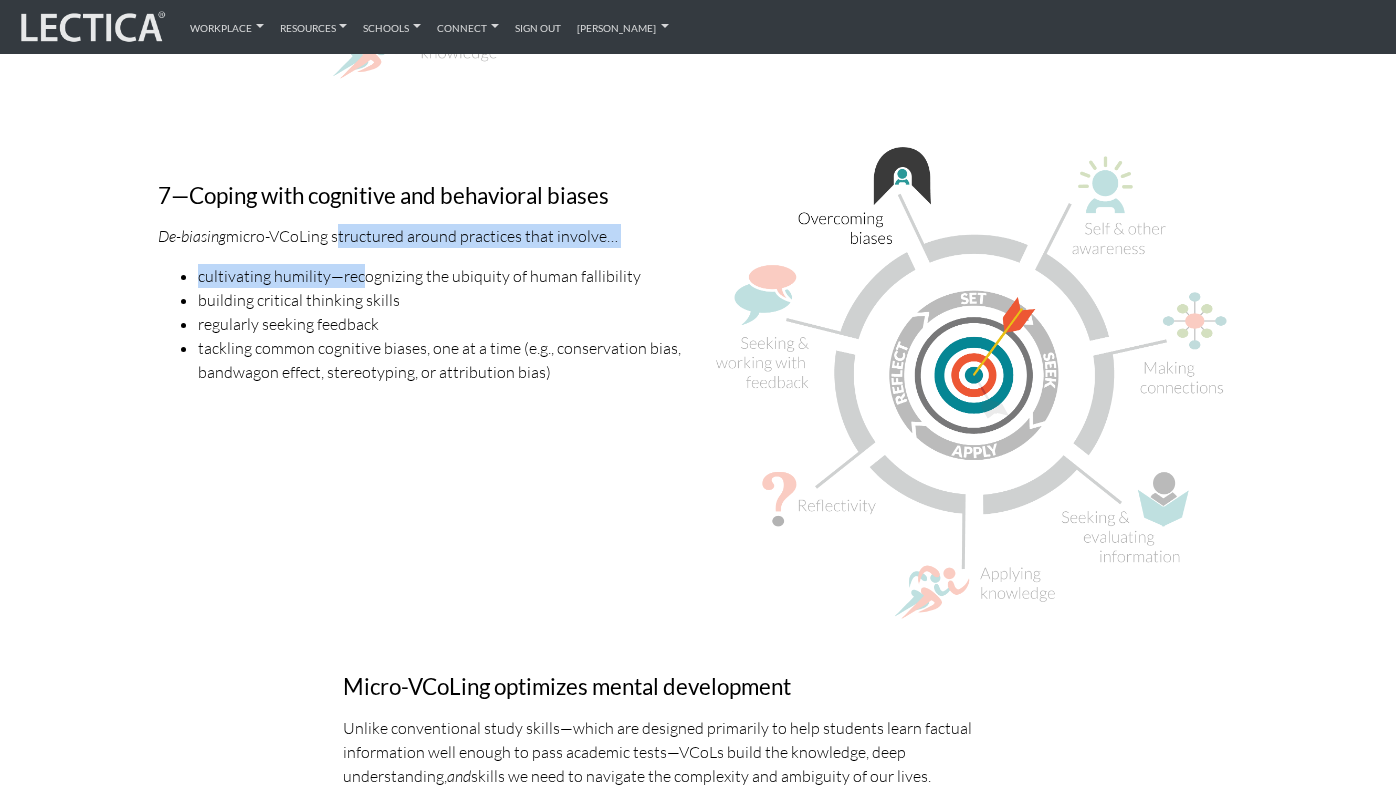 drag, startPoint x: 334, startPoint y: 240, endPoint x: 364, endPoint y: 270, distance: 42.426407 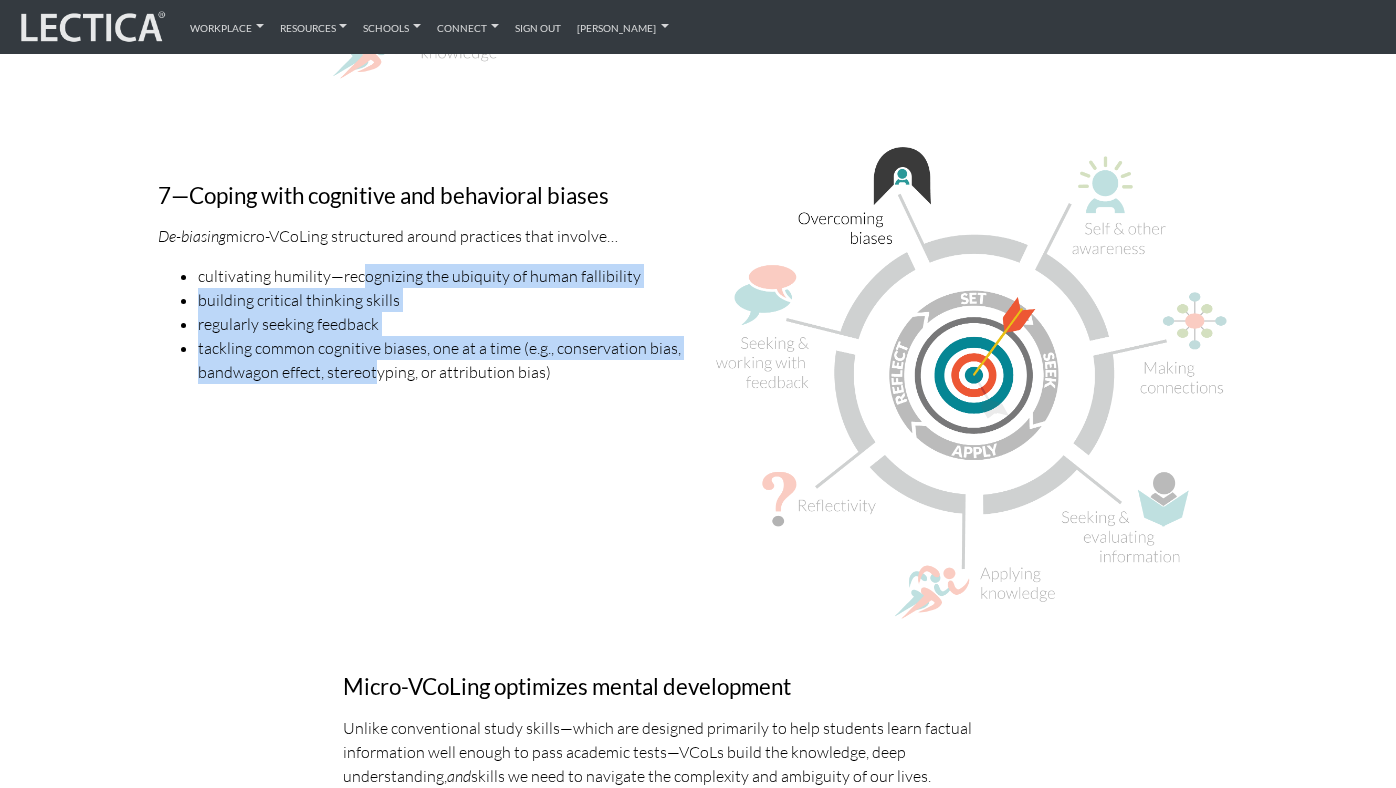 drag, startPoint x: 364, startPoint y: 284, endPoint x: 372, endPoint y: 363, distance: 79.40403 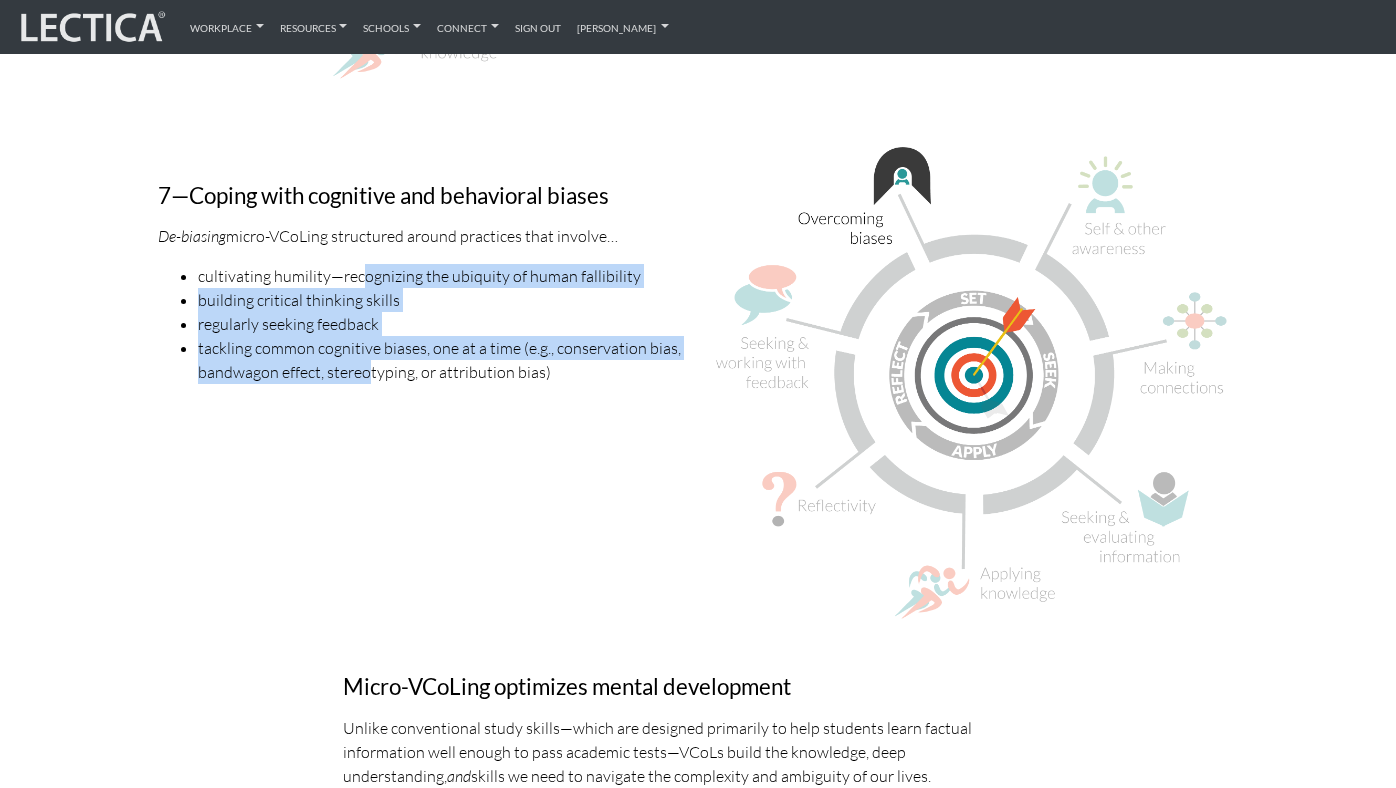 click on "tackling common cognitive biases, one at a time (e.g., conservation bias, bandwagon effect, stereotyping, or attribution bias)" at bounding box center (440, 360) 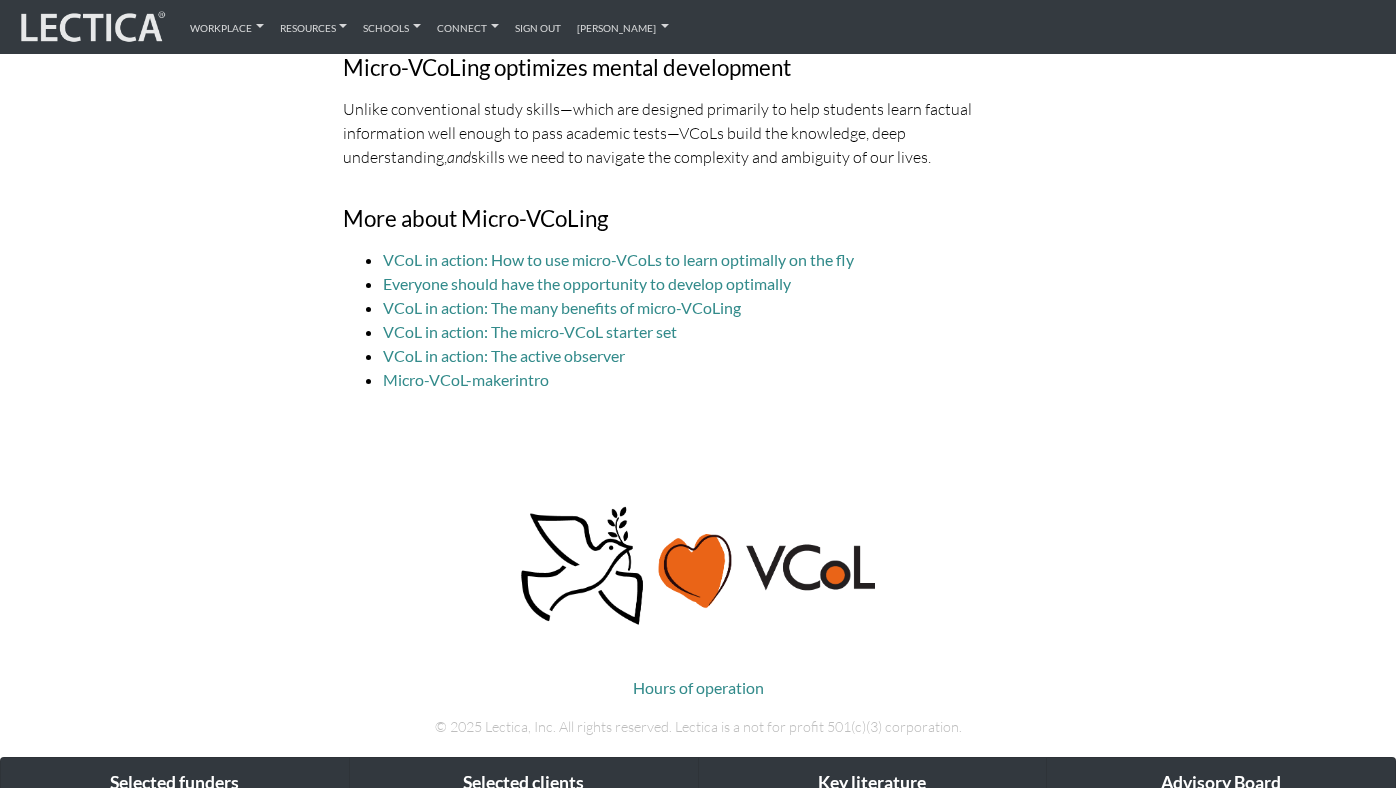 scroll, scrollTop: 5787, scrollLeft: 0, axis: vertical 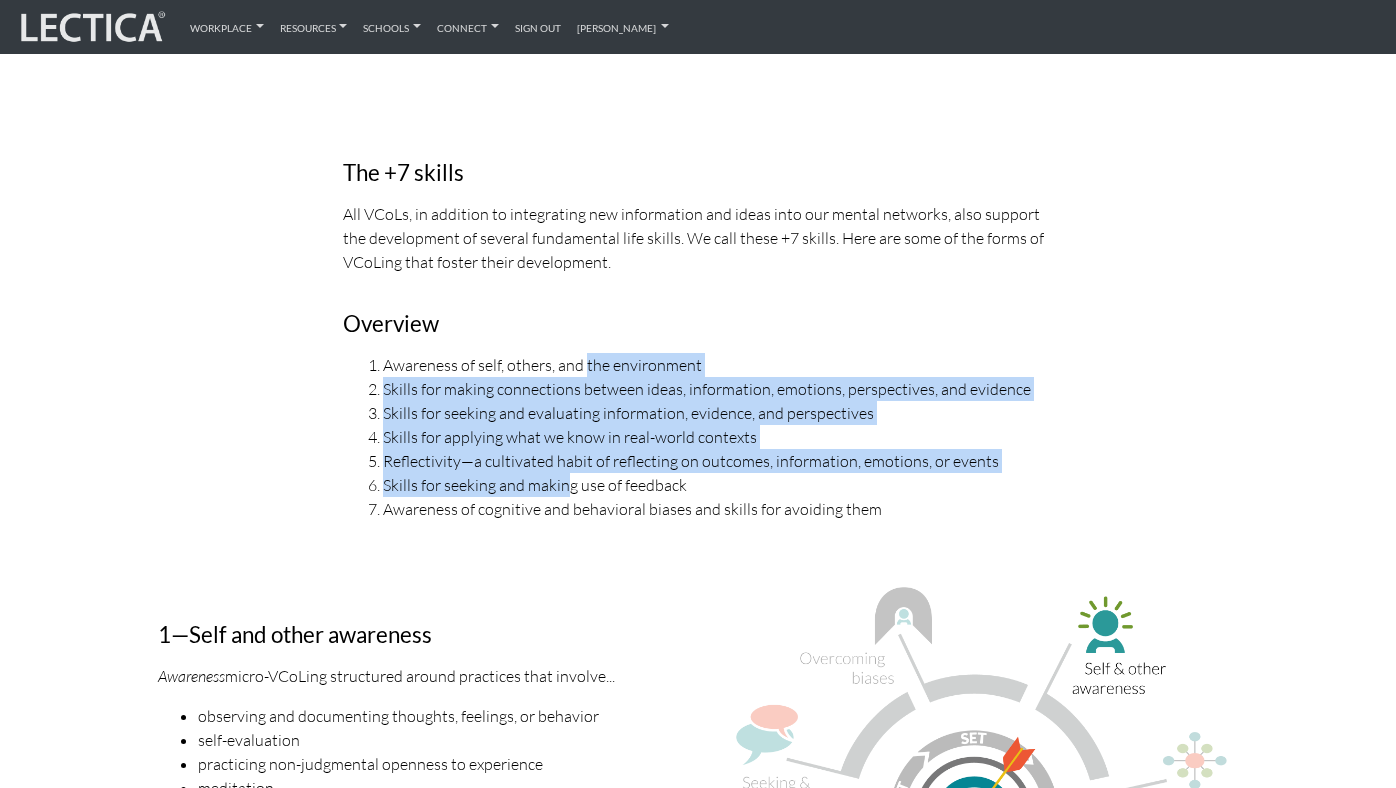 drag, startPoint x: 585, startPoint y: 366, endPoint x: 567, endPoint y: 484, distance: 119.36499 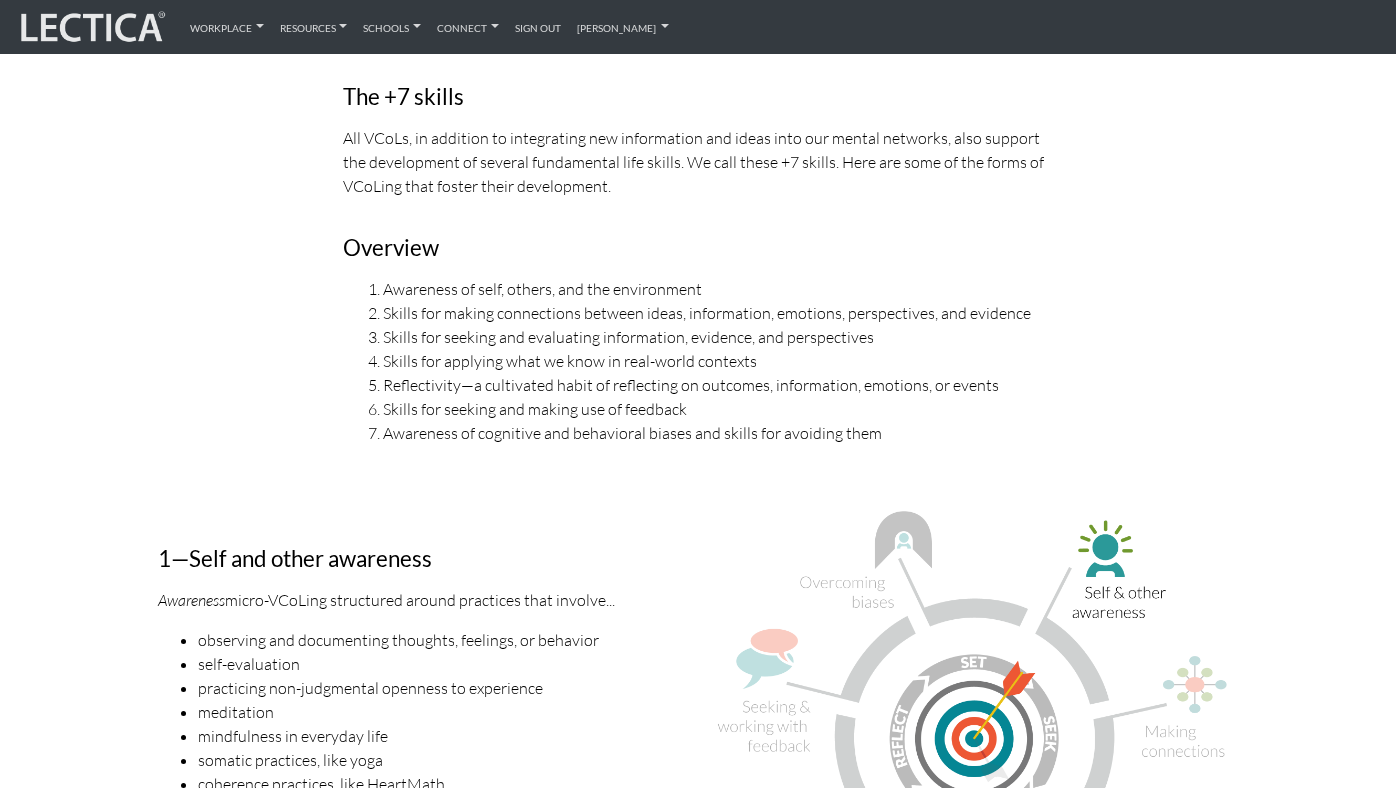 scroll, scrollTop: 1551, scrollLeft: 0, axis: vertical 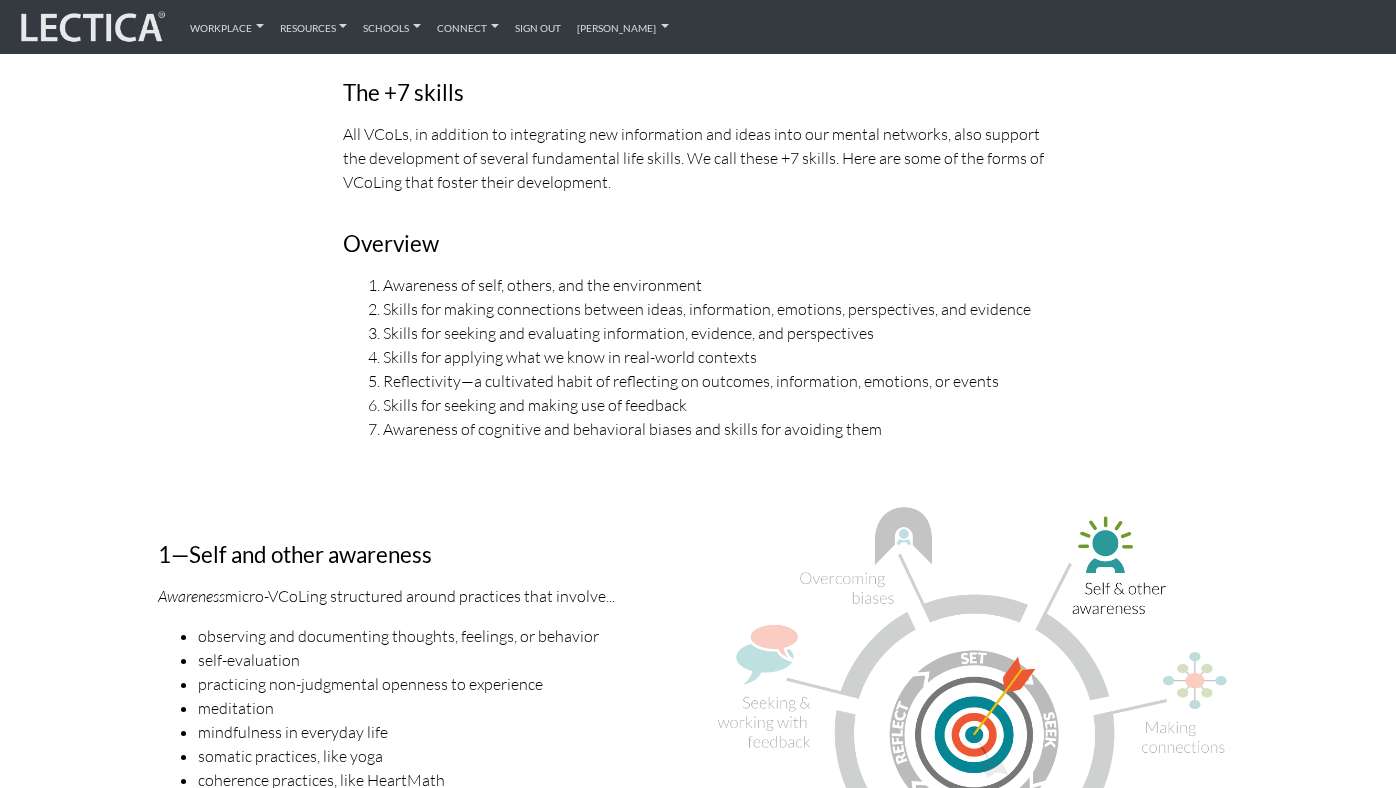 click on "The +7 skills All VCoLs, in addition to integrating new information and ideas into our mental networks, also support the development of several fundamental life skills. We call these +7 skills. Here are some of the forms of VCoLing that [PERSON_NAME] their development. Overview Awareness of self, others, and the environment Skills for making connections between ideas, information, emotions, perspectives, and evidence Skills for seeking and evaluating information, evidence, and perspectives Skills for applying what we know in real-world contexts Reflectivity—a cultivated habit of reflecting on outcomes, information, emotions, or events Skills for seeking and making use of feedback Awareness of cognitive and behavioral biases and skills for avoiding them" at bounding box center [698, 250] 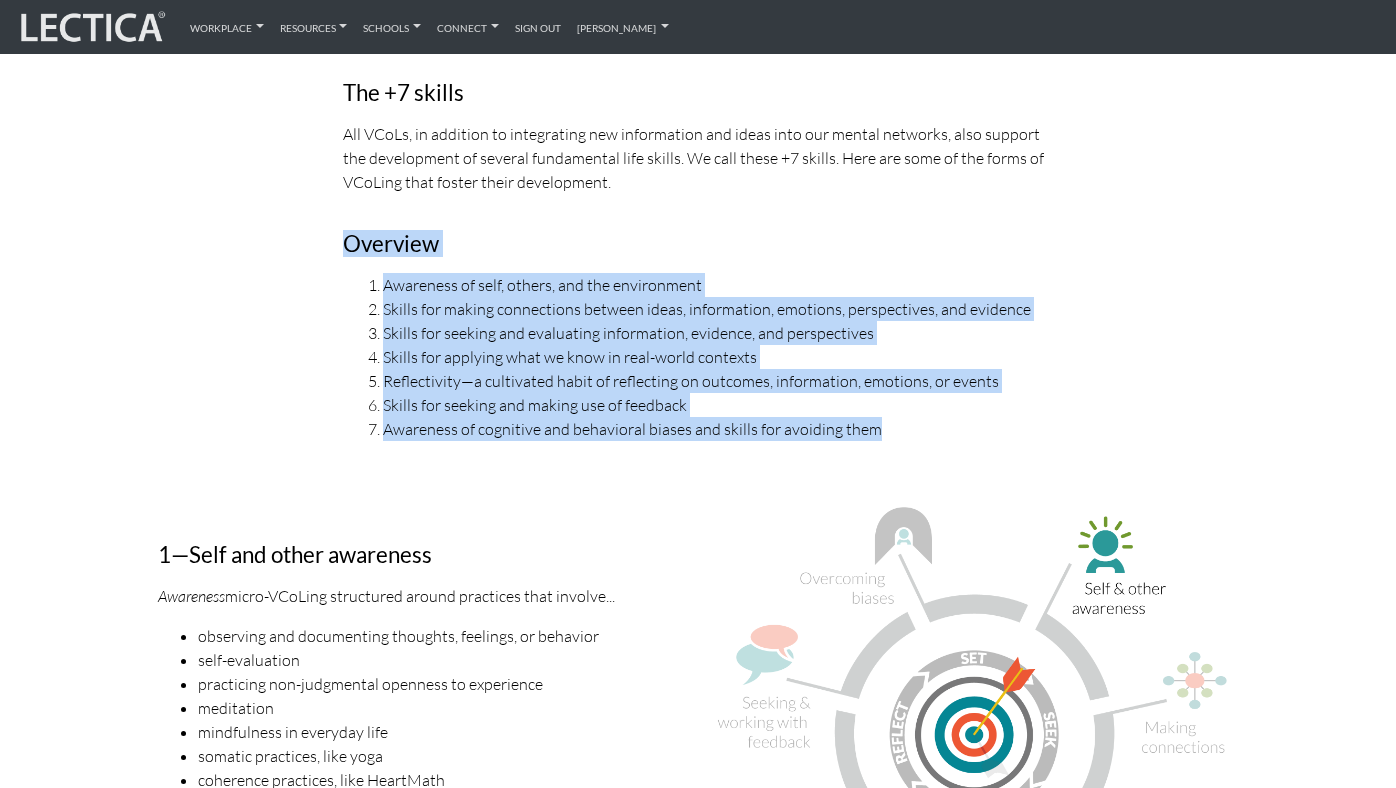 drag, startPoint x: 914, startPoint y: 437, endPoint x: 337, endPoint y: 245, distance: 608.1061 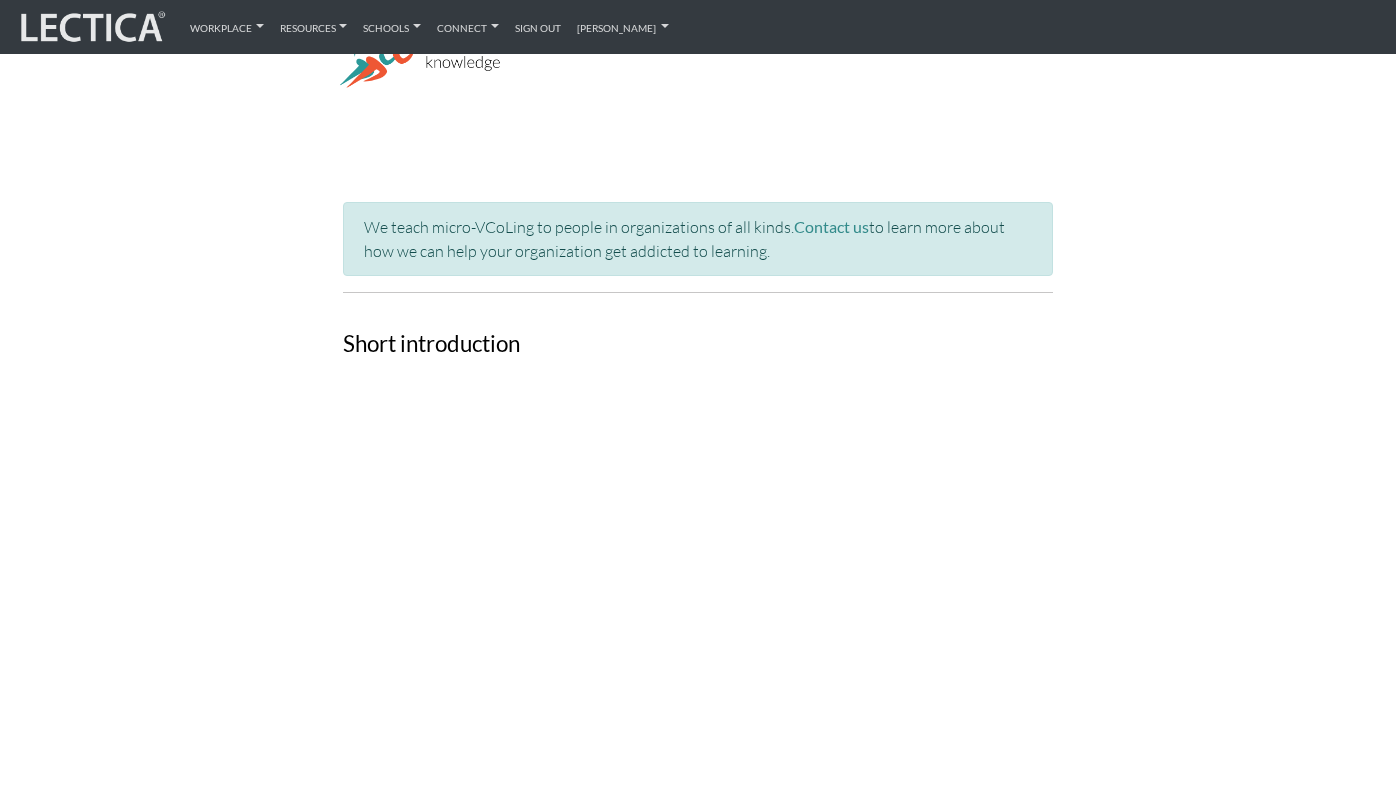 scroll, scrollTop: 0, scrollLeft: 0, axis: both 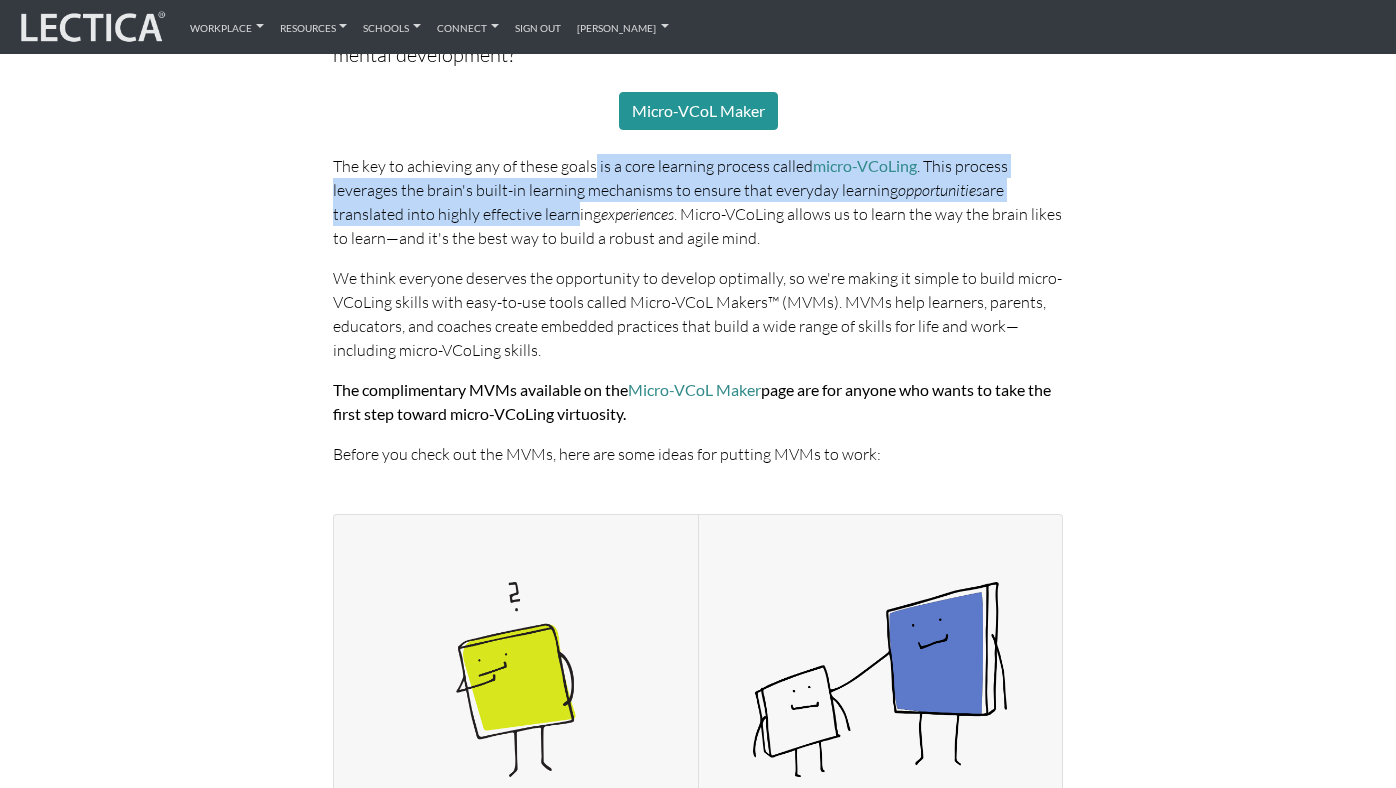 drag, startPoint x: 592, startPoint y: 162, endPoint x: 565, endPoint y: 224, distance: 67.62396 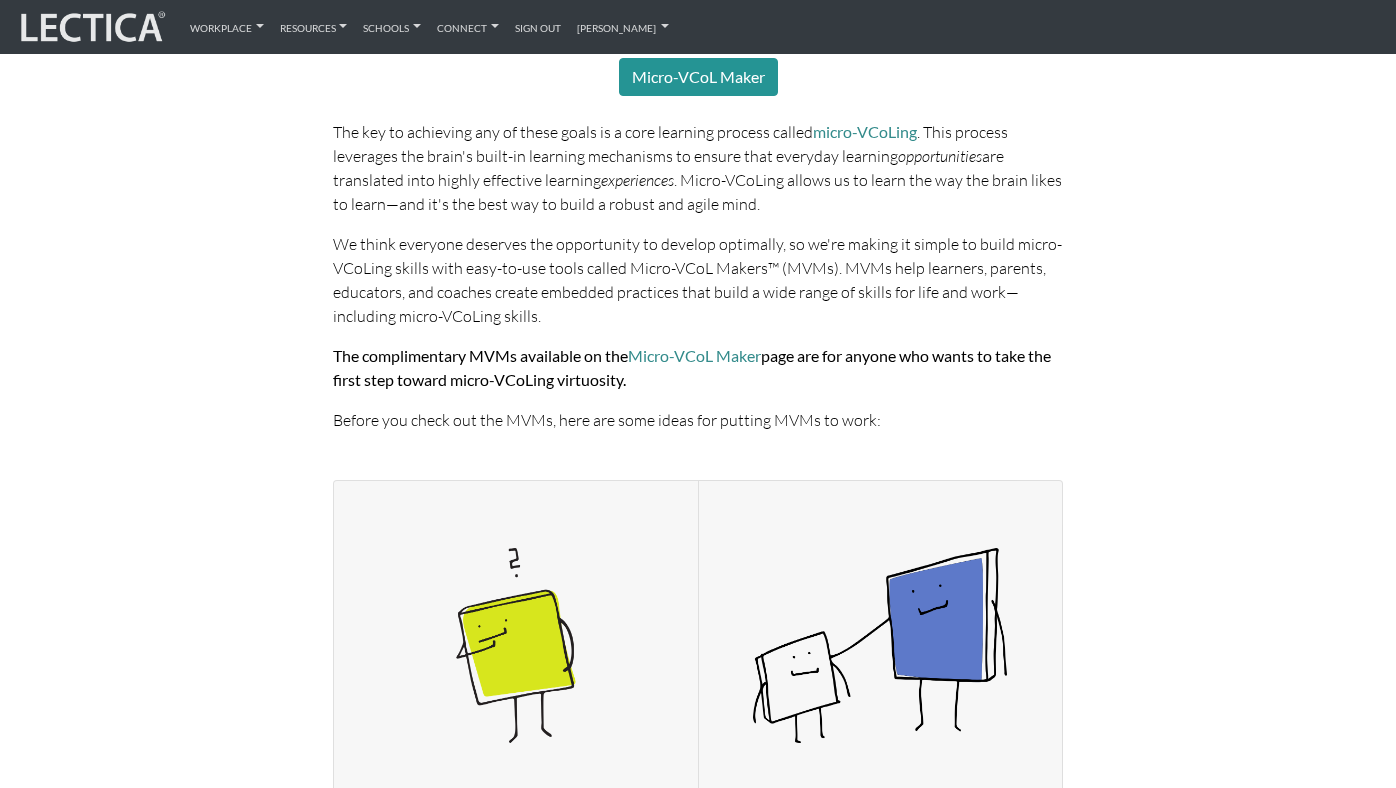 scroll, scrollTop: 239, scrollLeft: 0, axis: vertical 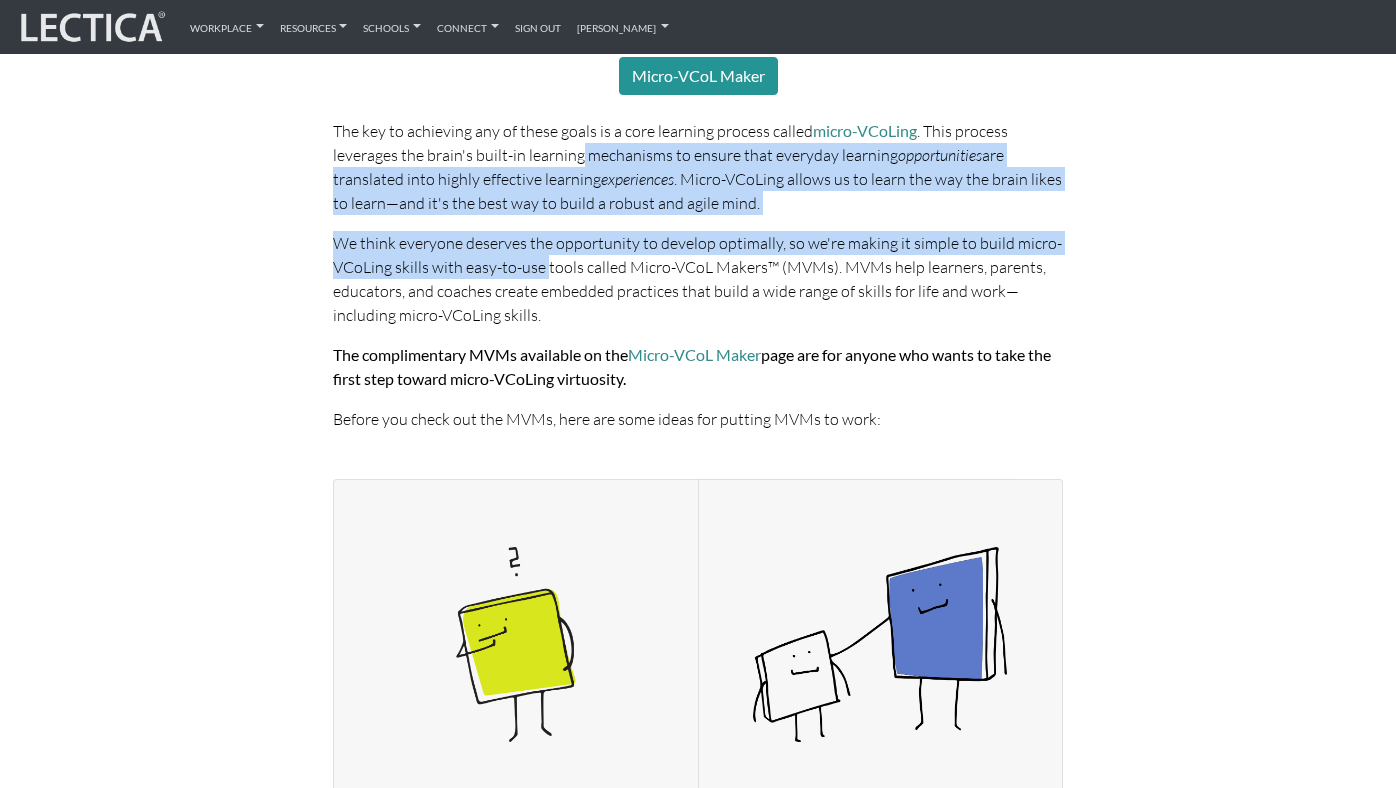 drag, startPoint x: 579, startPoint y: 151, endPoint x: 548, endPoint y: 269, distance: 122.0041 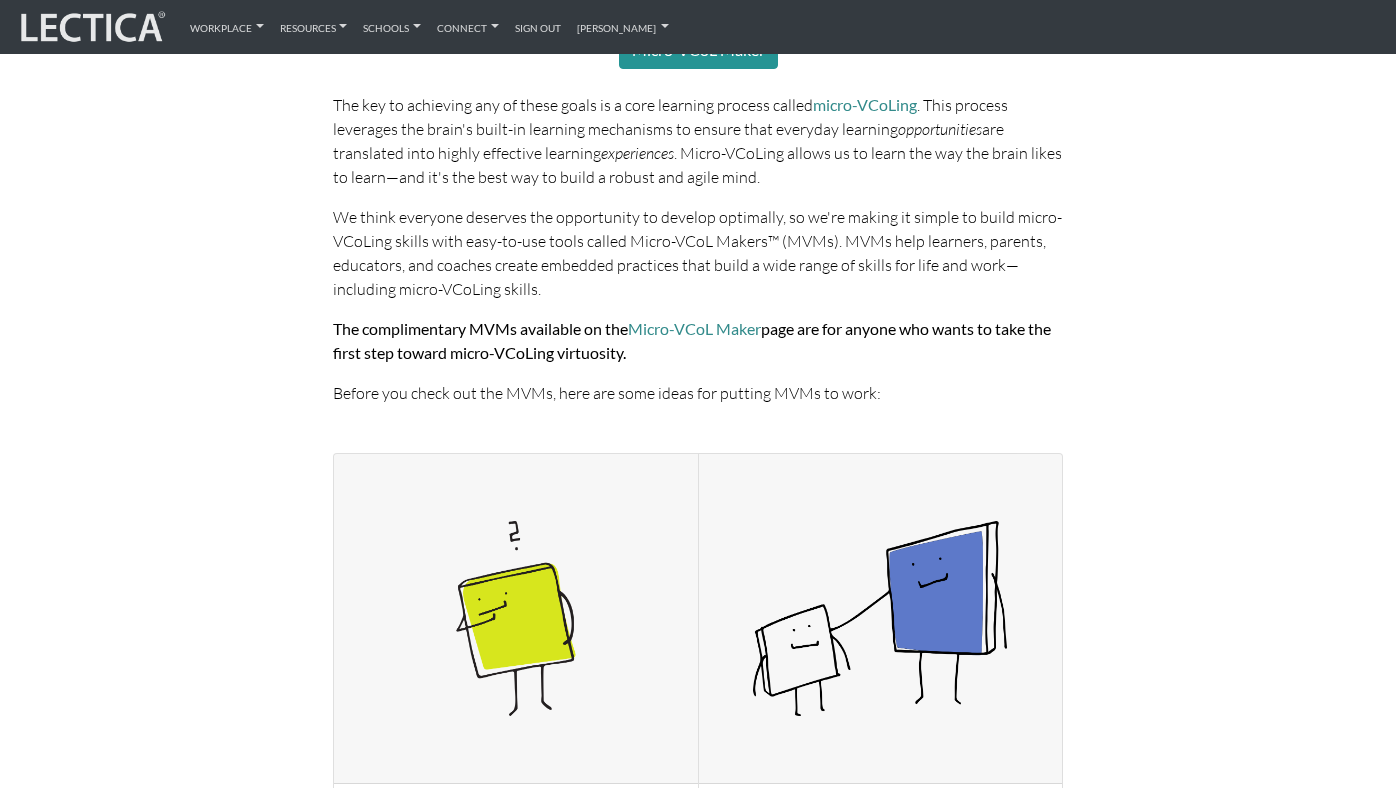 scroll, scrollTop: 267, scrollLeft: 0, axis: vertical 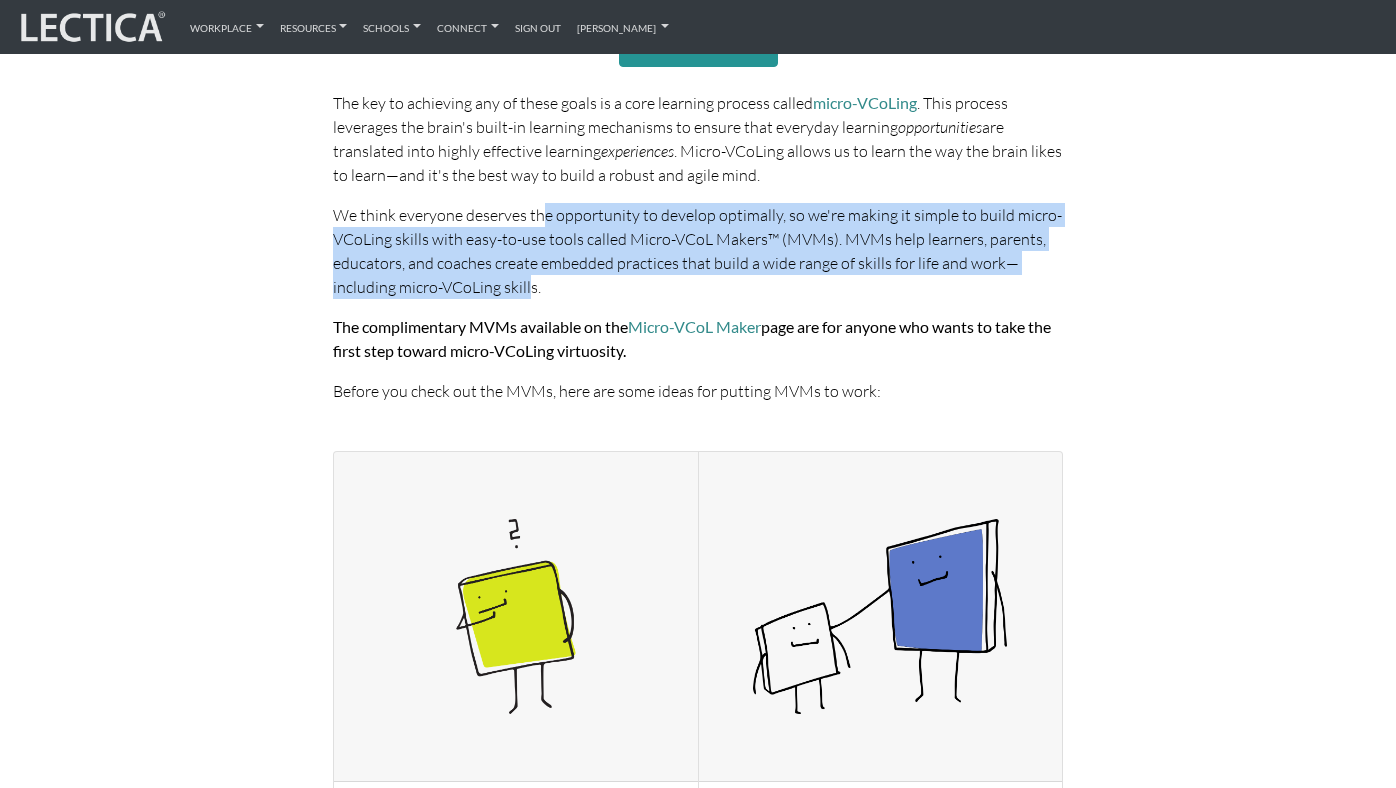 drag, startPoint x: 542, startPoint y: 221, endPoint x: 530, endPoint y: 296, distance: 75.95393 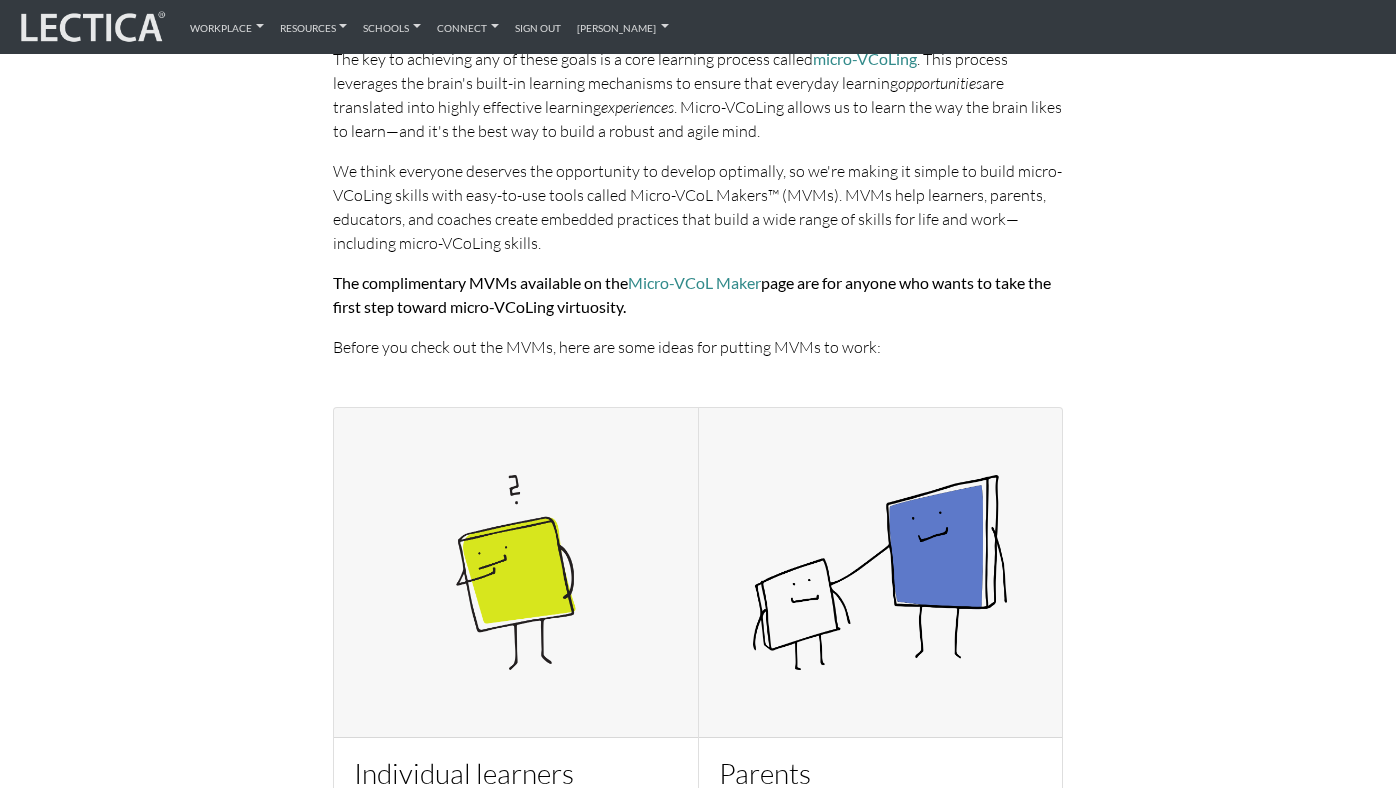 scroll, scrollTop: 315, scrollLeft: 0, axis: vertical 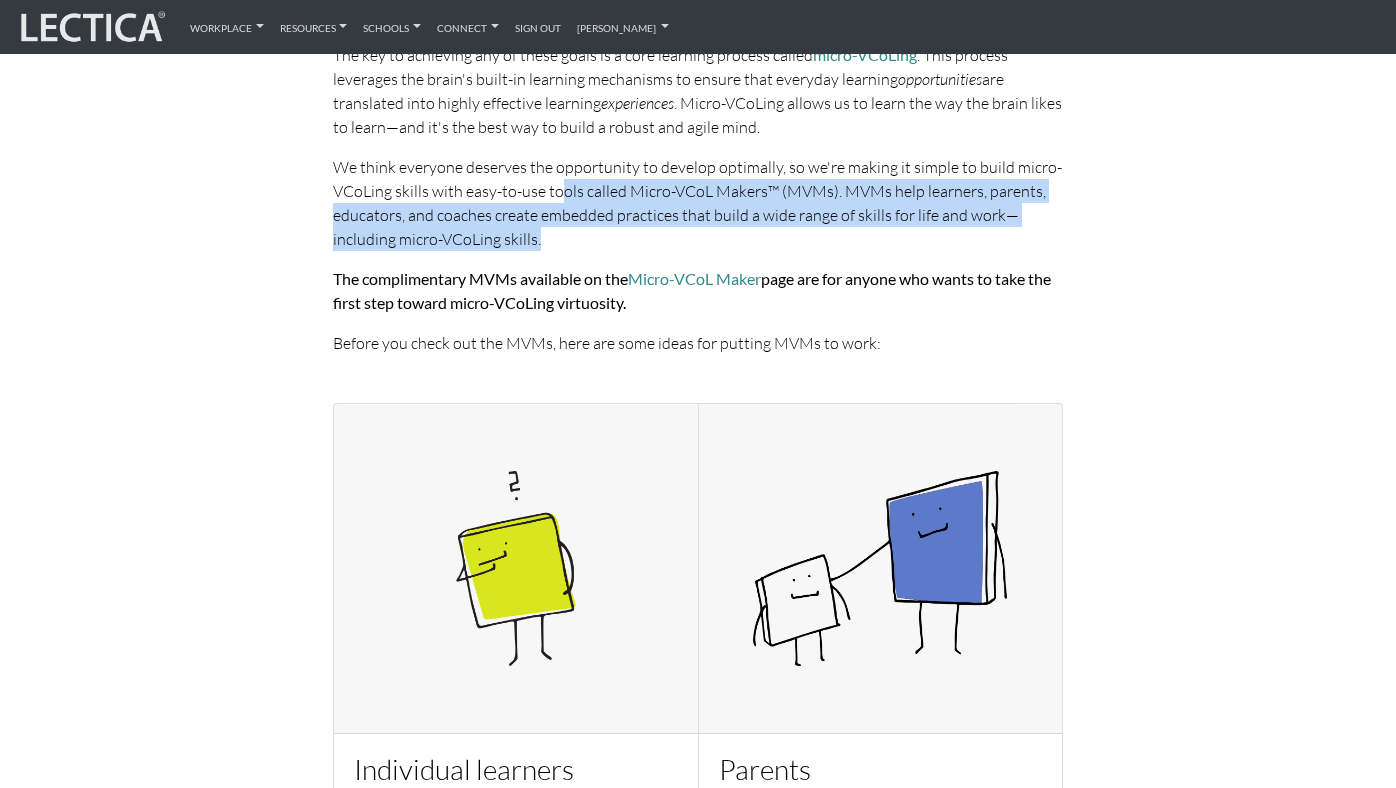 drag, startPoint x: 556, startPoint y: 188, endPoint x: 540, endPoint y: 243, distance: 57.280014 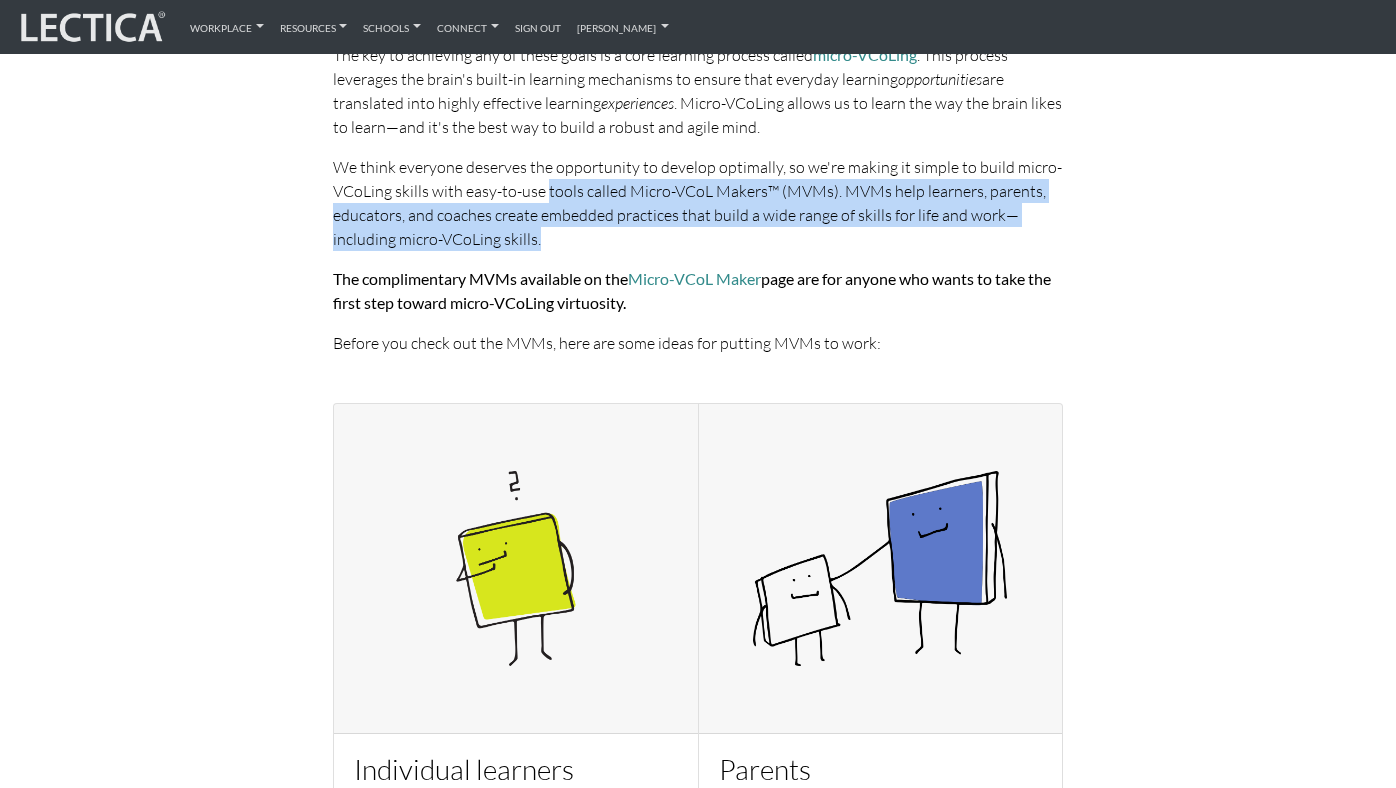 drag, startPoint x: 549, startPoint y: 179, endPoint x: 538, endPoint y: 236, distance: 58.0517 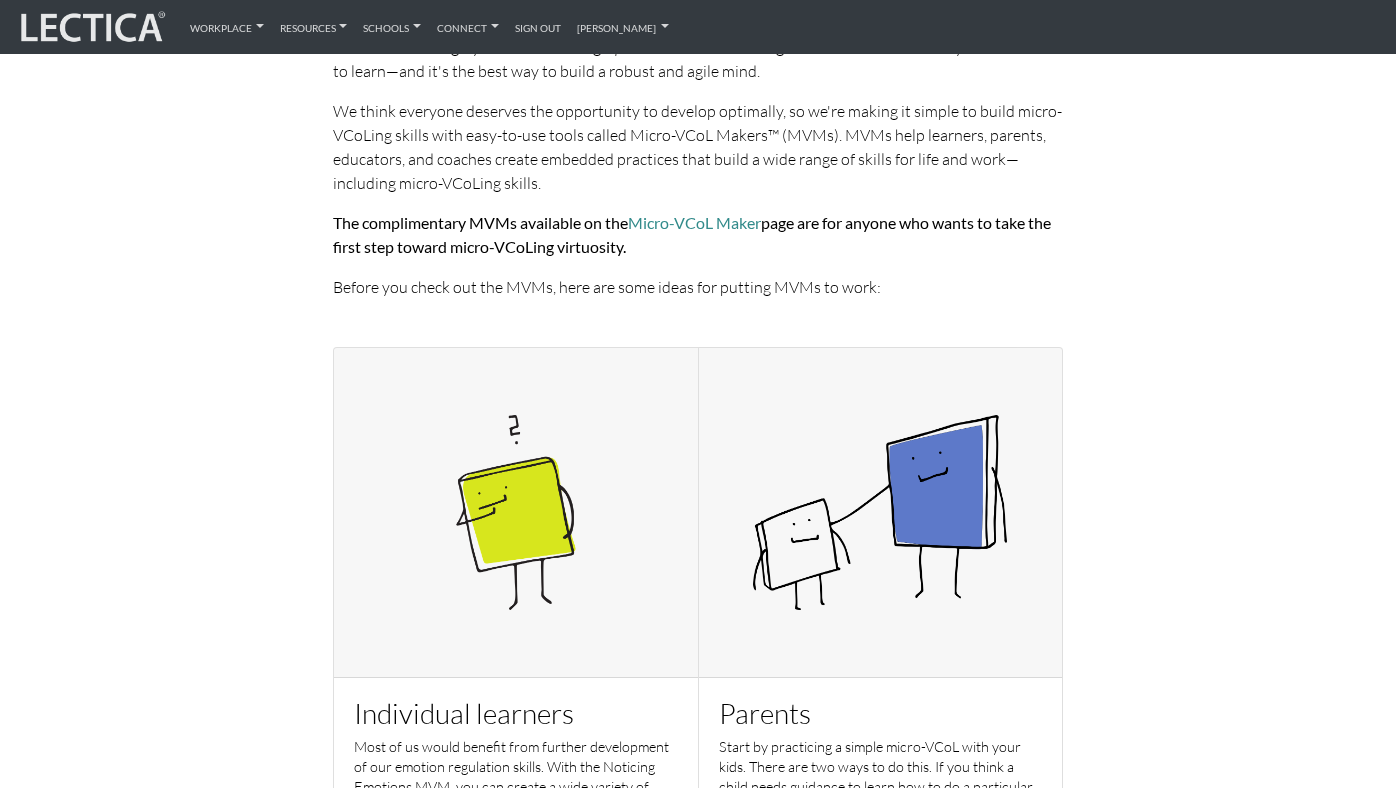 scroll, scrollTop: 372, scrollLeft: 0, axis: vertical 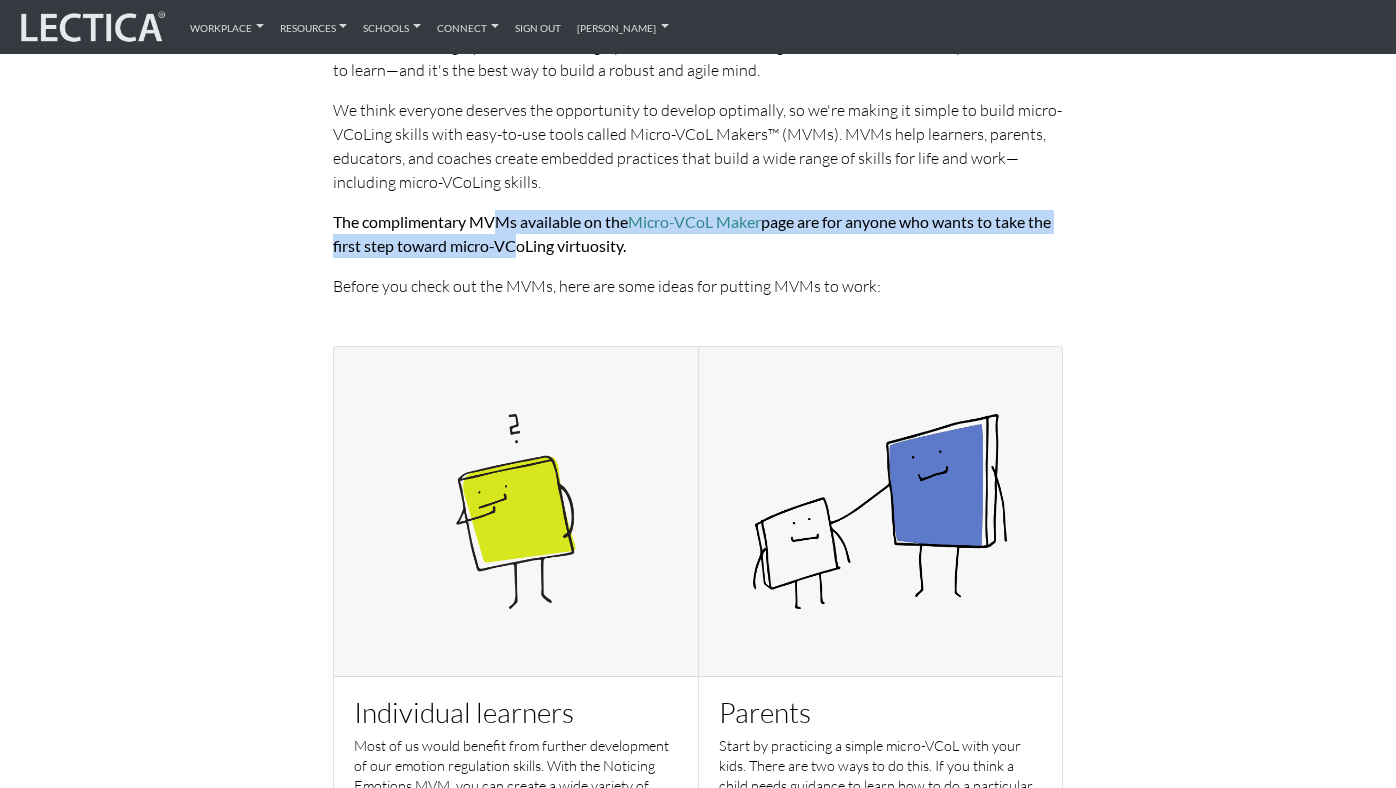drag, startPoint x: 503, startPoint y: 221, endPoint x: 534, endPoint y: 241, distance: 36.891735 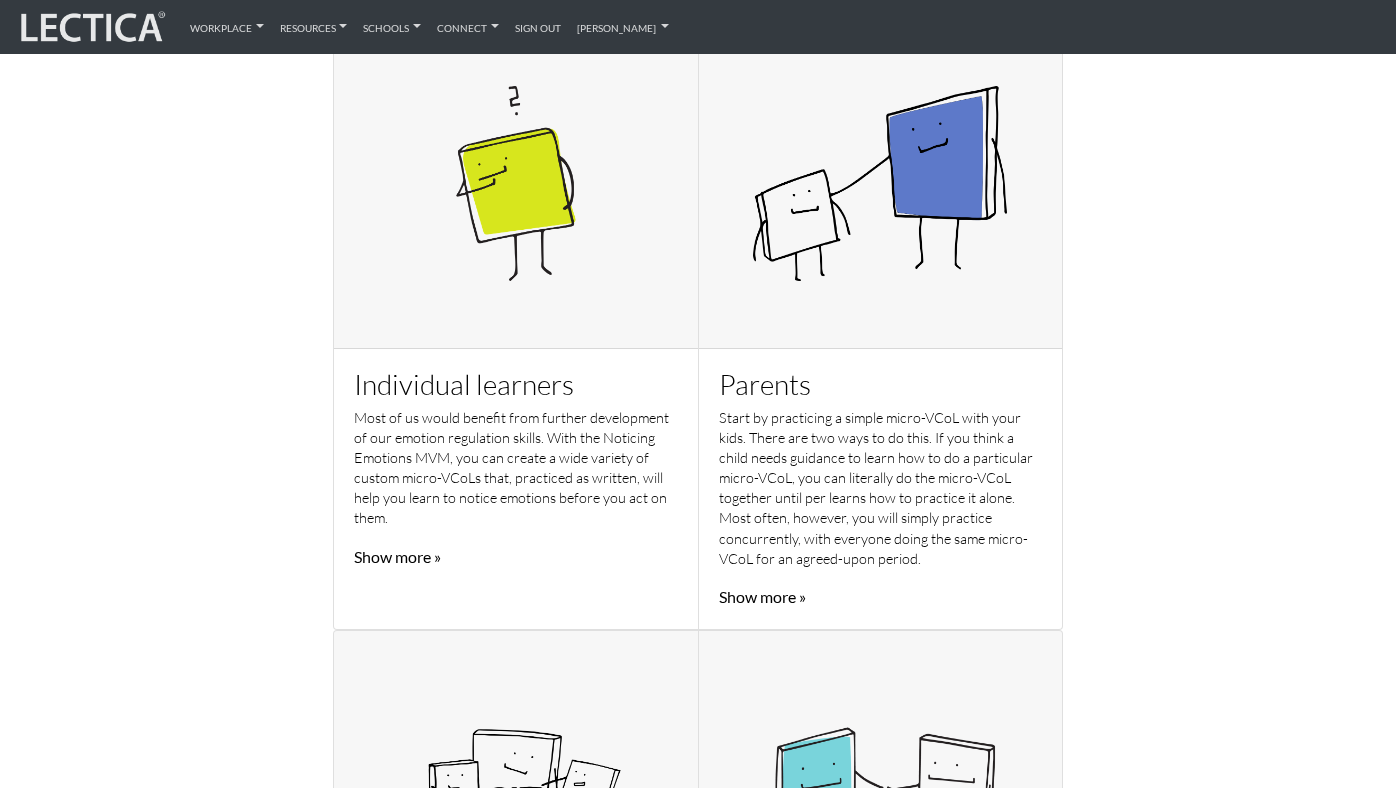scroll, scrollTop: 702, scrollLeft: 0, axis: vertical 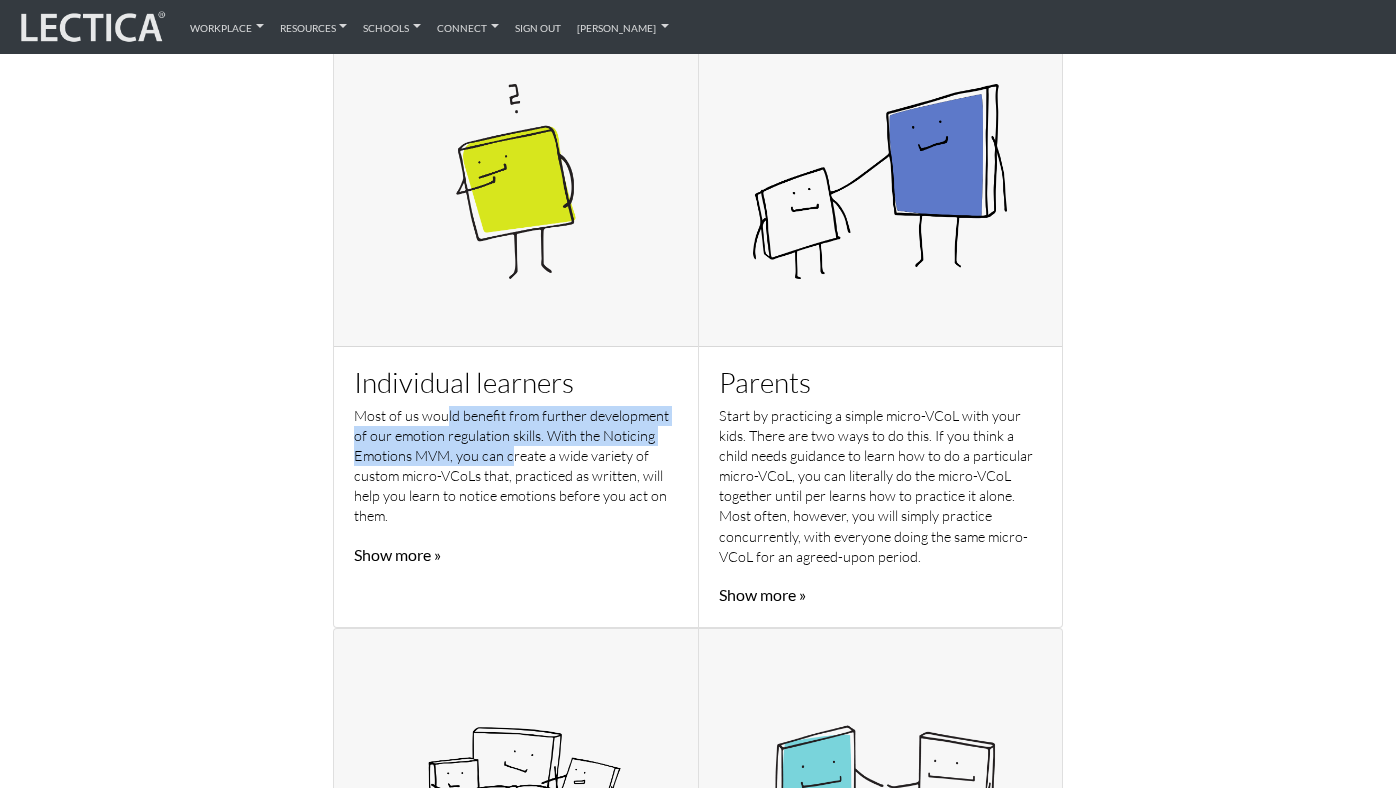 drag, startPoint x: 448, startPoint y: 412, endPoint x: 514, endPoint y: 457, distance: 79.881165 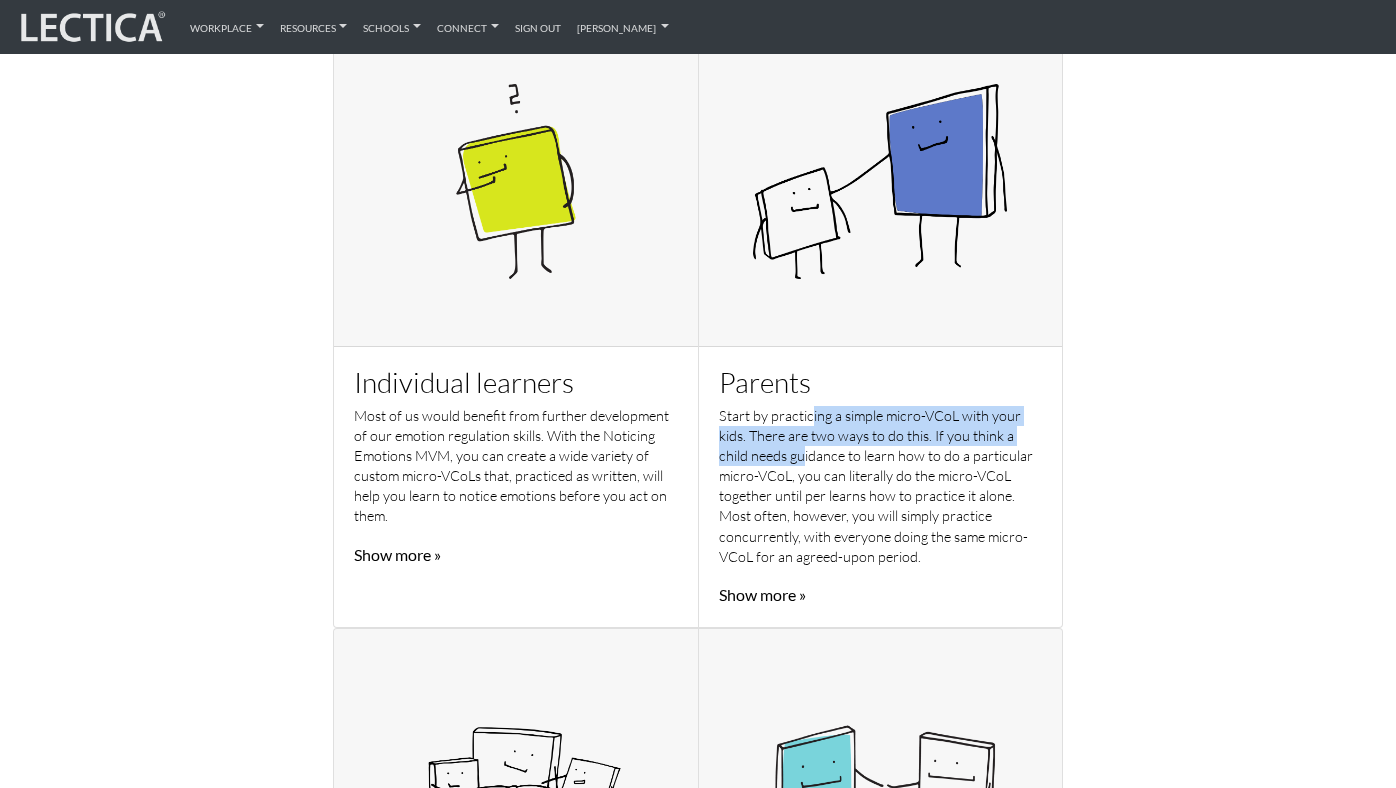drag, startPoint x: 810, startPoint y: 423, endPoint x: 803, endPoint y: 446, distance: 24.04163 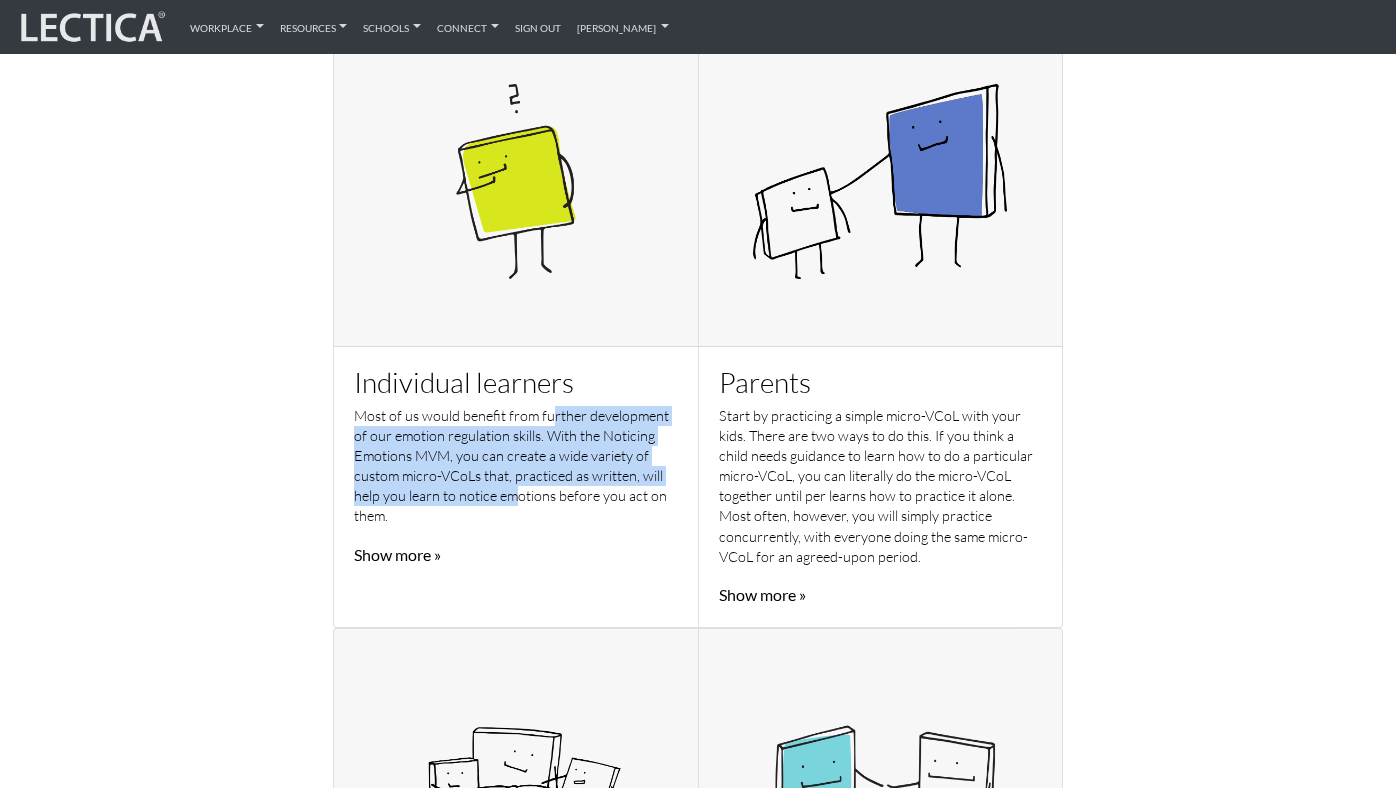 drag, startPoint x: 551, startPoint y: 409, endPoint x: 518, endPoint y: 486, distance: 83.773506 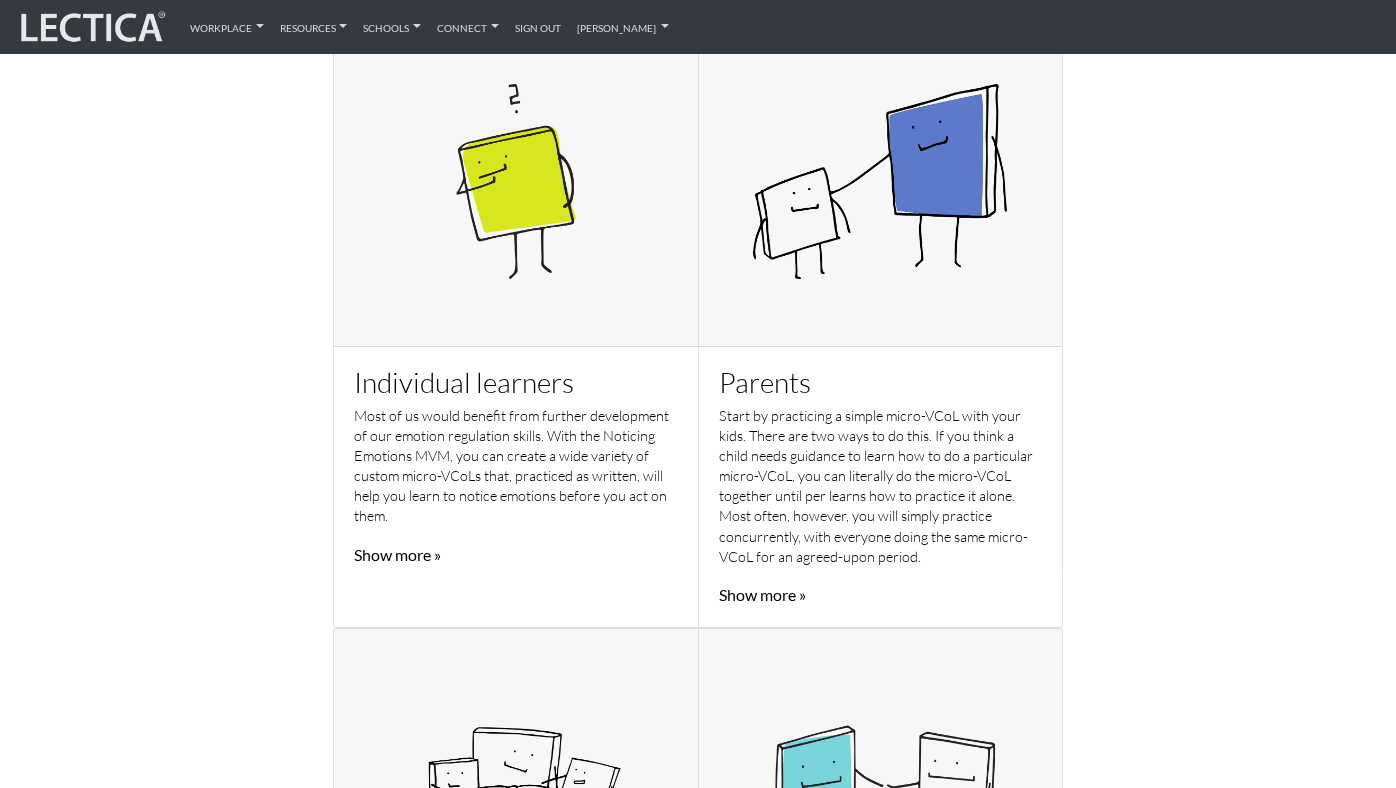 click on "Show more »" at bounding box center [397, 554] 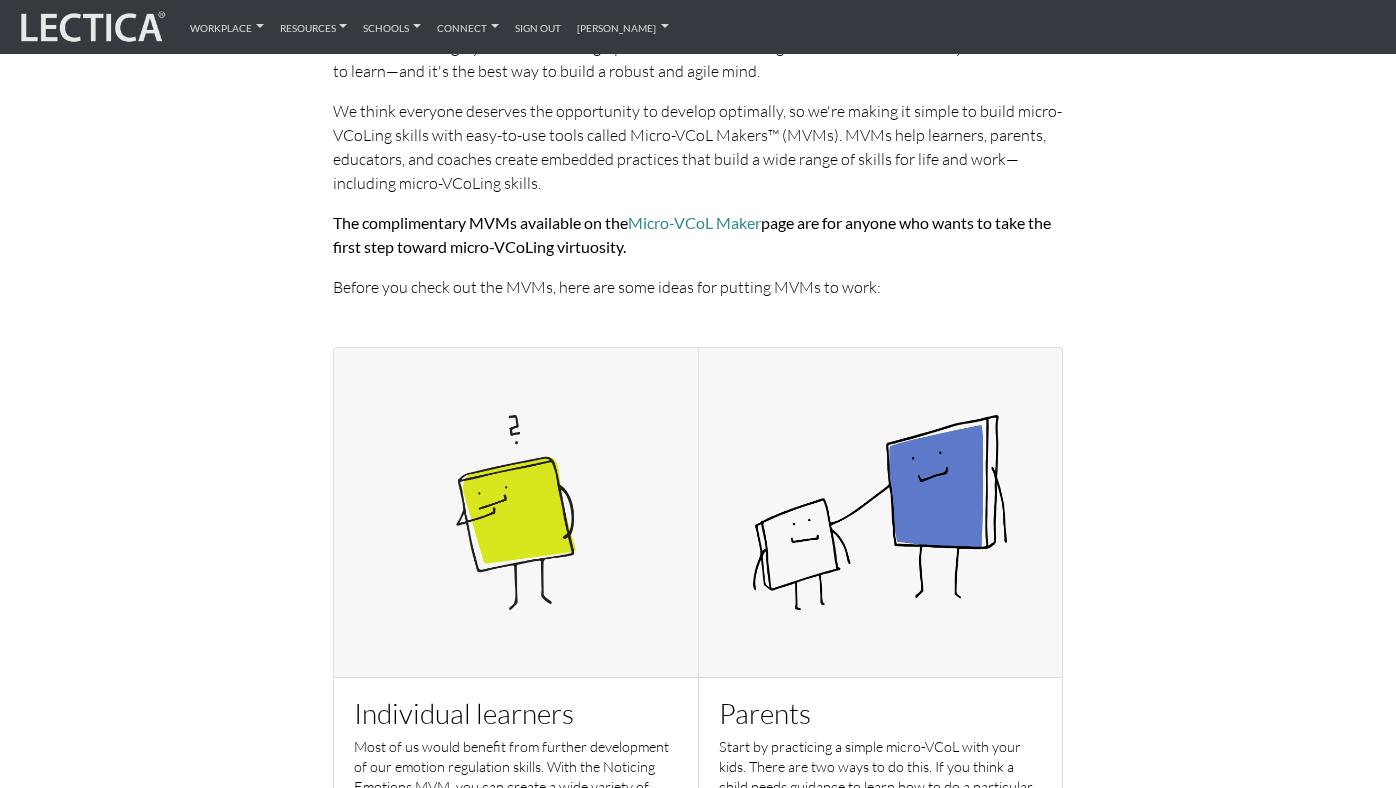 scroll, scrollTop: 366, scrollLeft: 0, axis: vertical 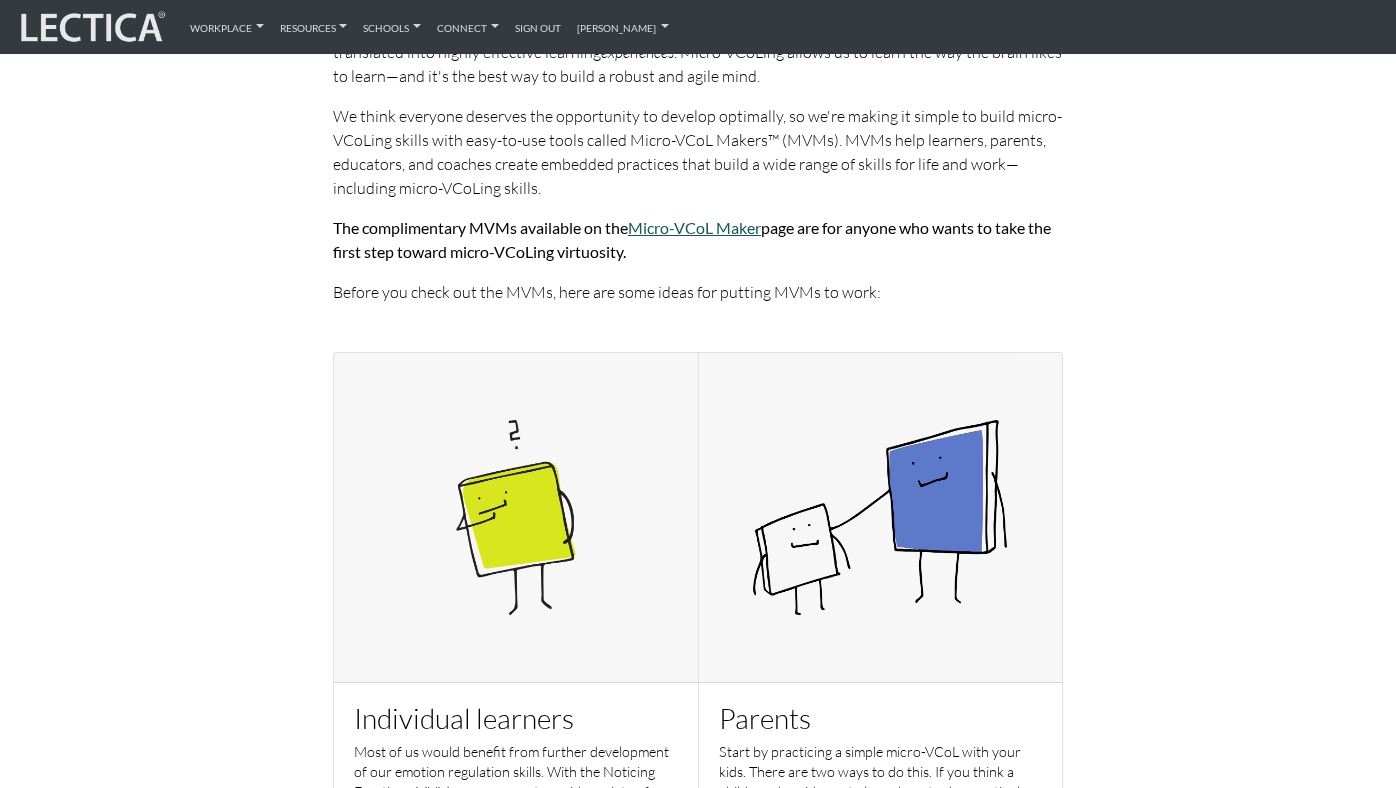 click on "Micro-VCoL Maker" at bounding box center (694, 227) 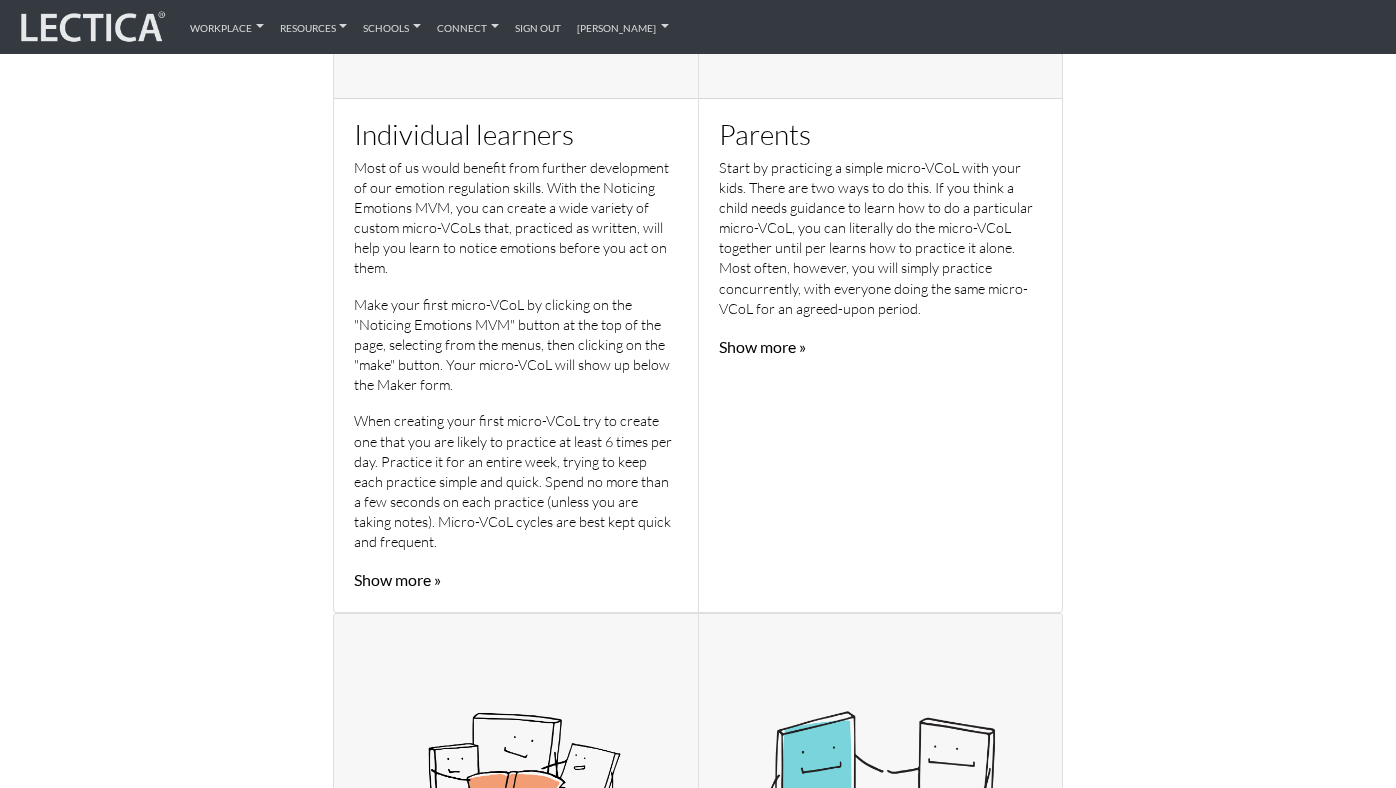 scroll, scrollTop: 953, scrollLeft: 0, axis: vertical 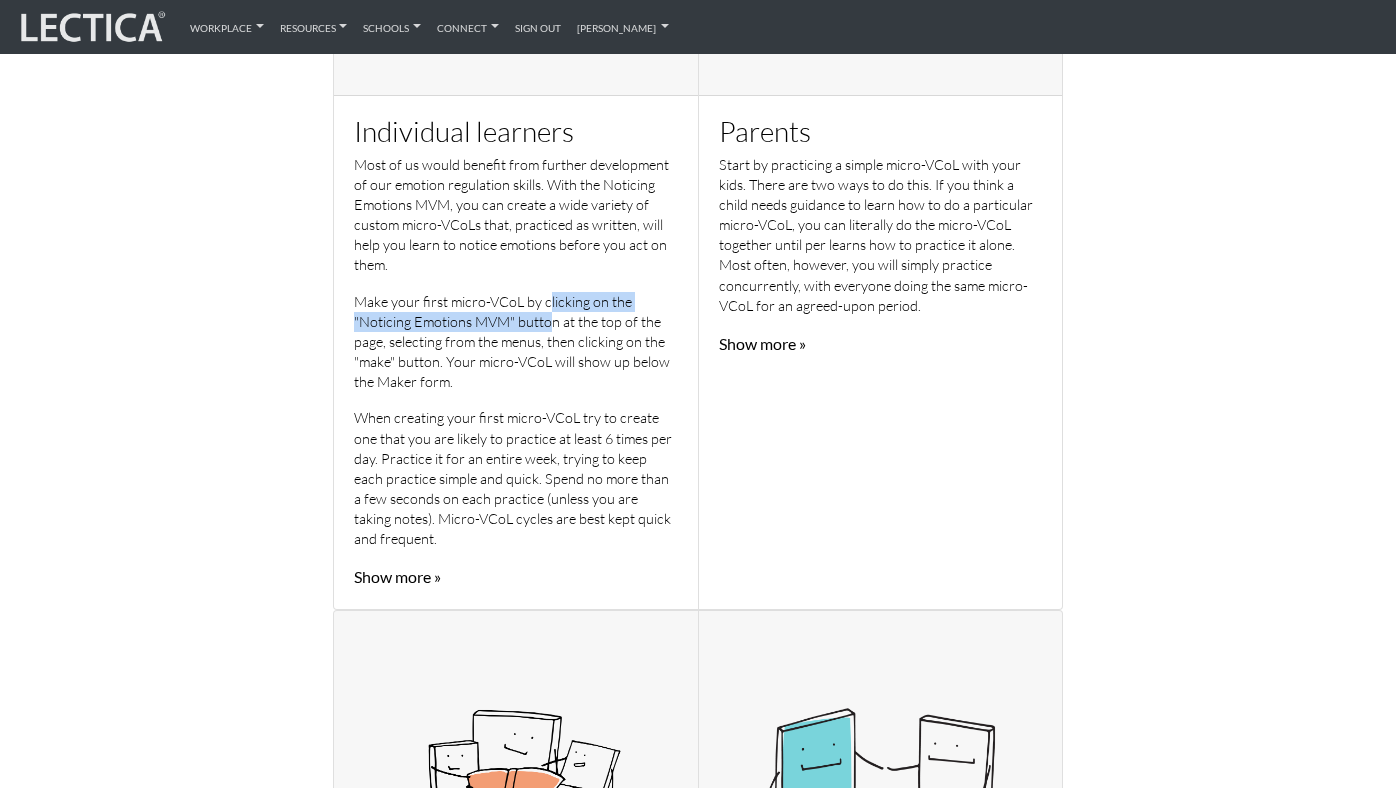 drag, startPoint x: 549, startPoint y: 303, endPoint x: 549, endPoint y: 322, distance: 19 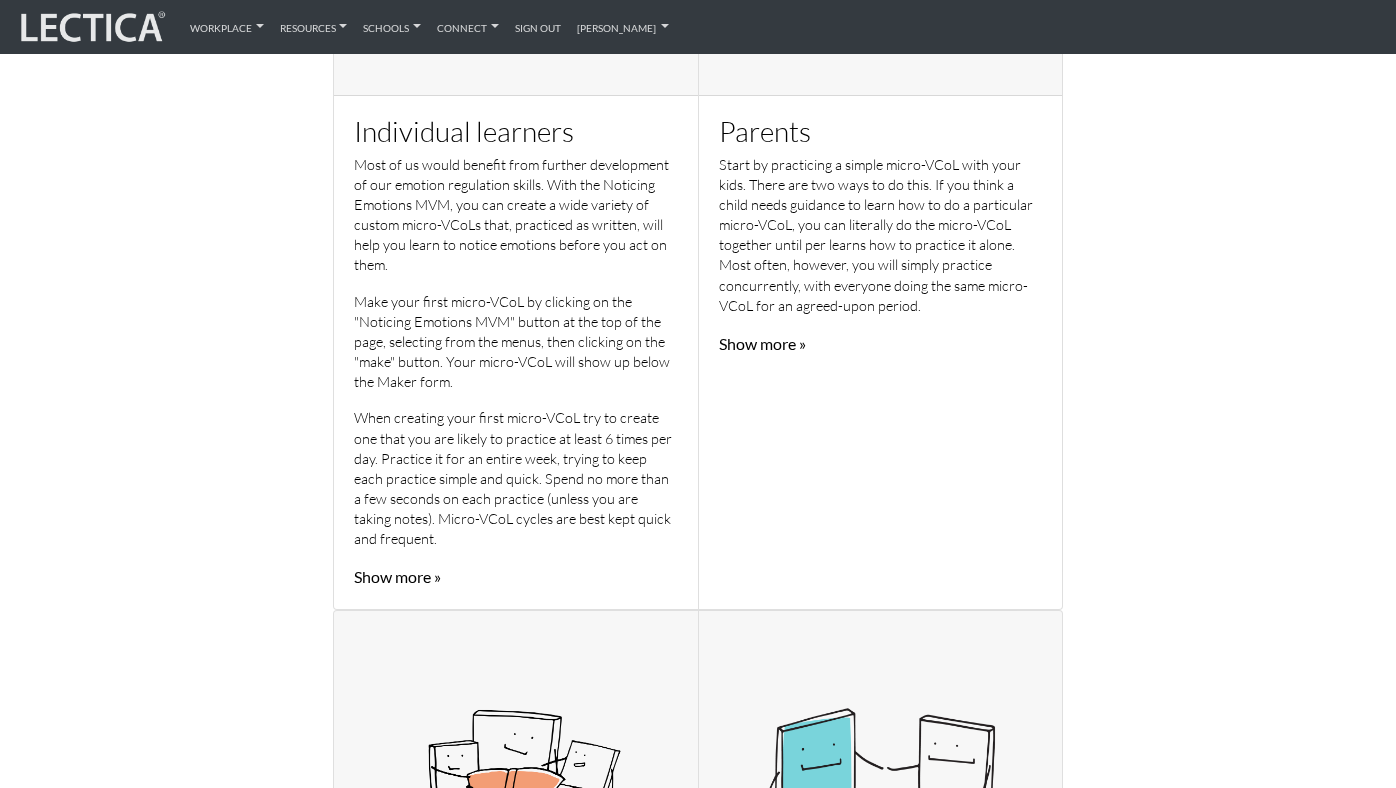 click on "Show more »" at bounding box center (762, 343) 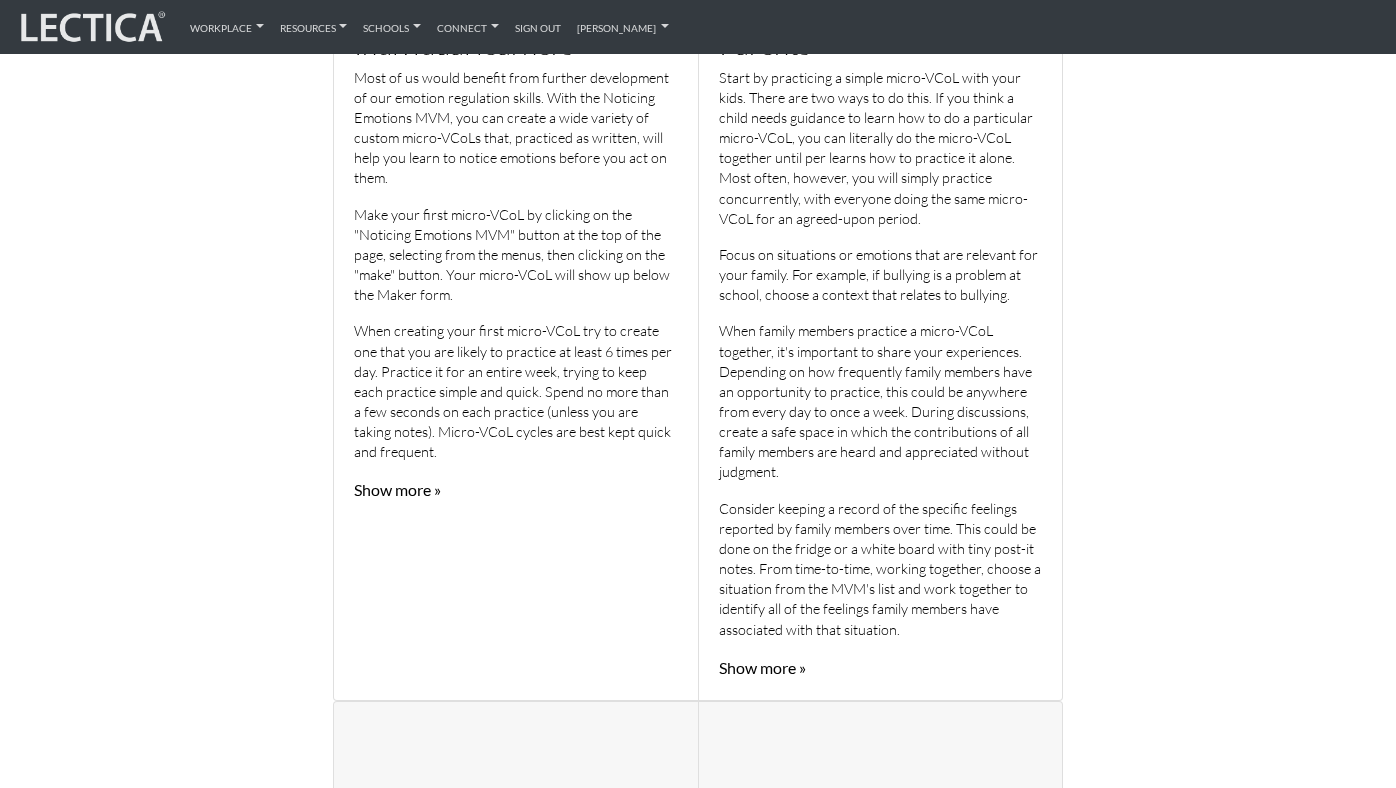 scroll, scrollTop: 1042, scrollLeft: 0, axis: vertical 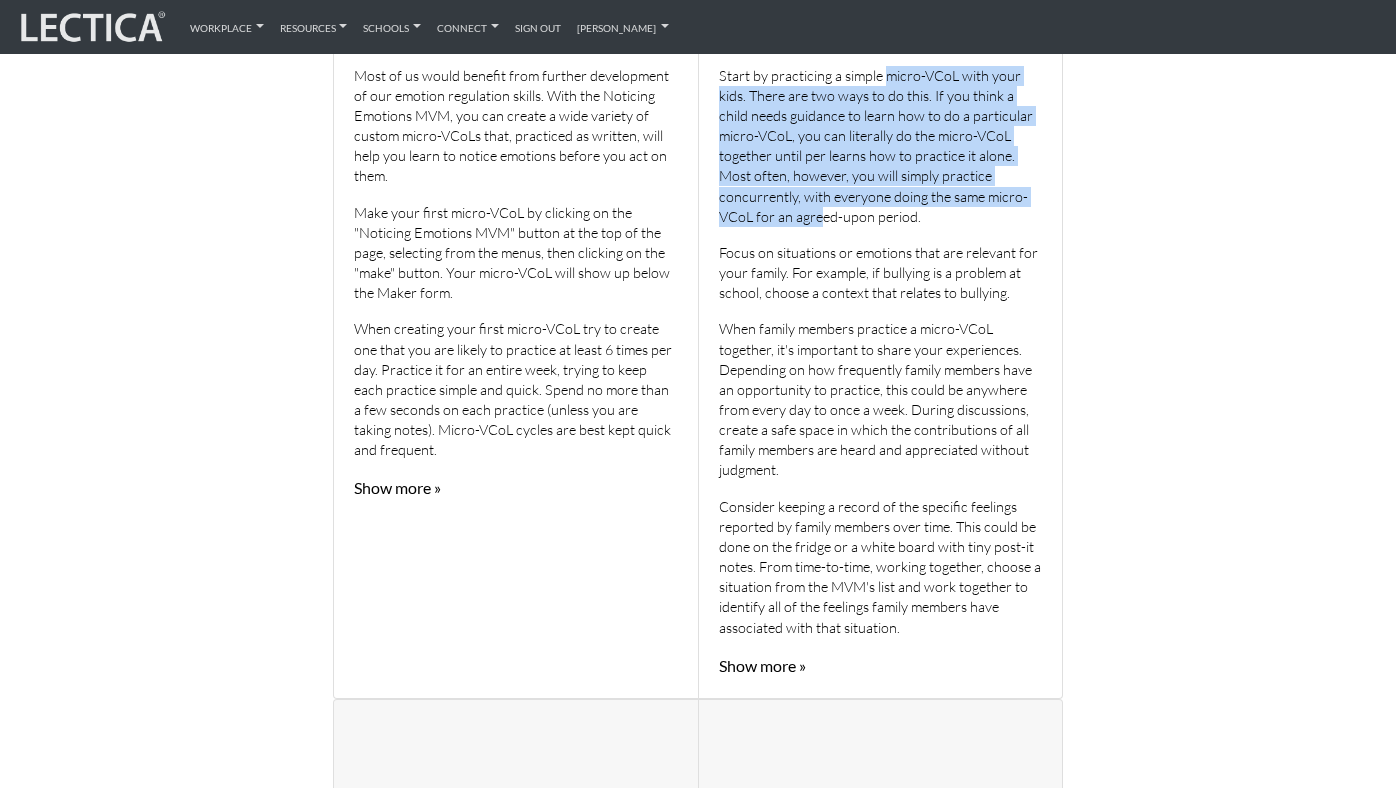 drag, startPoint x: 884, startPoint y: 81, endPoint x: 818, endPoint y: 217, distance: 151.16878 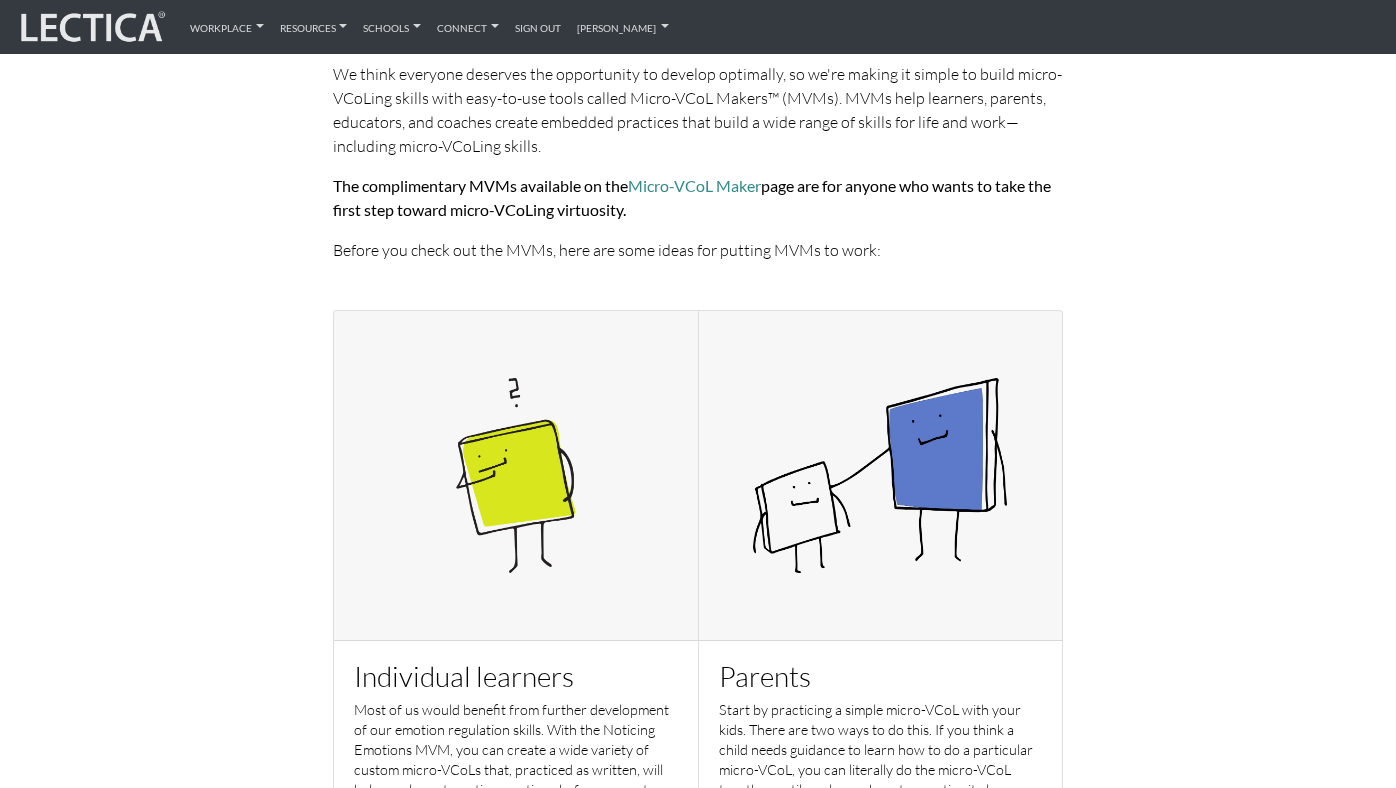 scroll, scrollTop: 0, scrollLeft: 0, axis: both 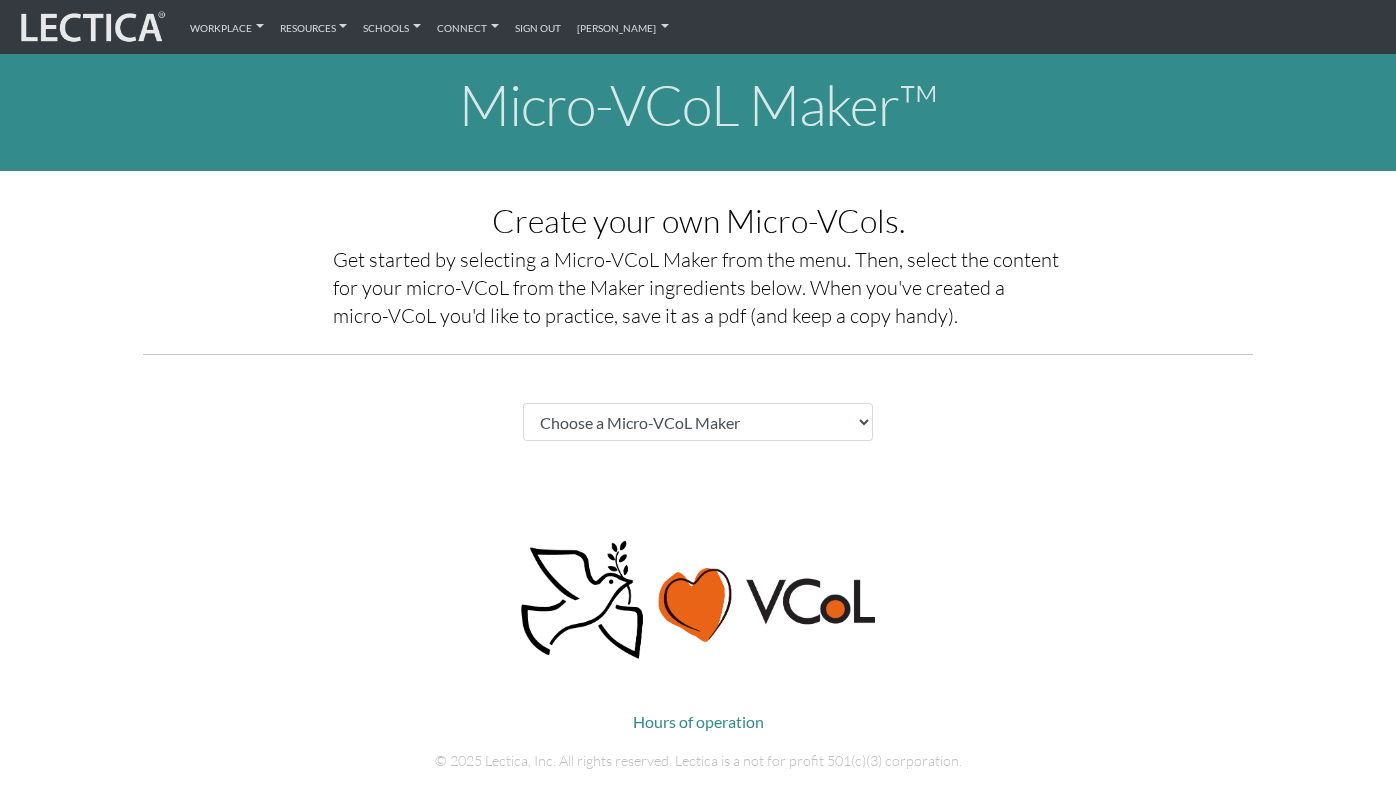 click on "Micro-VCoL Maker™     Create your own Micro-VCols.   Get started by selecting a Micro-VCoL Maker from the menu. Then, select the content for your micro-VCoL from the Maker ingredients below. When you've created a micro-VCoL you'd like to practice, save it as a pdf (and keep a copy handy).     Choose a Micro-VCoL Maker" at bounding box center [698, 272] 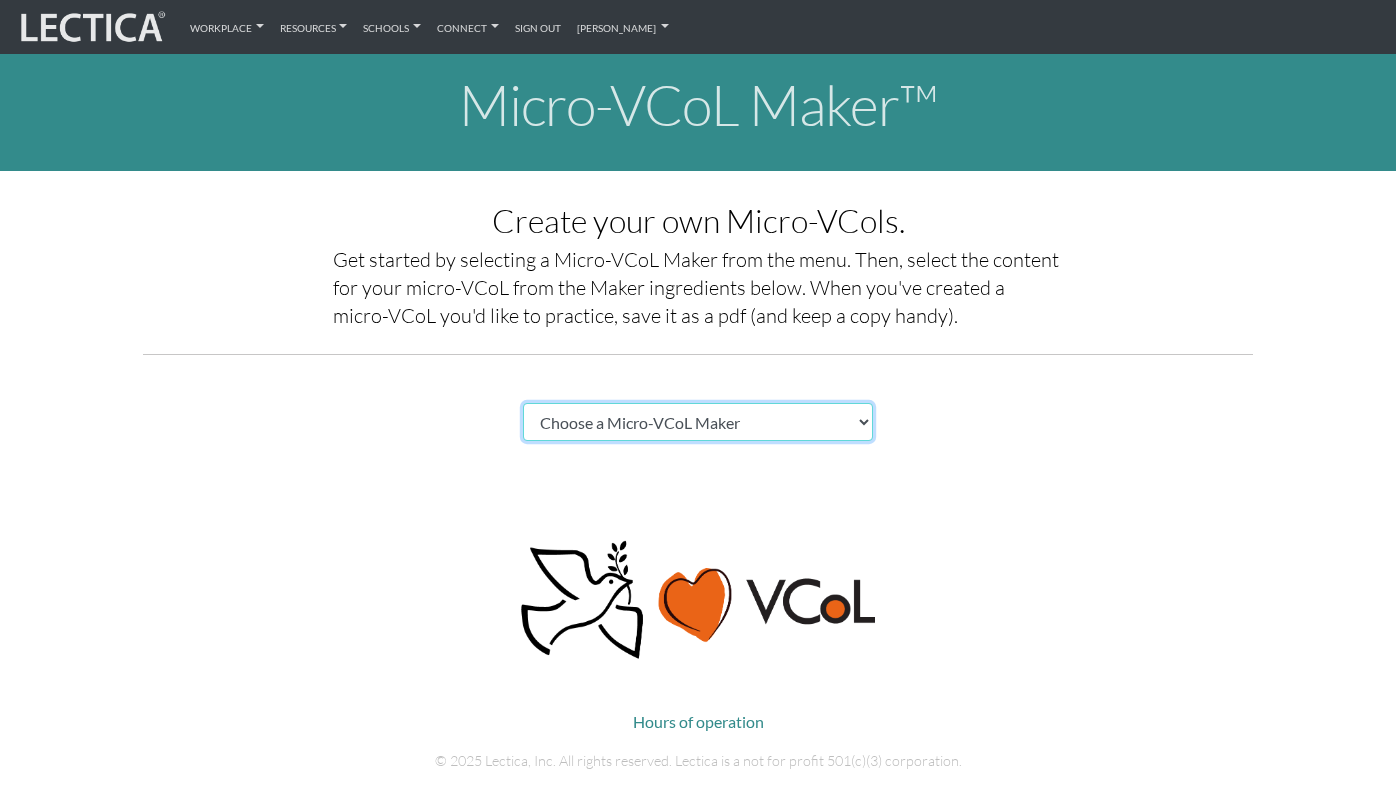 click on "Choose a Micro-VCoL Maker" at bounding box center [698, 422] 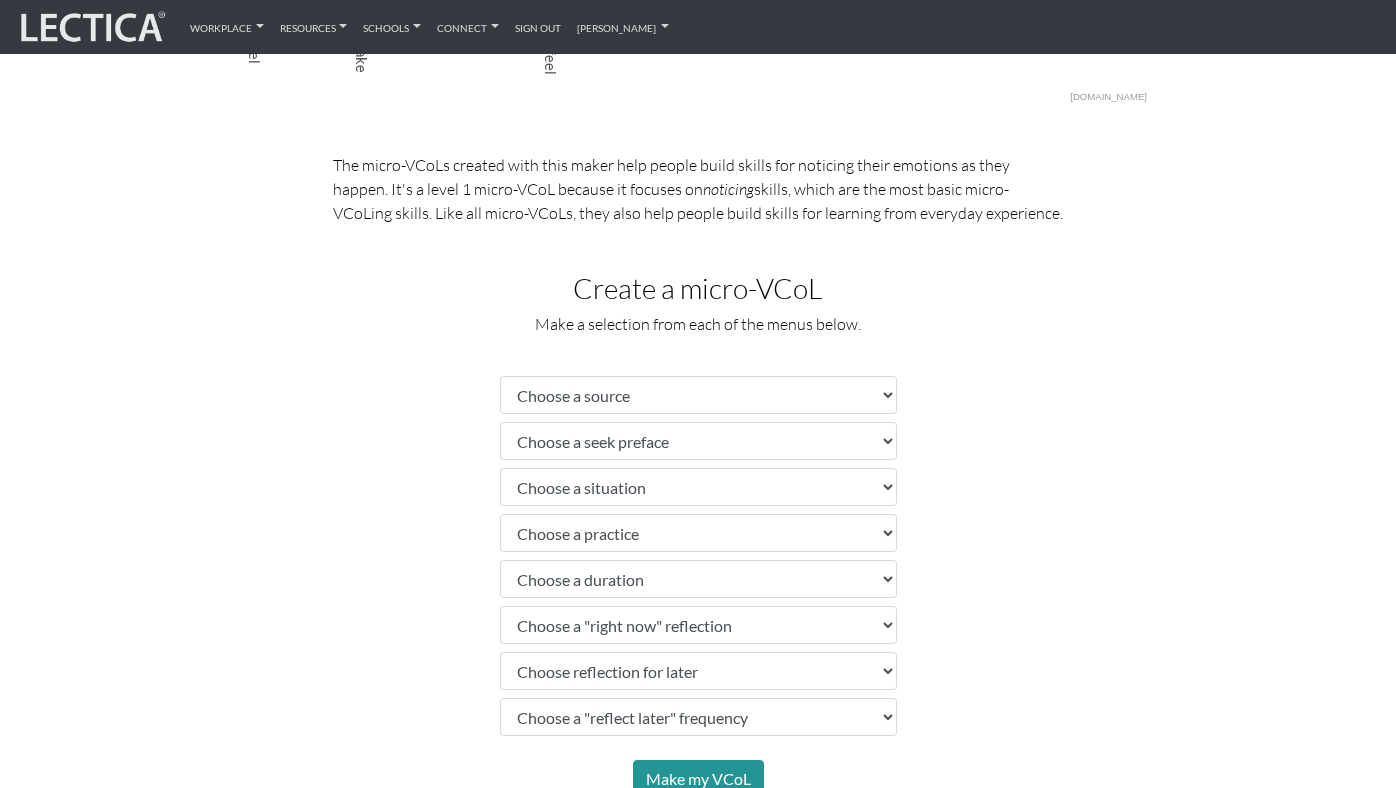 scroll, scrollTop: 885, scrollLeft: 0, axis: vertical 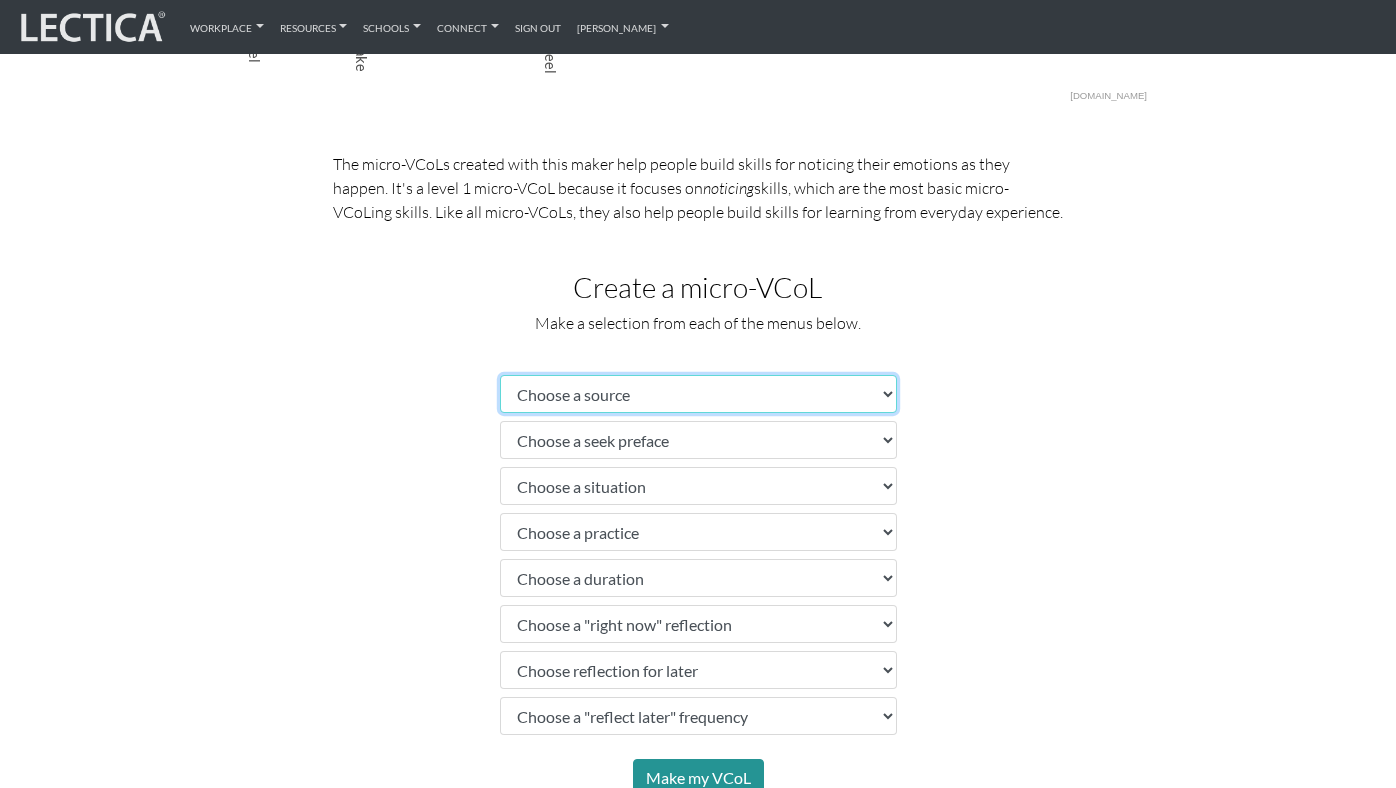 click on "Choose a source" at bounding box center [698, 394] 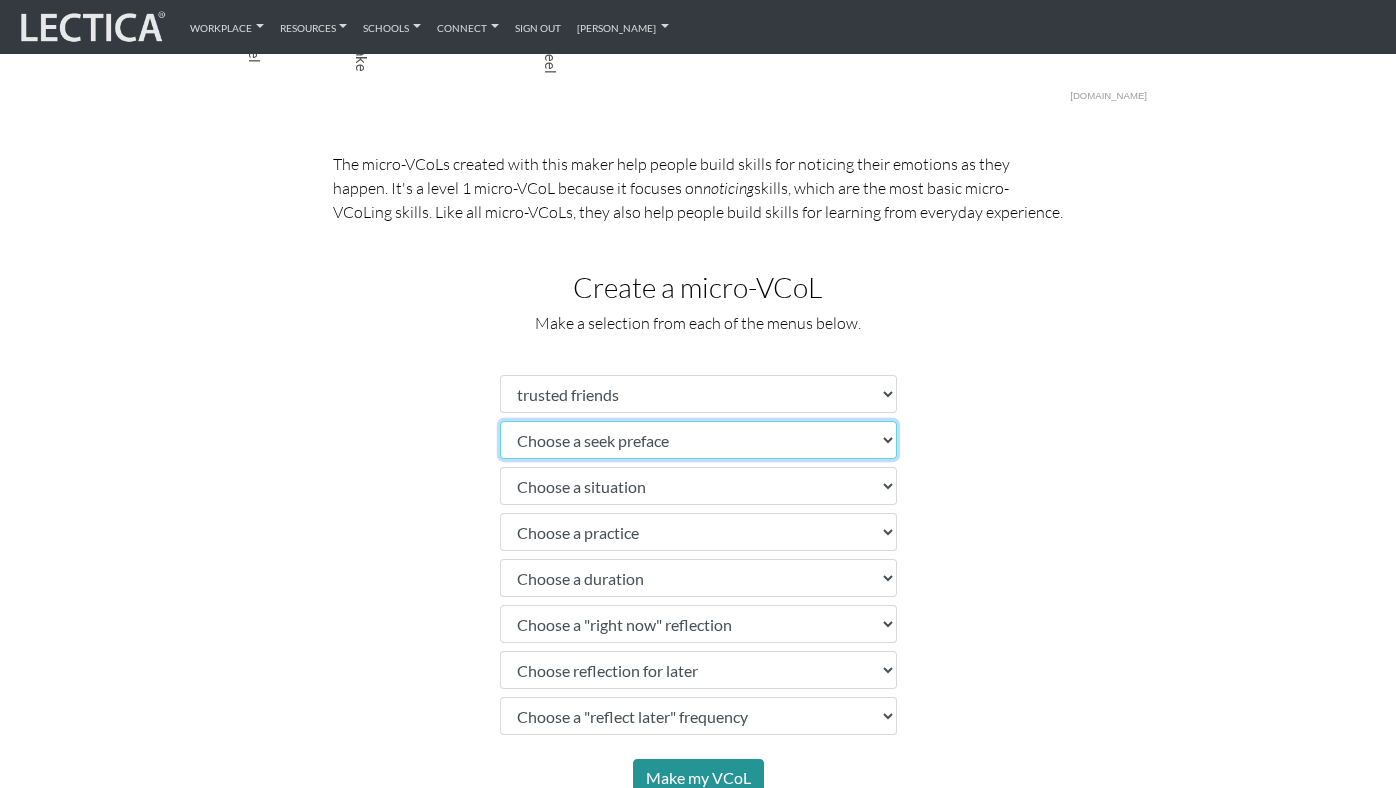 click on "Choose a seek preface" at bounding box center (698, 440) 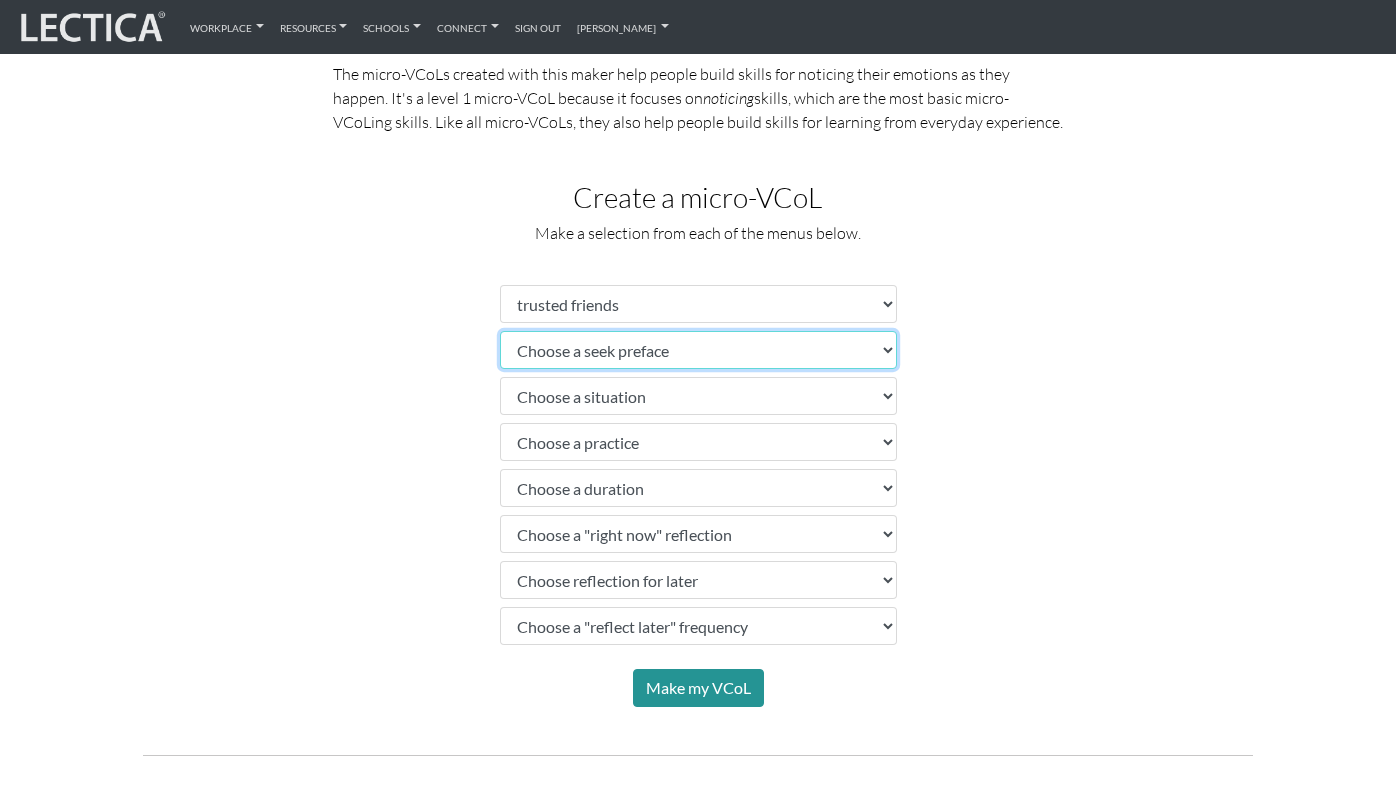 click on "Choose a seek preface" at bounding box center [698, 350] 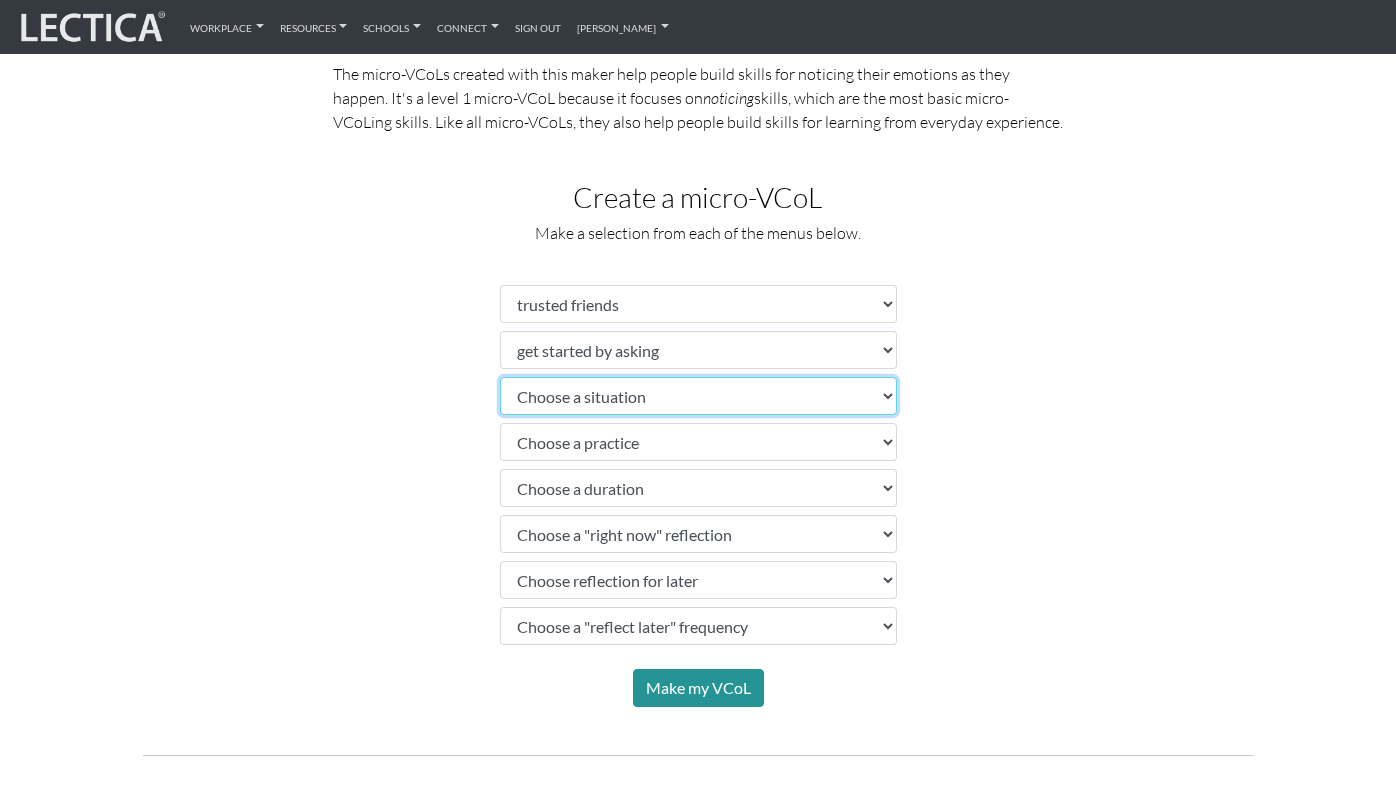 click on "Choose a situation" at bounding box center [698, 396] 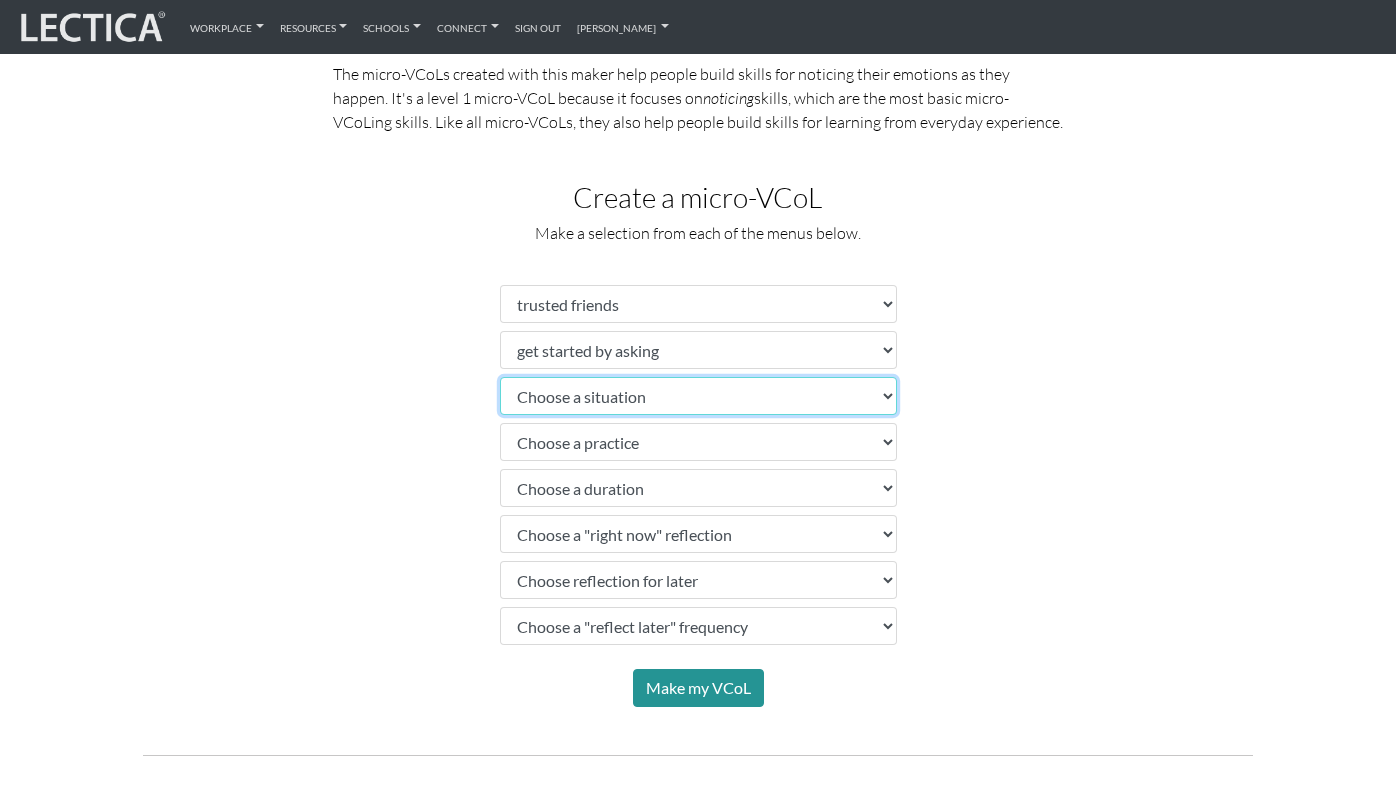 select on "angry" 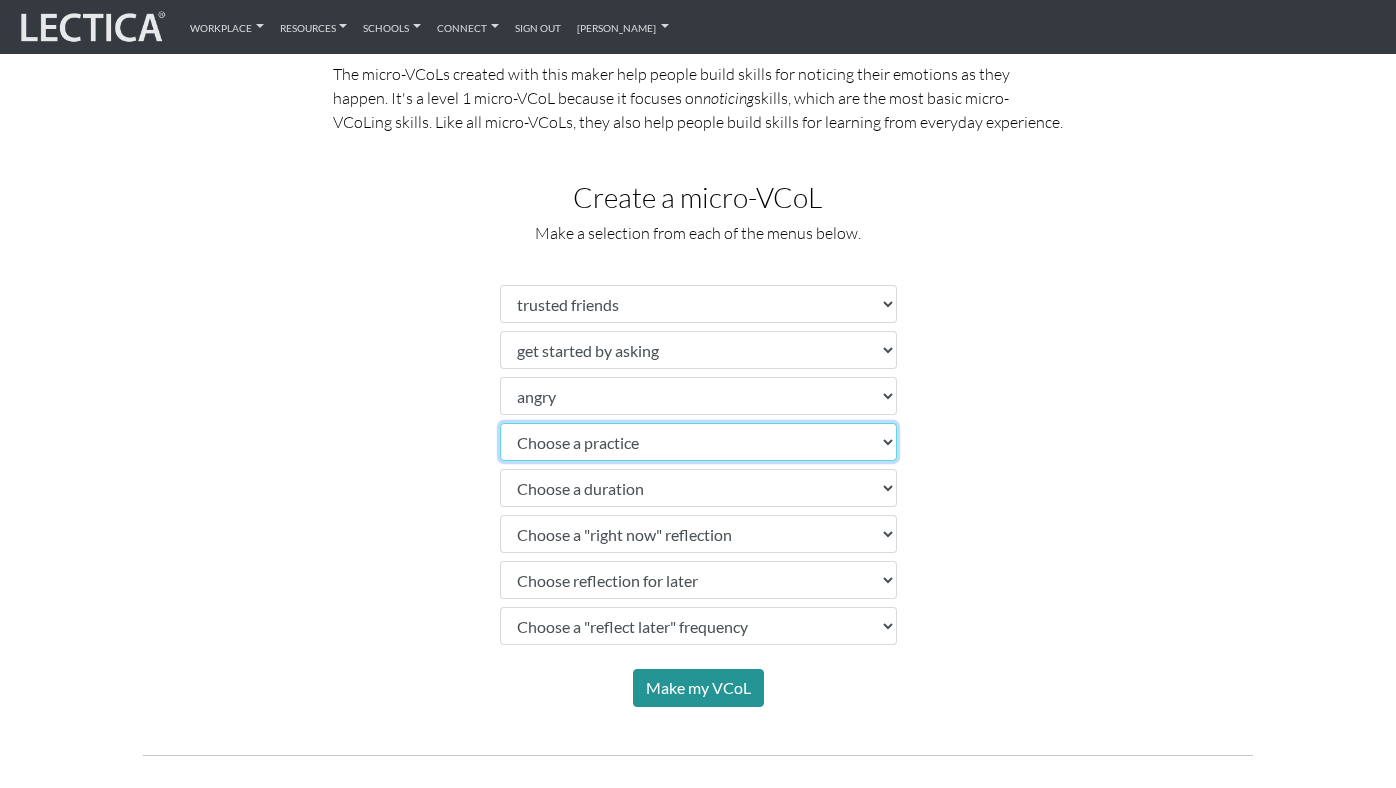 click on "Choose a practice" at bounding box center (698, 442) 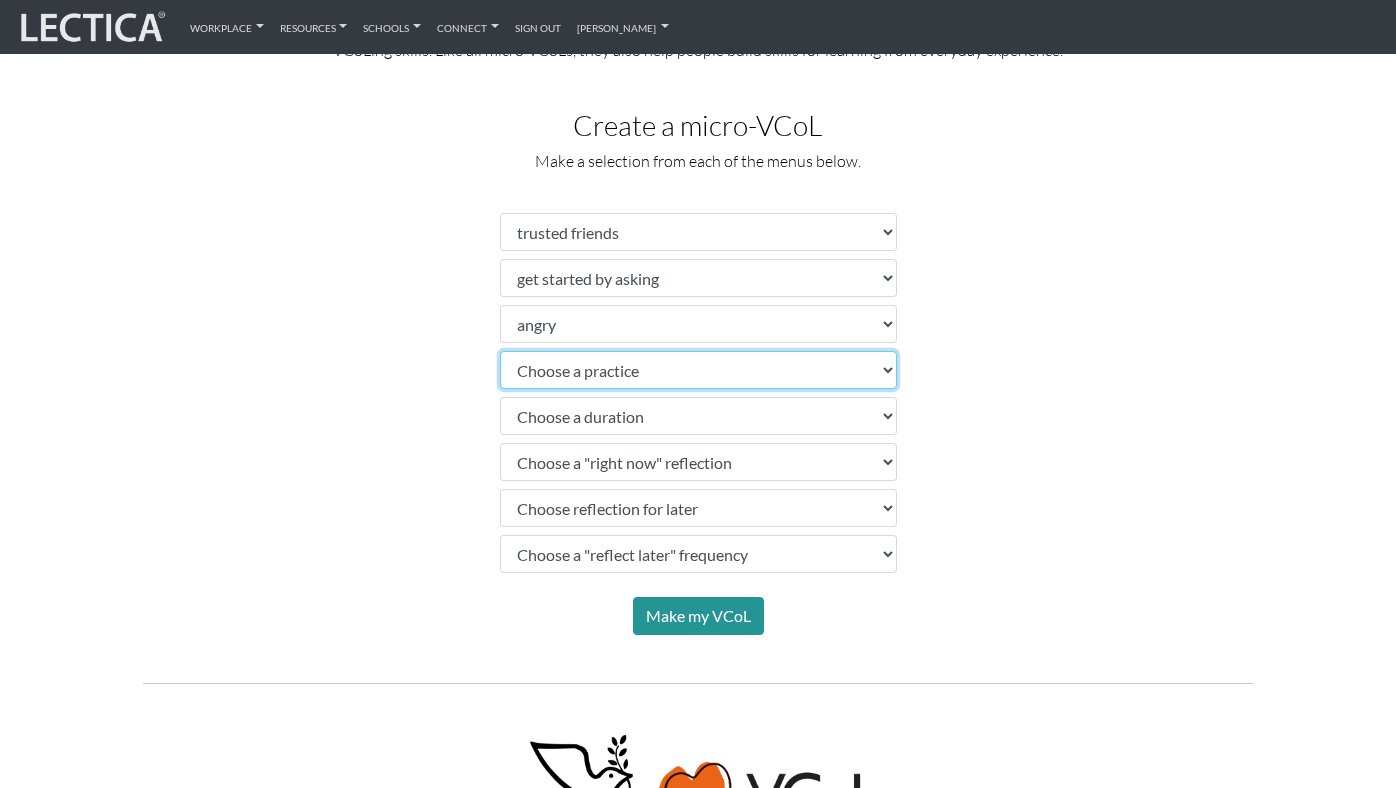 scroll, scrollTop: 1063, scrollLeft: 0, axis: vertical 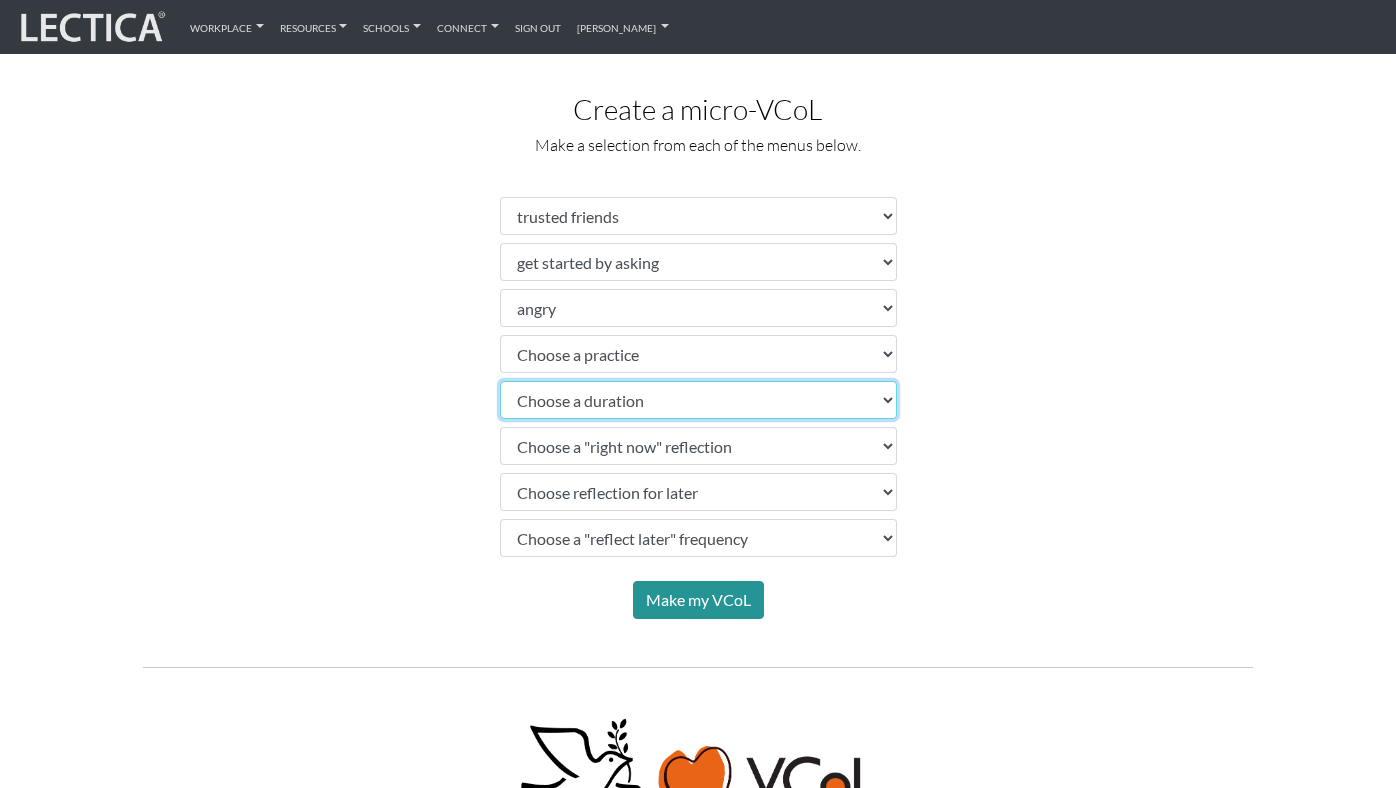 click on "Choose a duration" at bounding box center (698, 400) 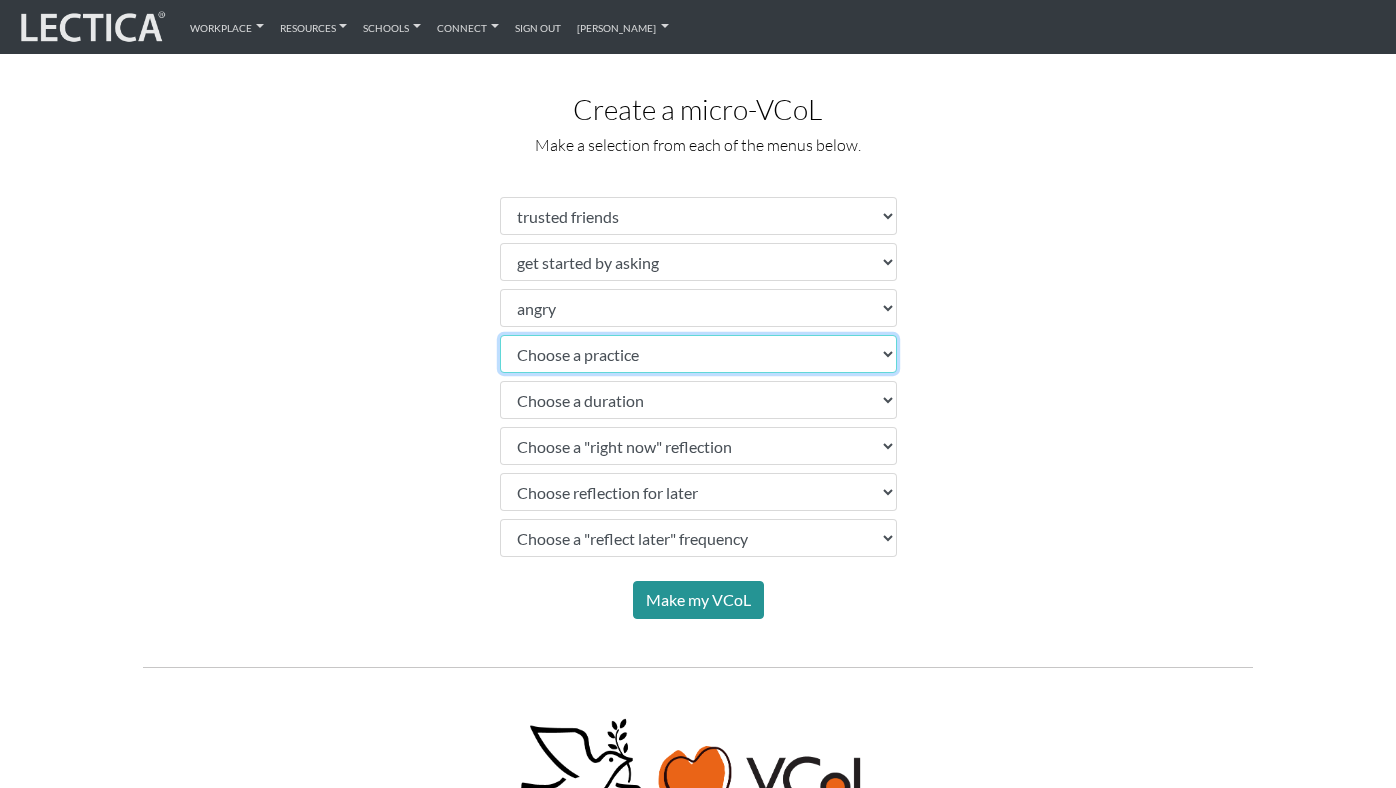 click on "Choose a practice" at bounding box center (698, 354) 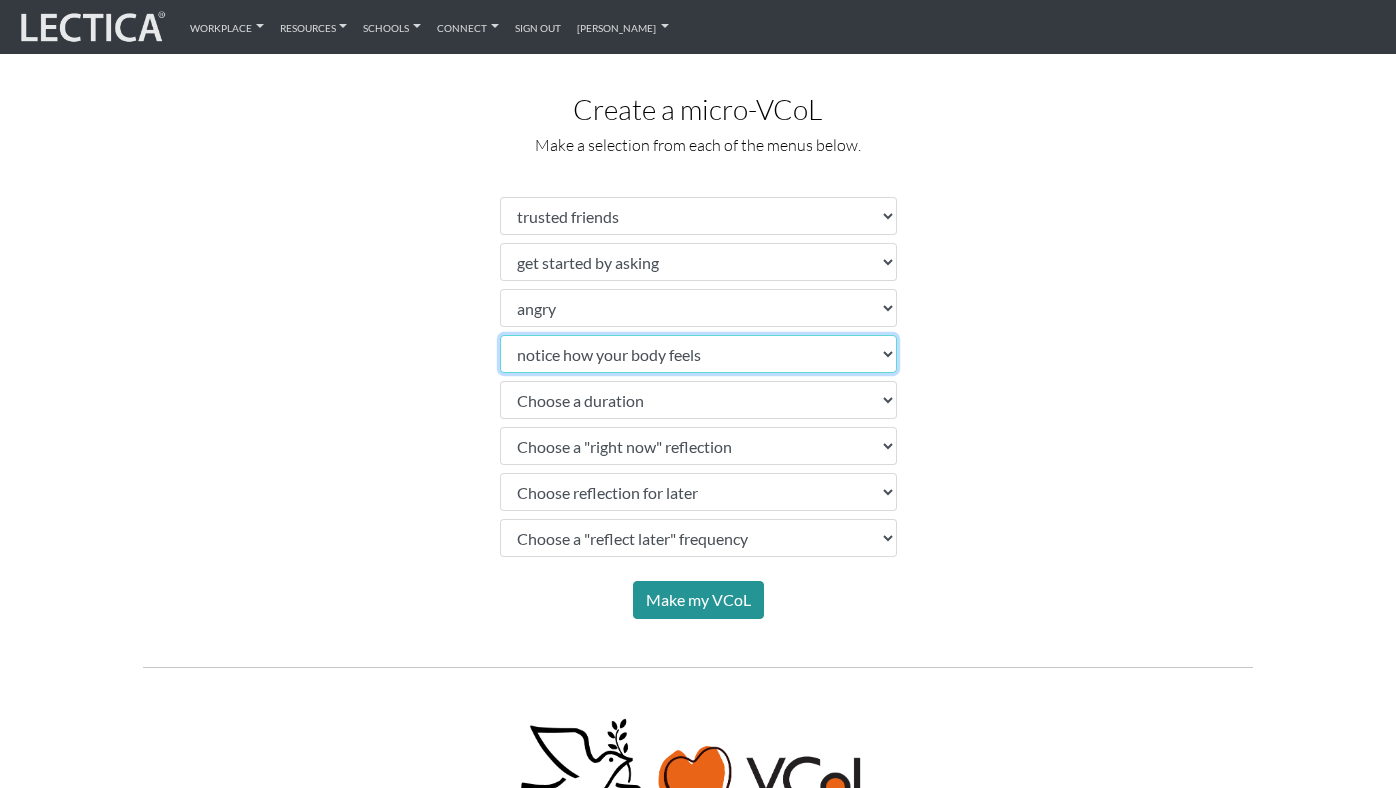 click on "Choose a practice" at bounding box center (698, 354) 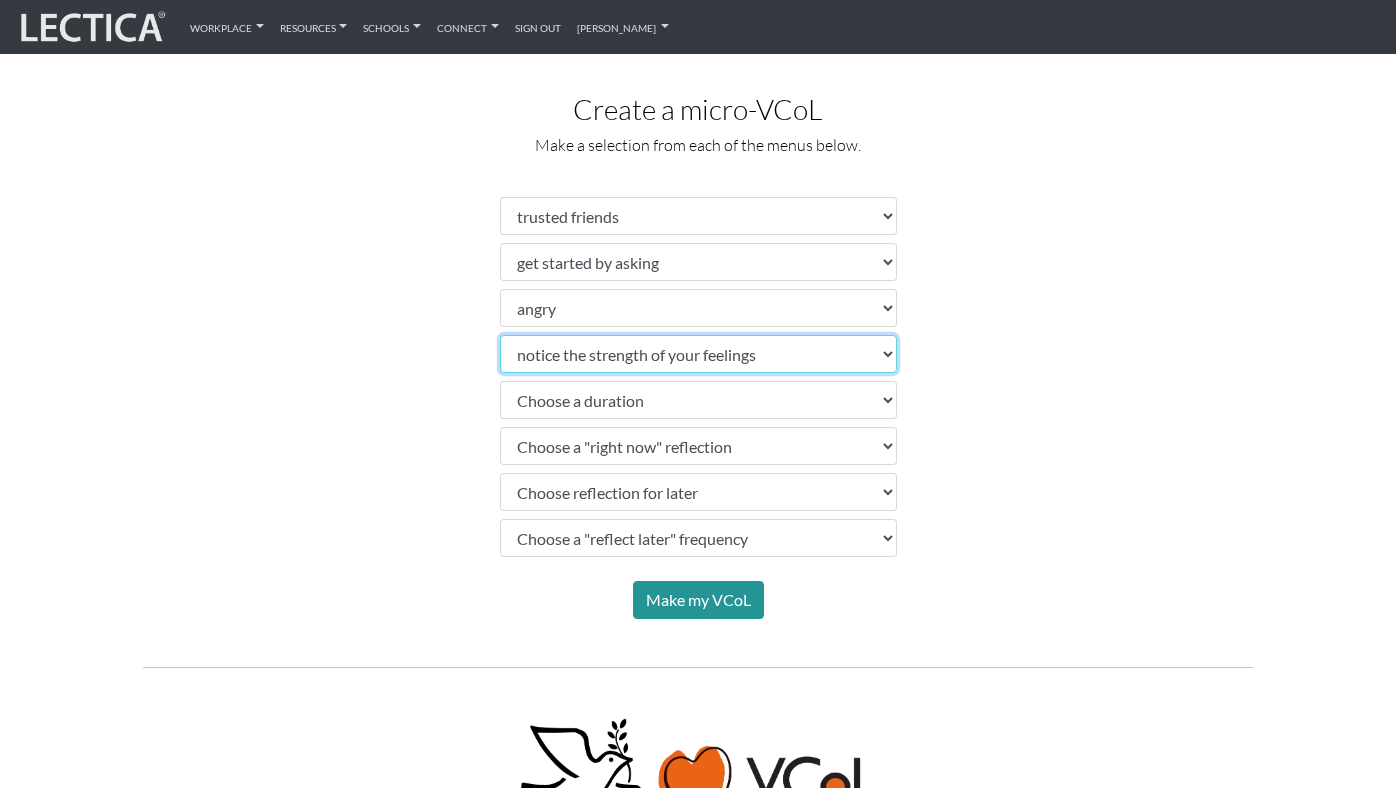 click on "Choose a practice" at bounding box center (698, 354) 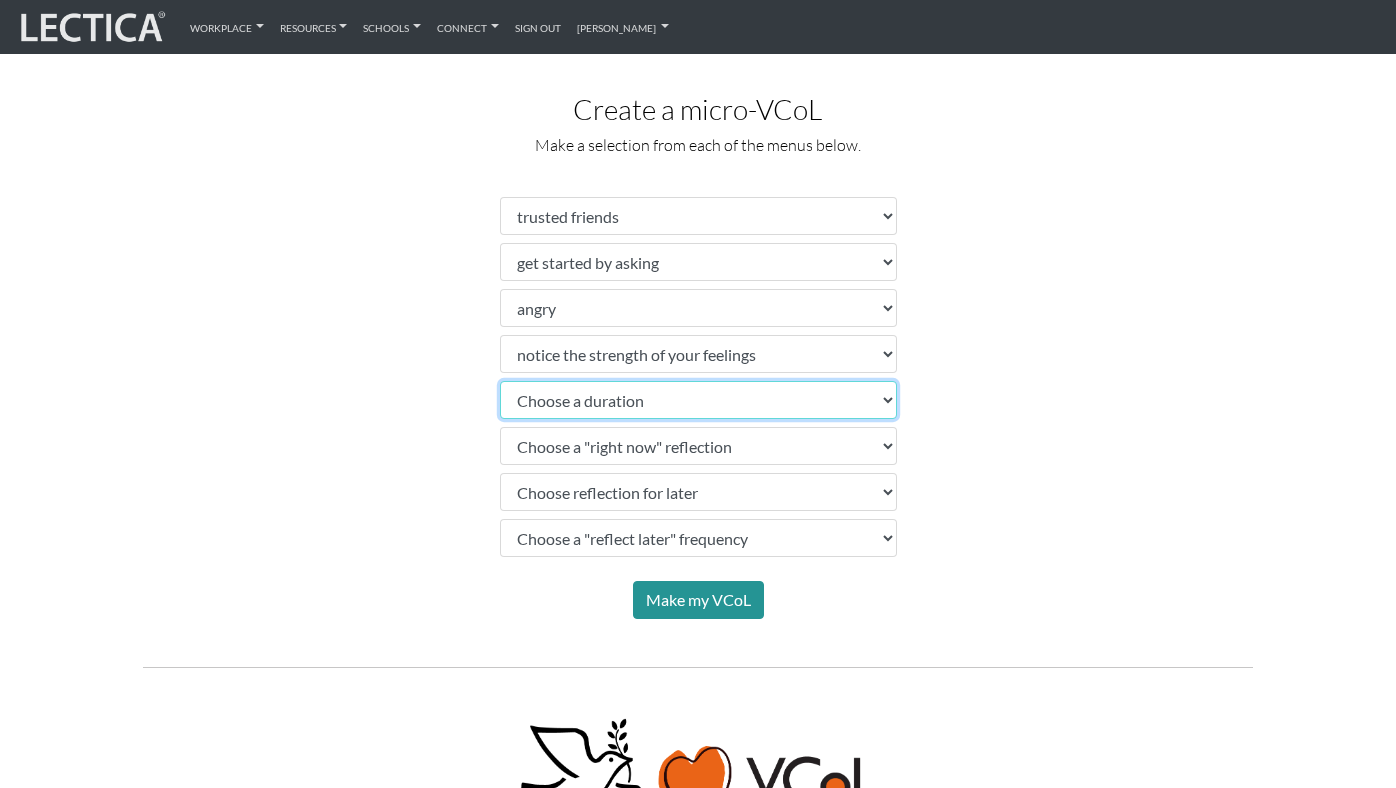 click on "Choose a duration" at bounding box center (698, 400) 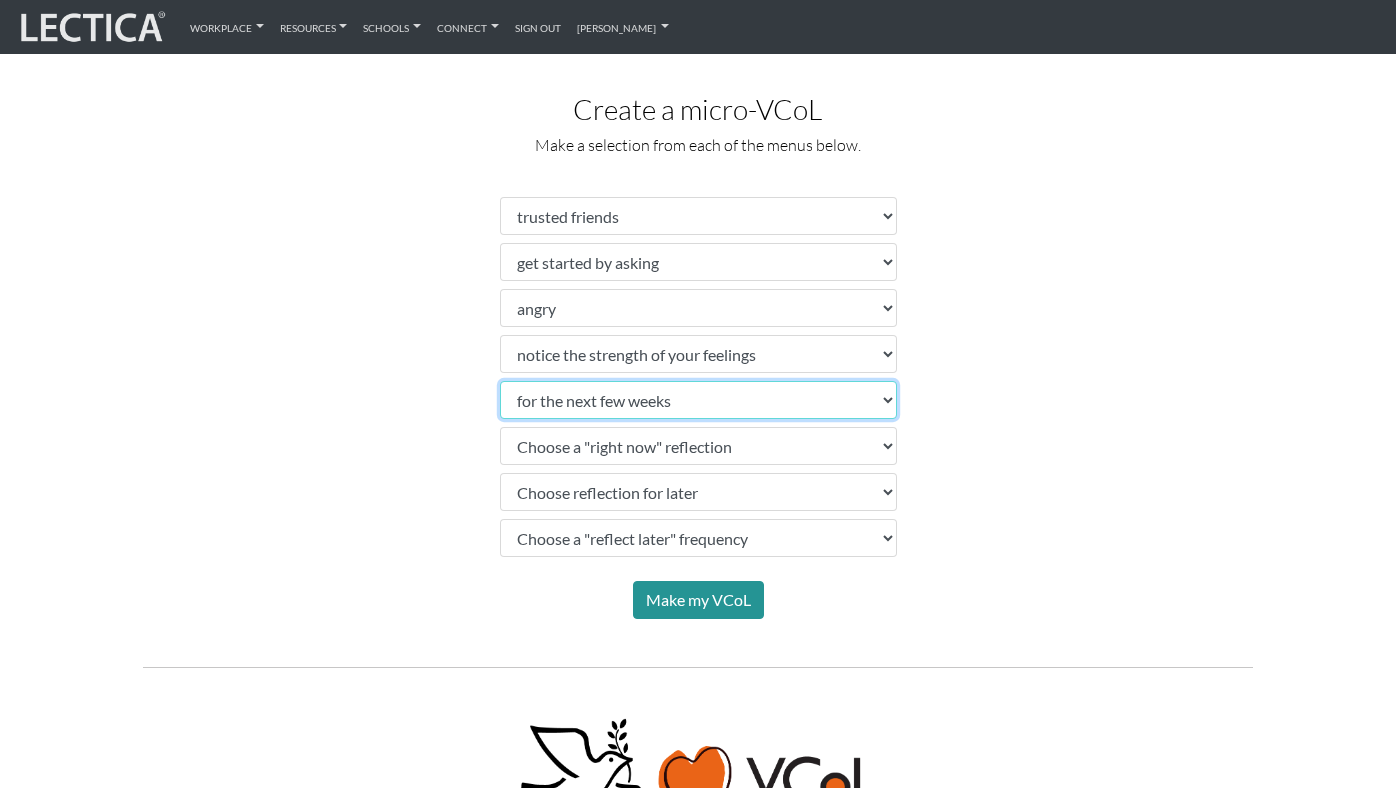 click on "Choose a duration" at bounding box center (698, 400) 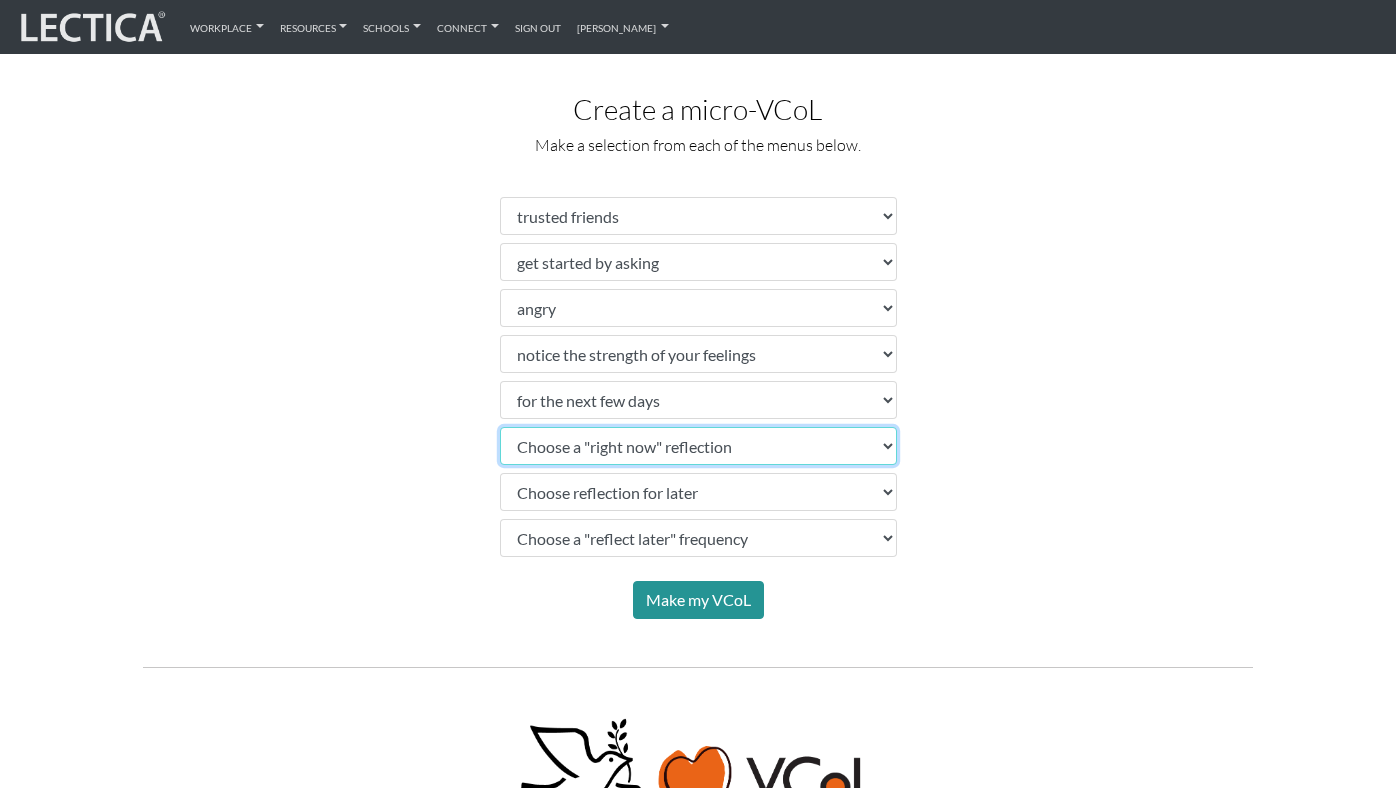 click on "Choose a "right now" reflection" at bounding box center [698, 446] 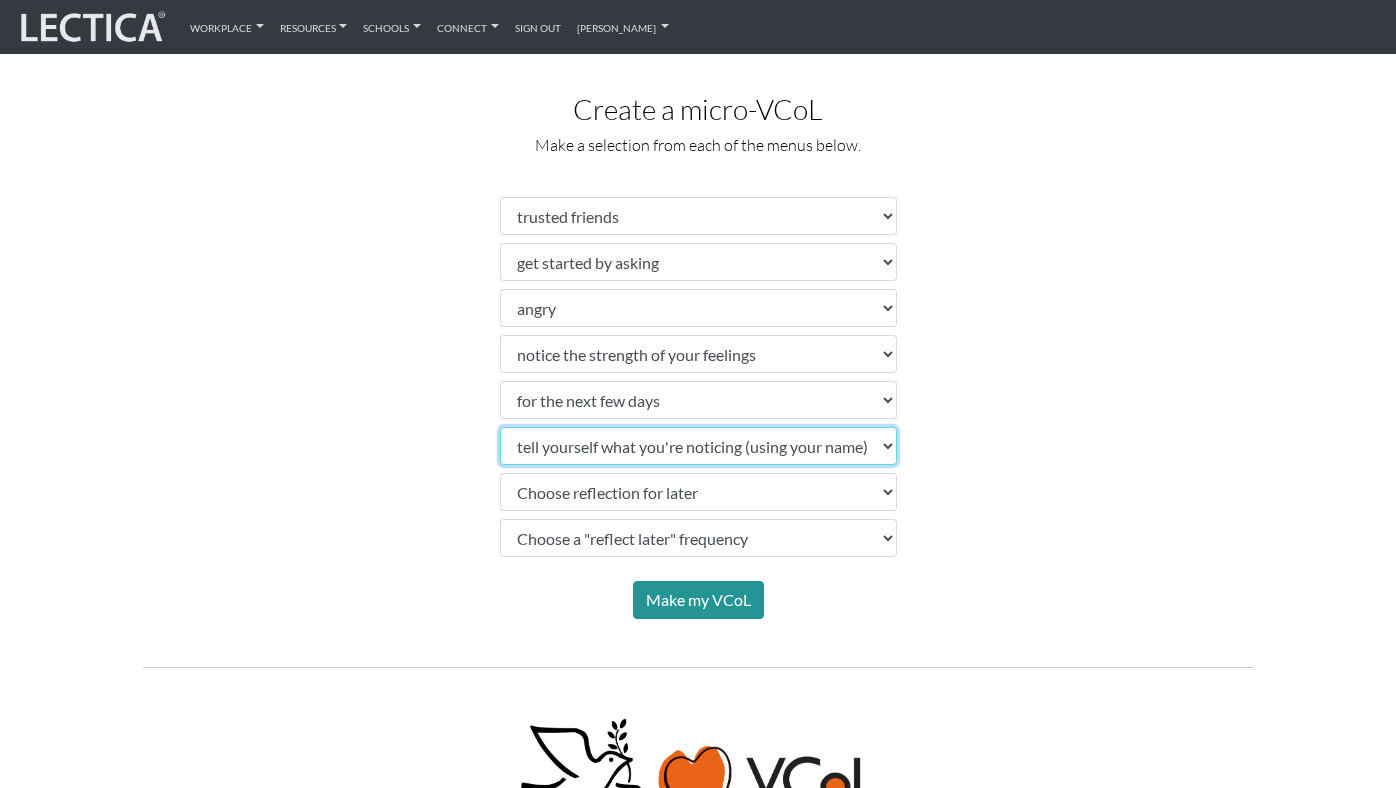 click on "Choose a "right now" reflection" at bounding box center (698, 446) 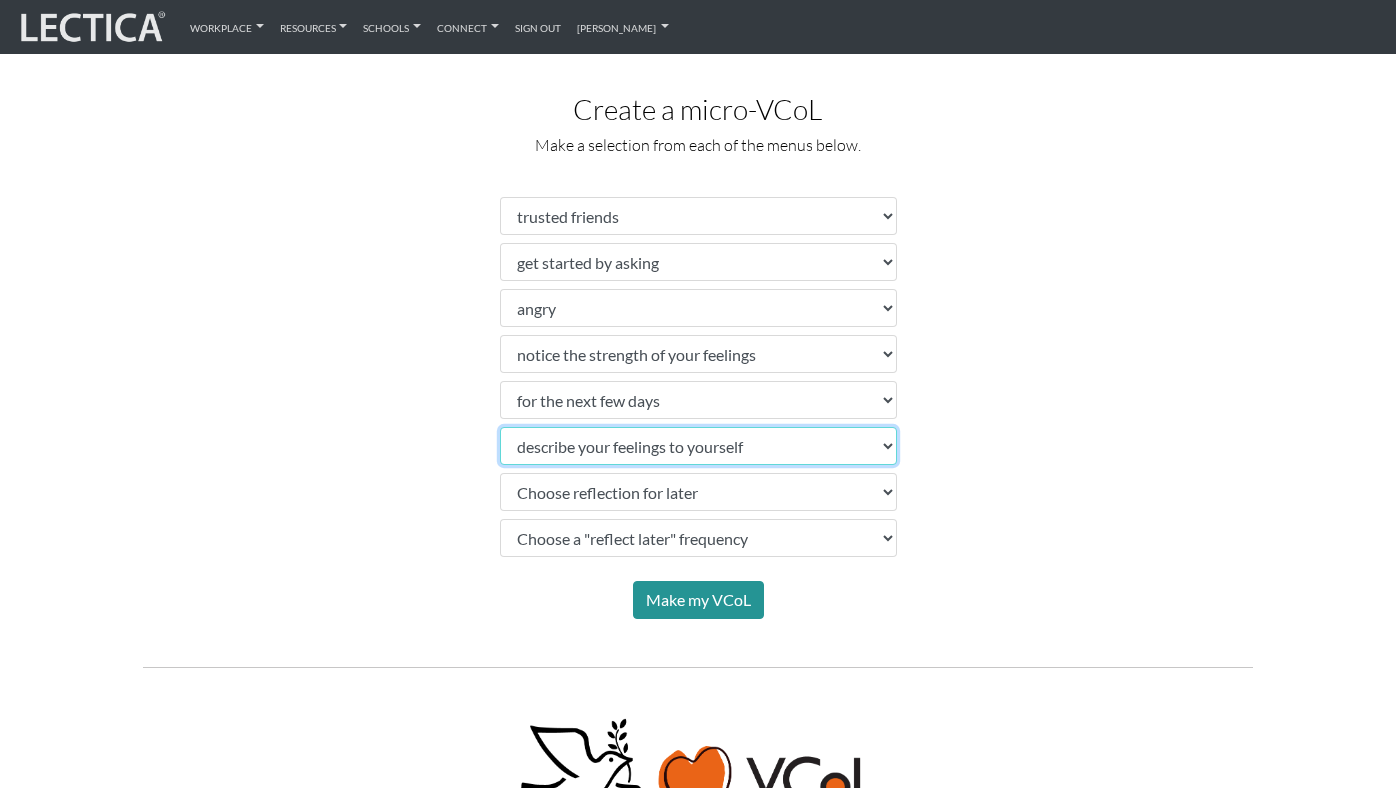 click on "Choose a "right now" reflection" at bounding box center (698, 446) 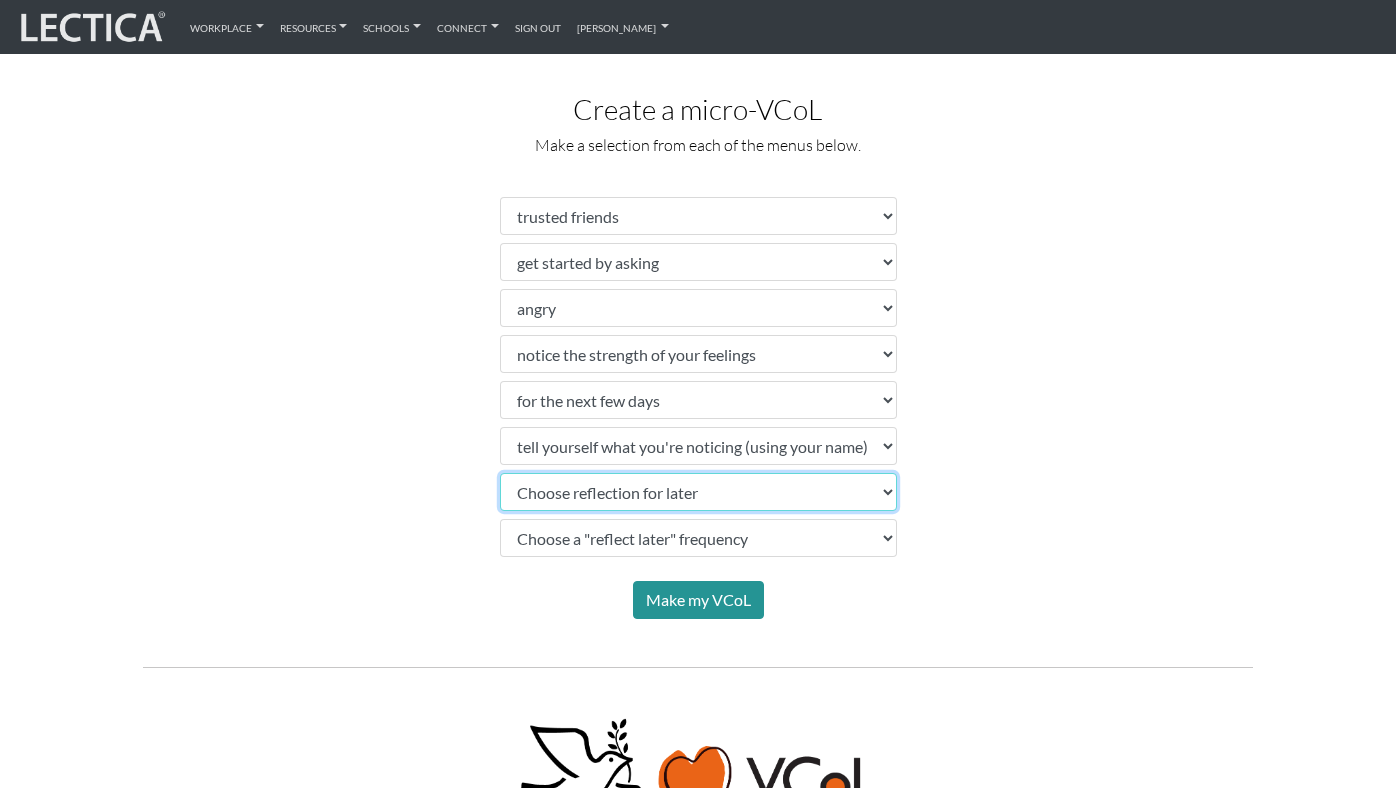 click on "Choose reflection for later" at bounding box center [698, 492] 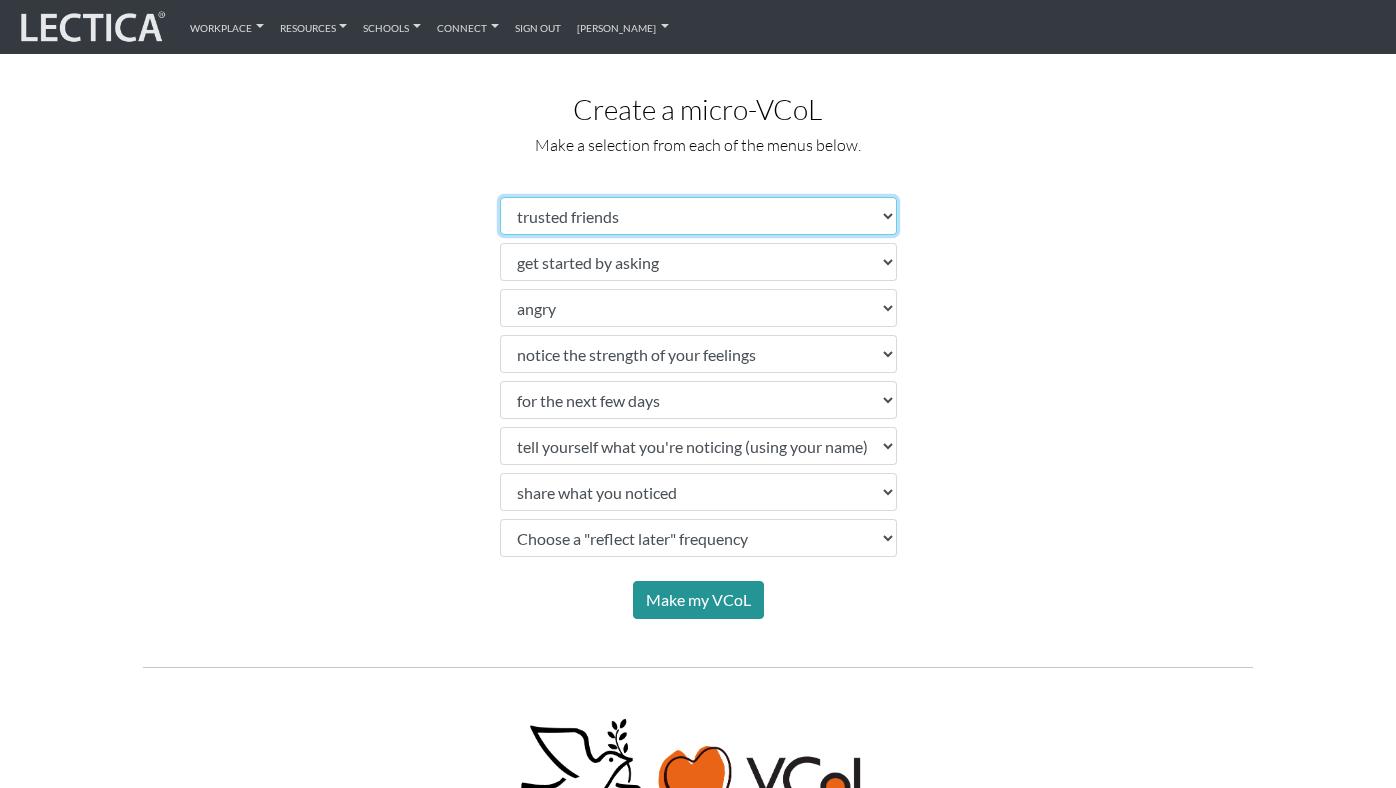 click on "Choose a source" at bounding box center (698, 216) 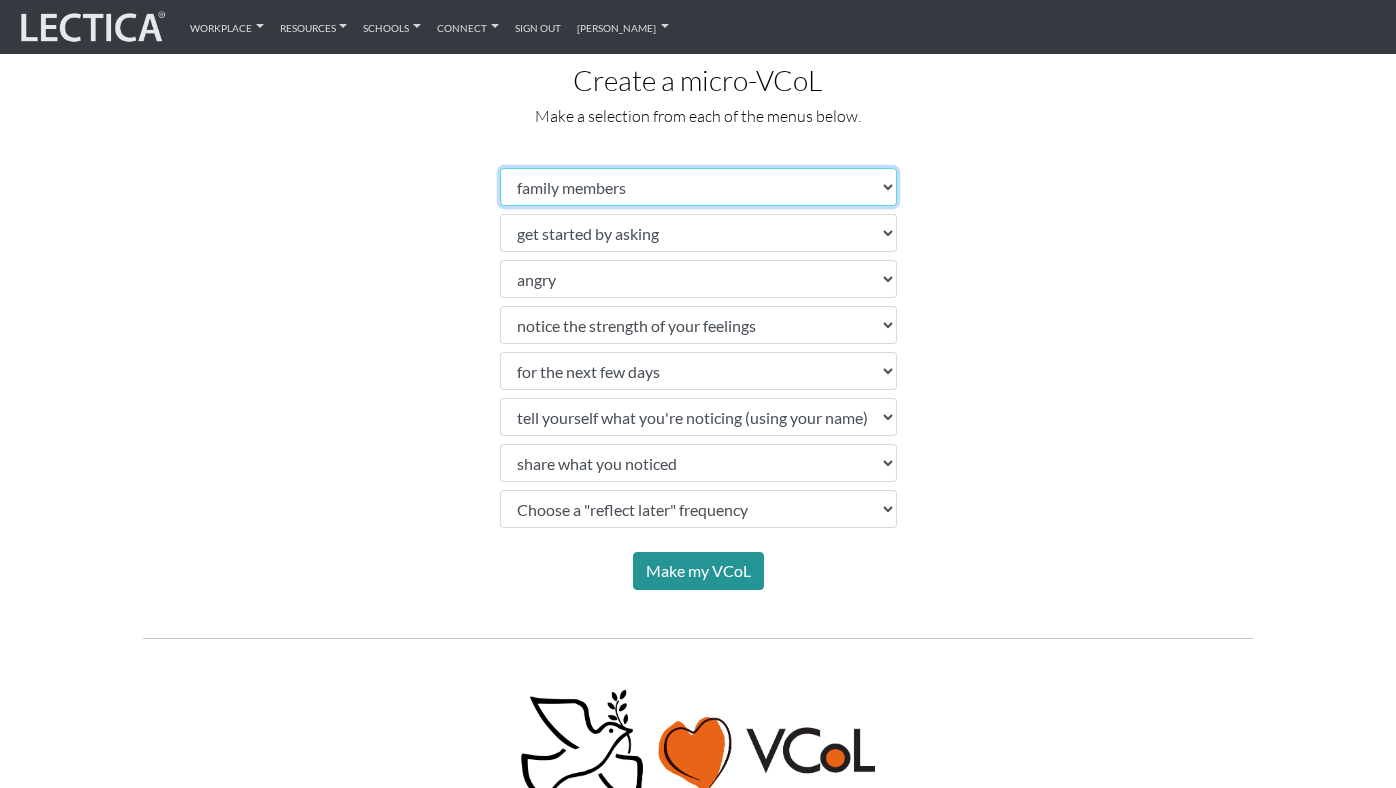 scroll, scrollTop: 1093, scrollLeft: 0, axis: vertical 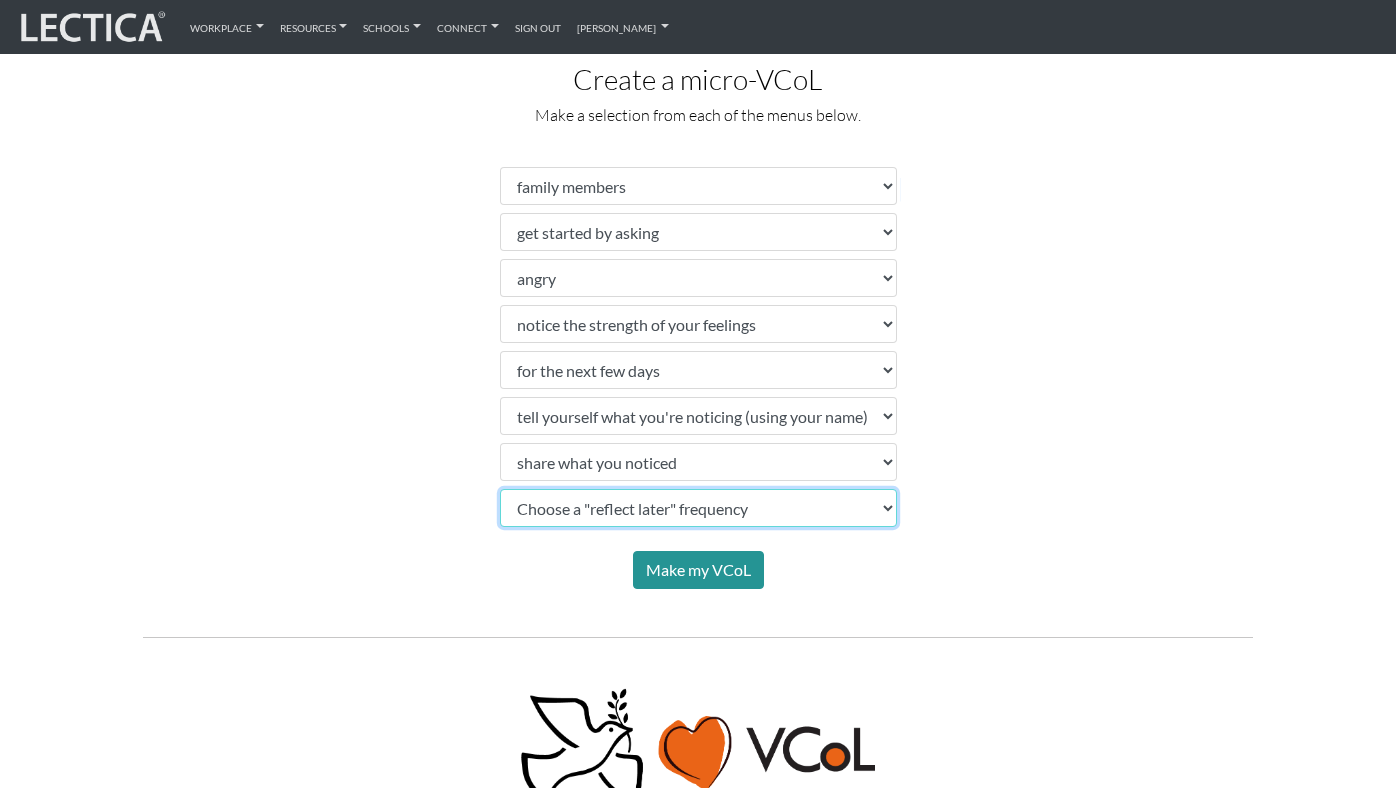 click on "Choose a "reflect later" frequency" at bounding box center (698, 508) 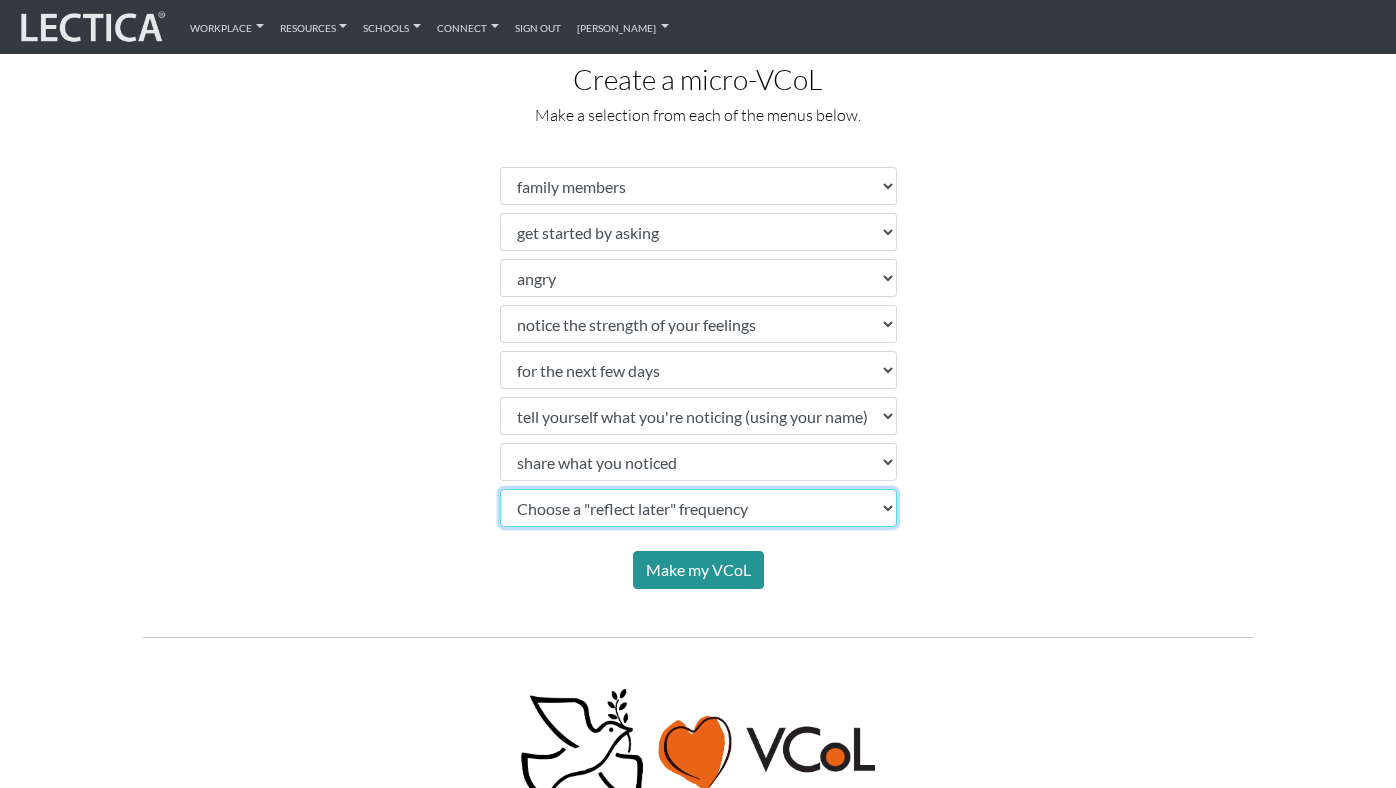 select on "daily at the same time" 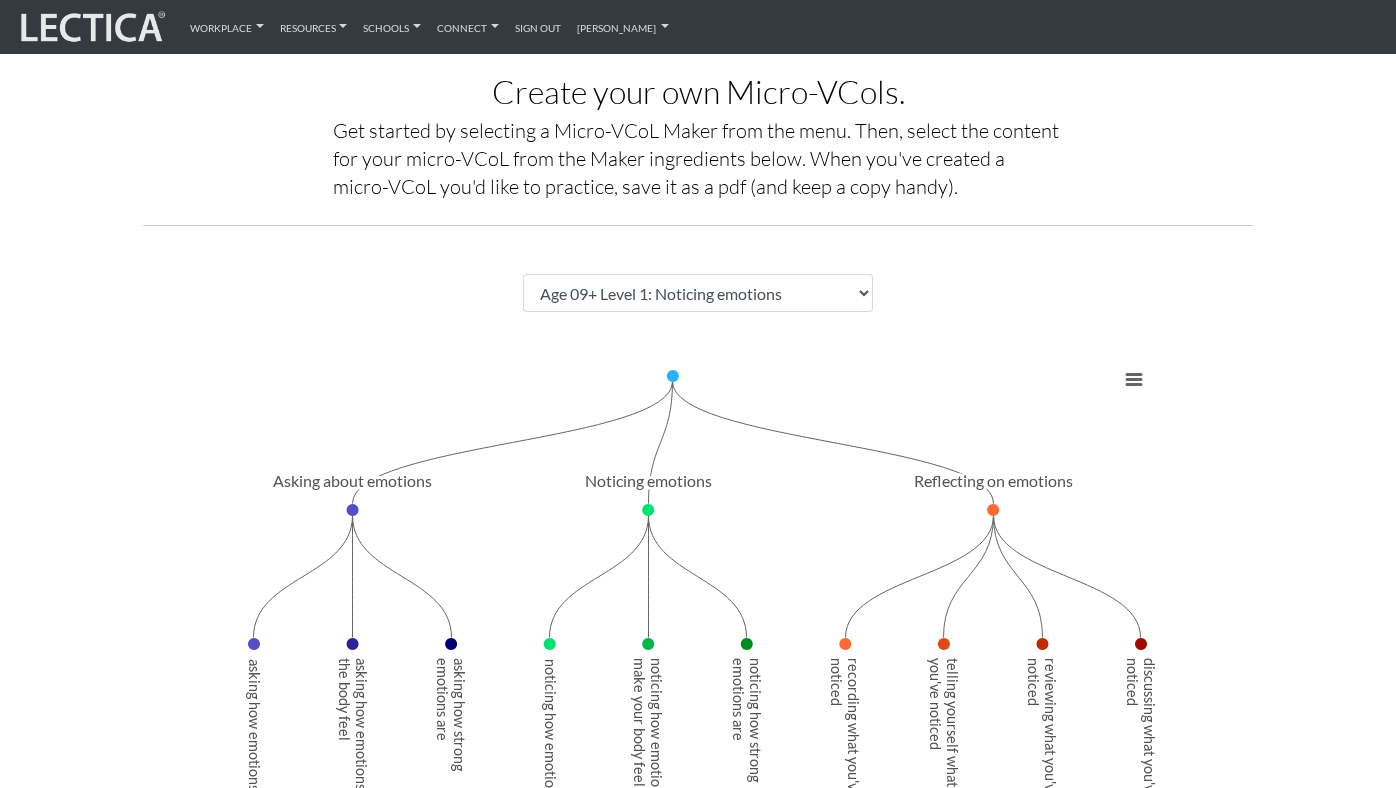 scroll, scrollTop: 0, scrollLeft: 0, axis: both 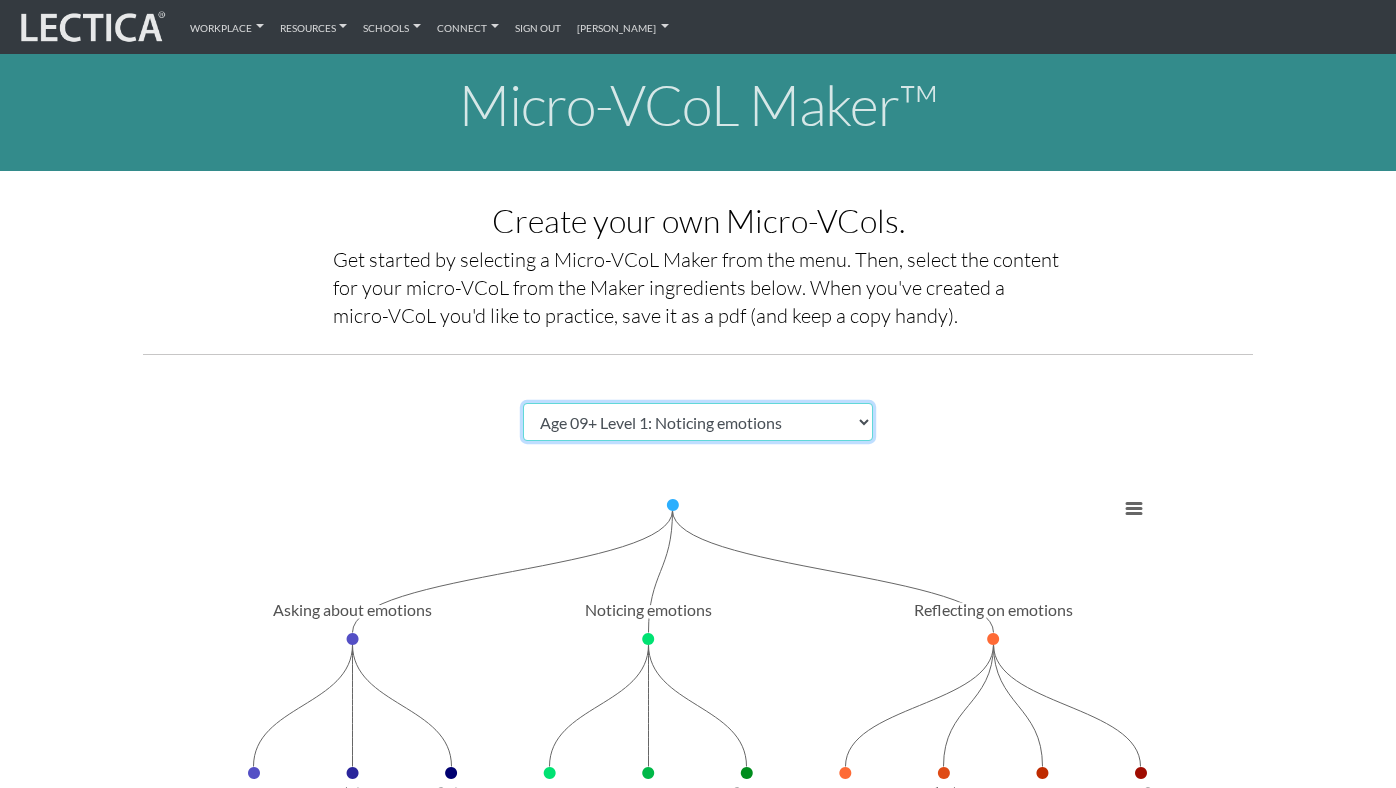 click on "Choose a Micro-VCoL Maker" at bounding box center (698, 422) 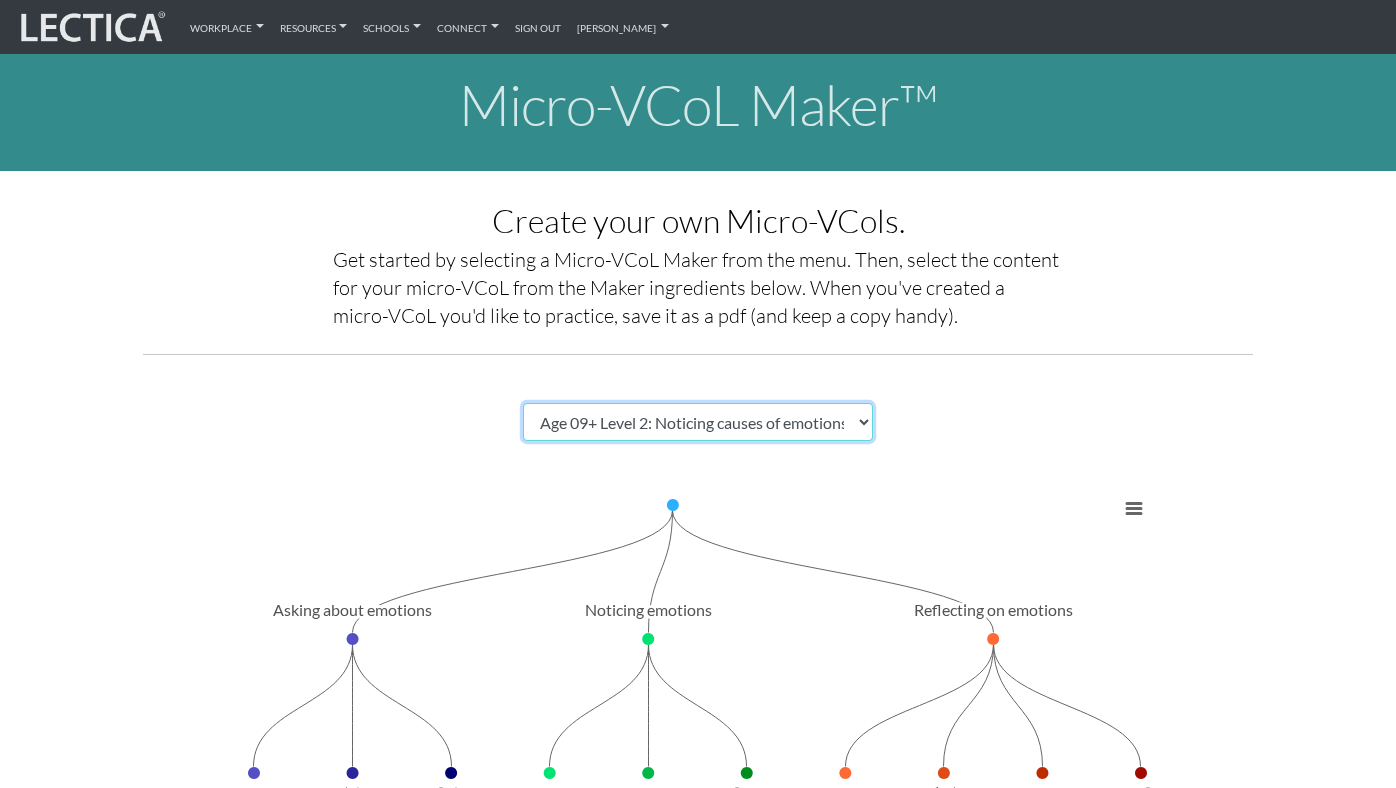 select on "empty" 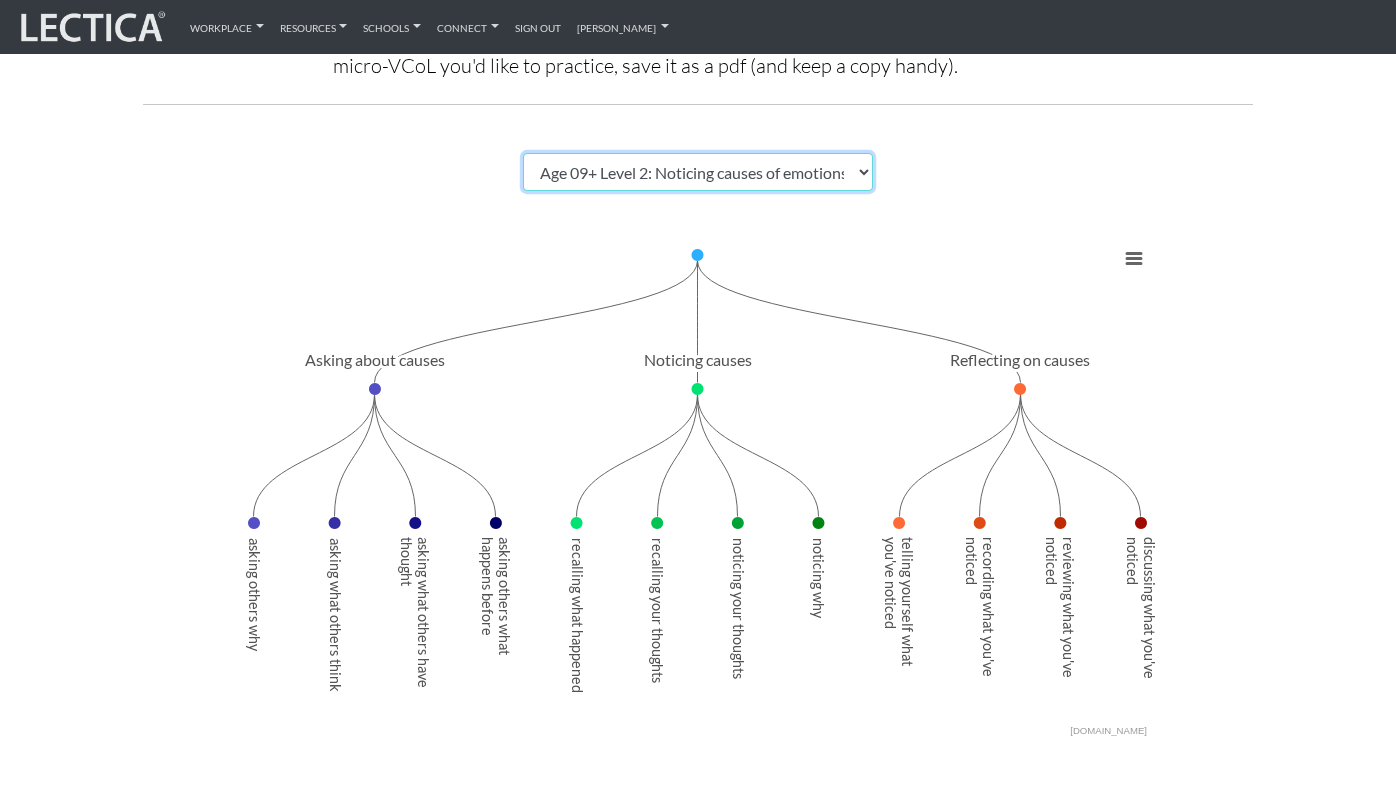 scroll, scrollTop: 0, scrollLeft: 0, axis: both 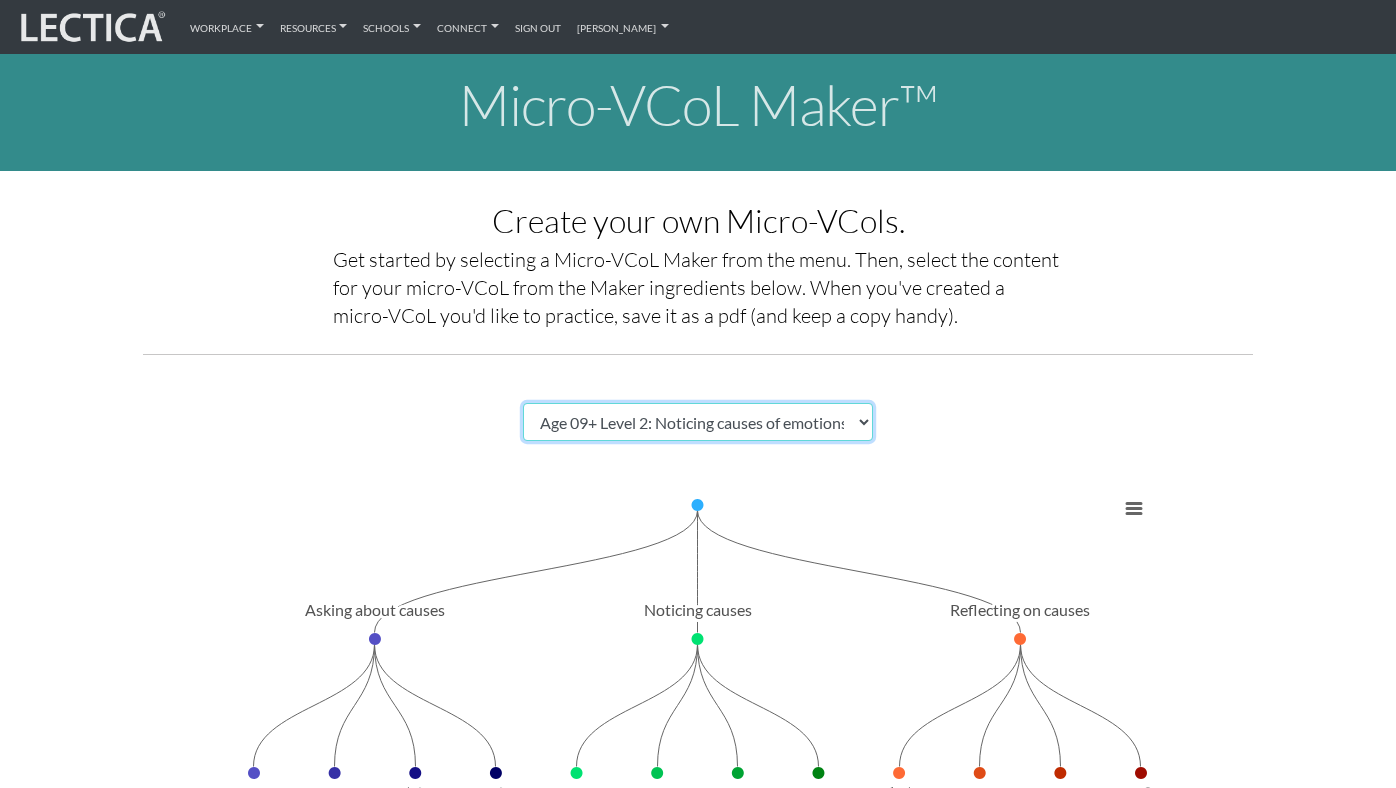 click on "Choose a Micro-VCoL Maker" at bounding box center [698, 422] 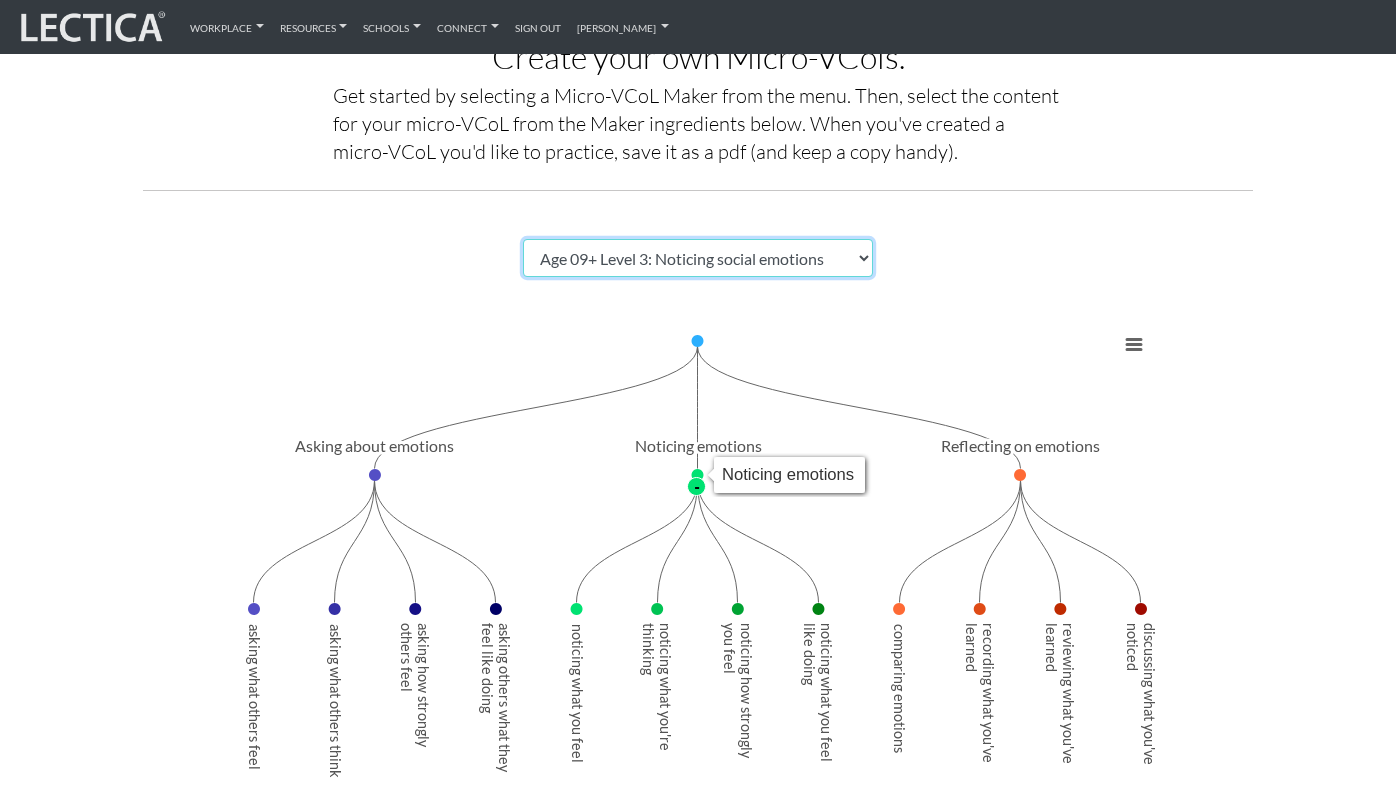 scroll, scrollTop: 155, scrollLeft: 0, axis: vertical 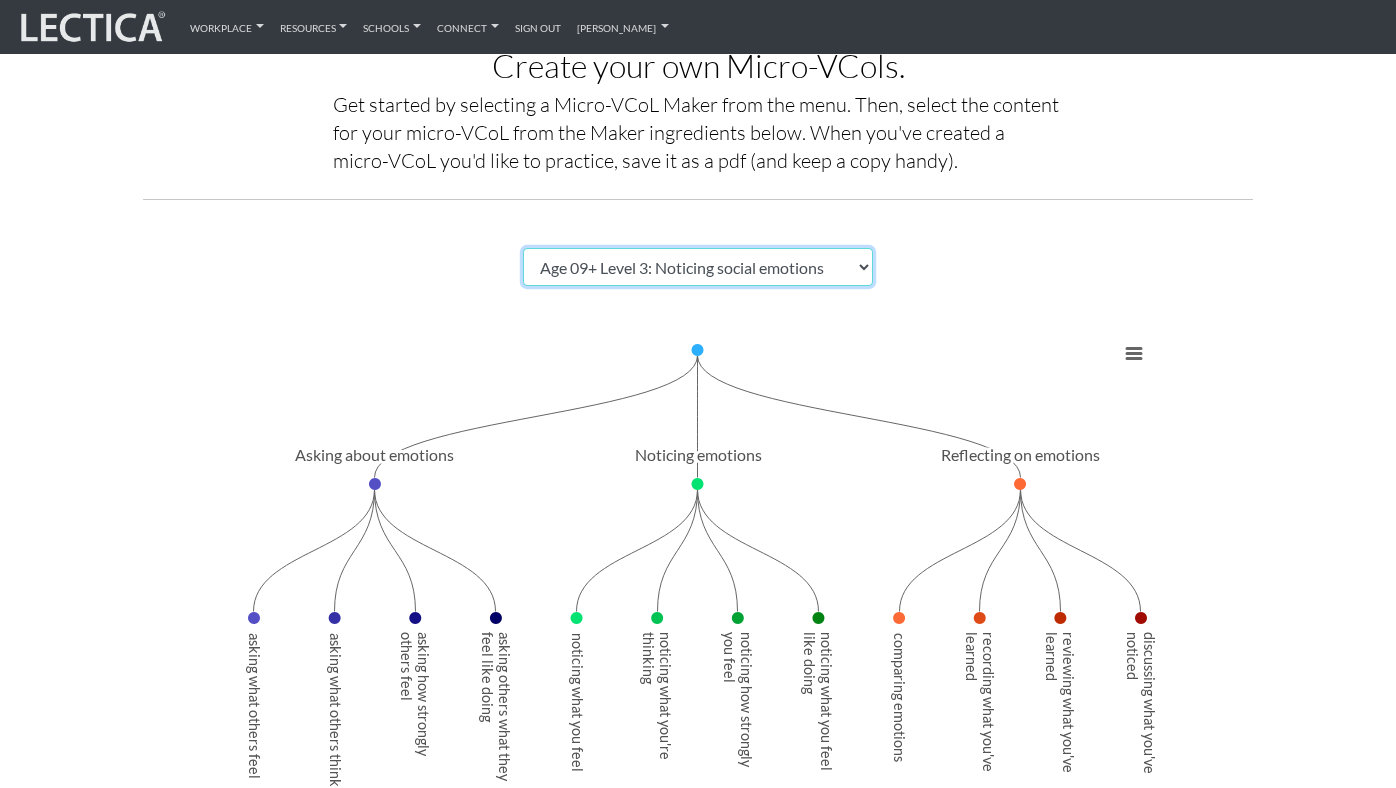 click on "Choose a Micro-VCoL Maker" at bounding box center [698, 267] 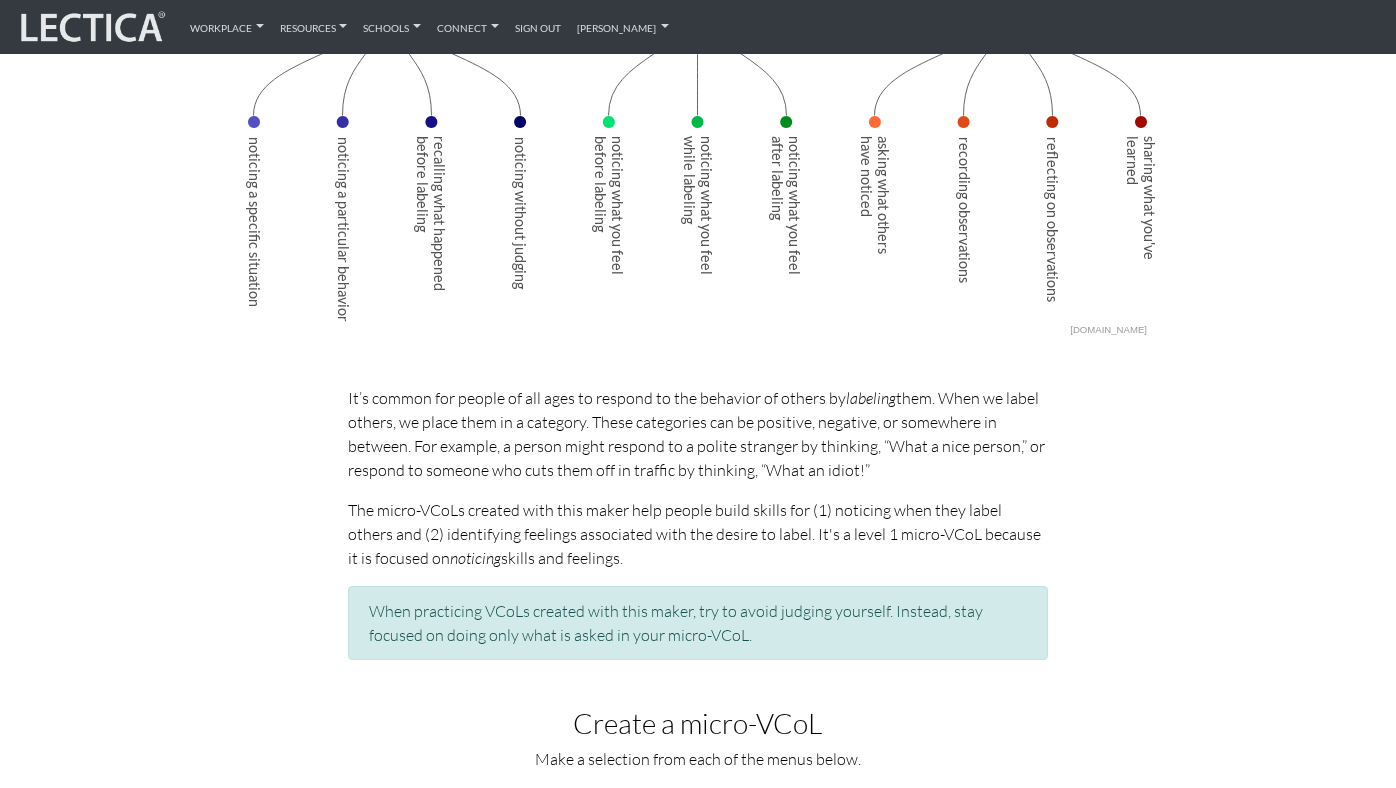 scroll, scrollTop: 655, scrollLeft: 0, axis: vertical 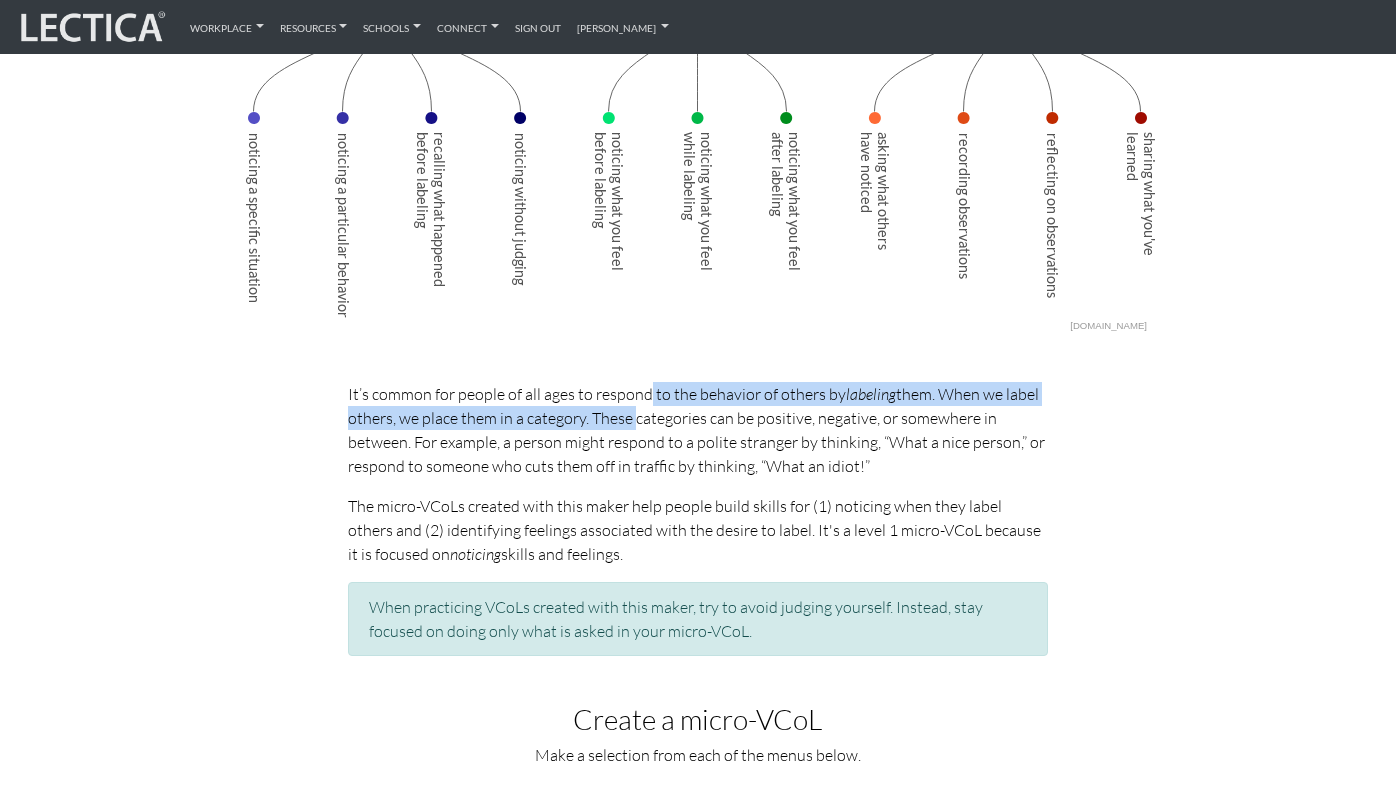 drag, startPoint x: 646, startPoint y: 398, endPoint x: 628, endPoint y: 424, distance: 31.622776 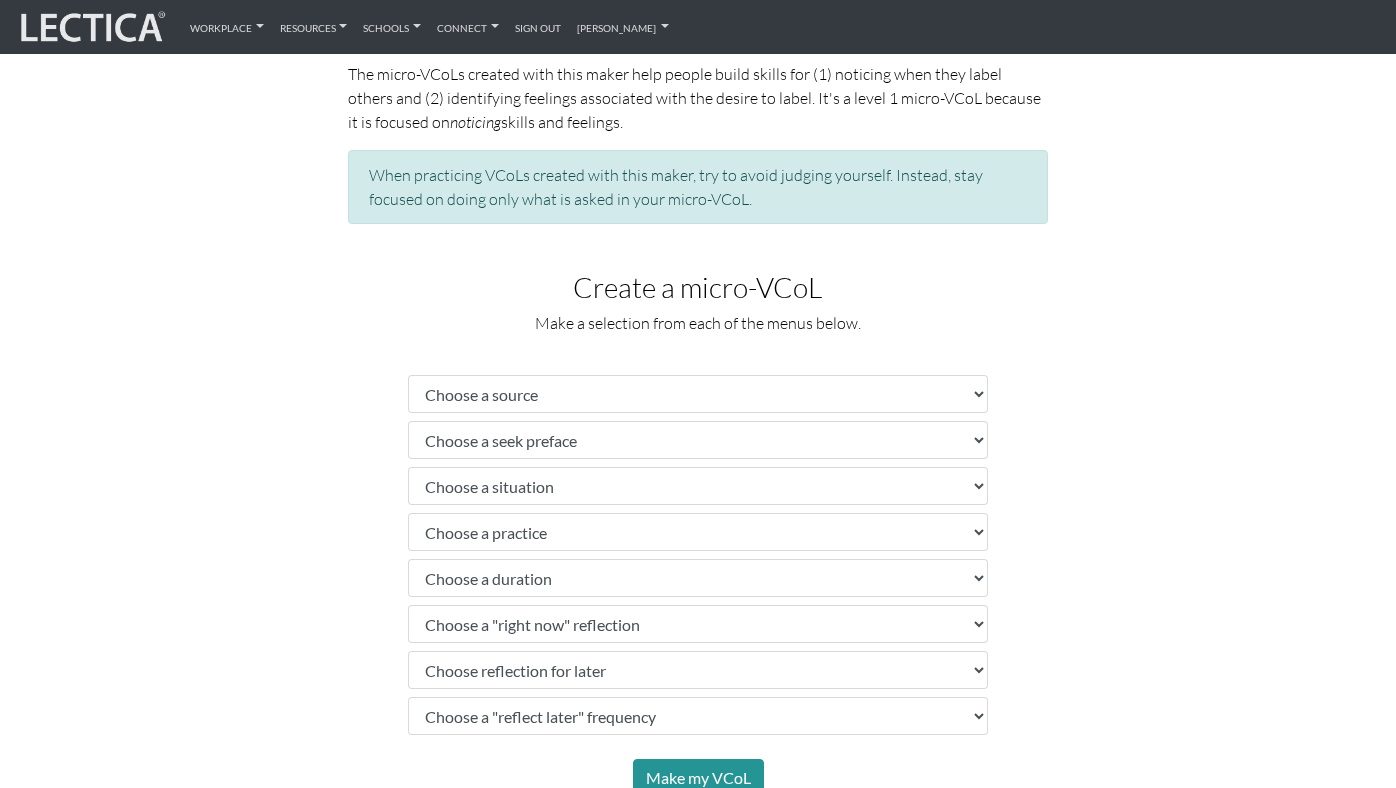 scroll, scrollTop: 1098, scrollLeft: 0, axis: vertical 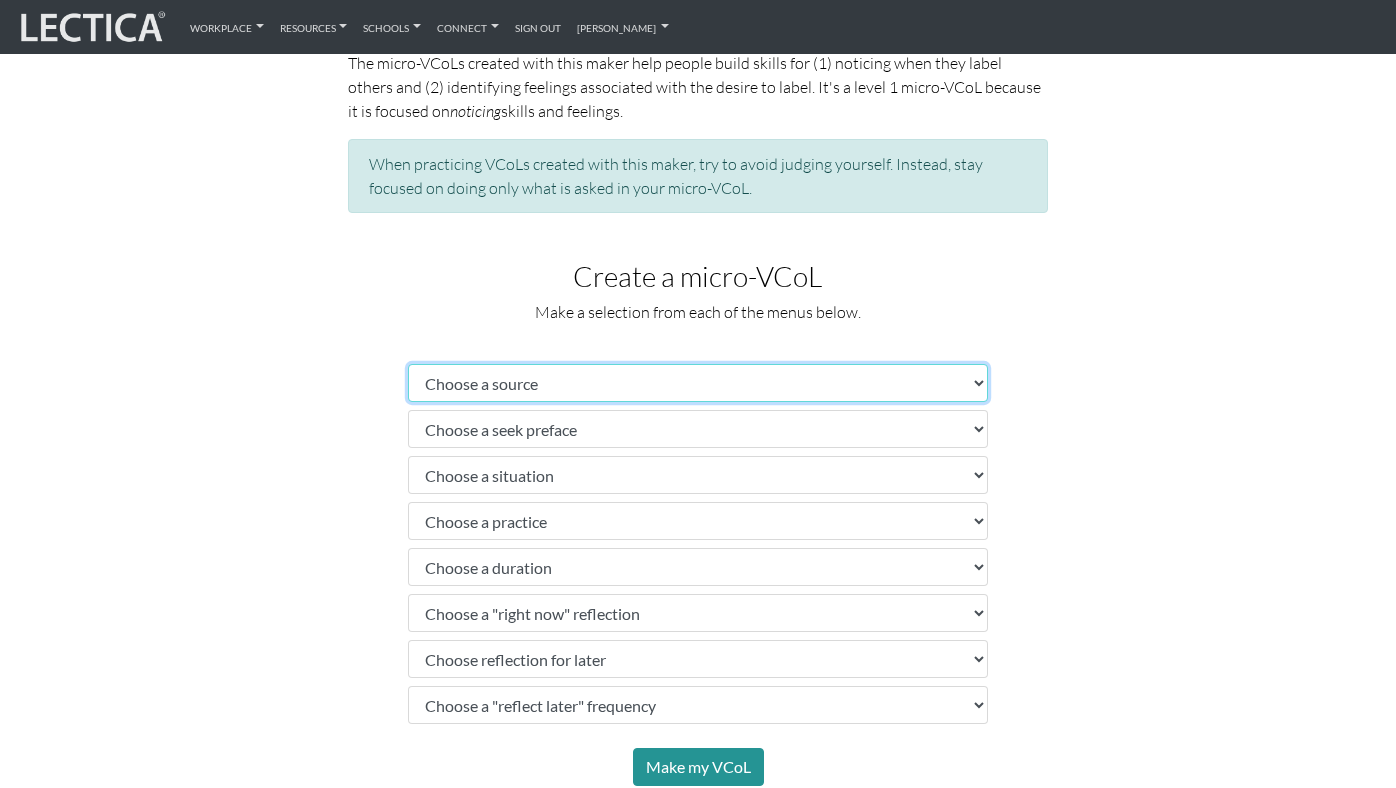 click on "Choose a source" at bounding box center (698, 383) 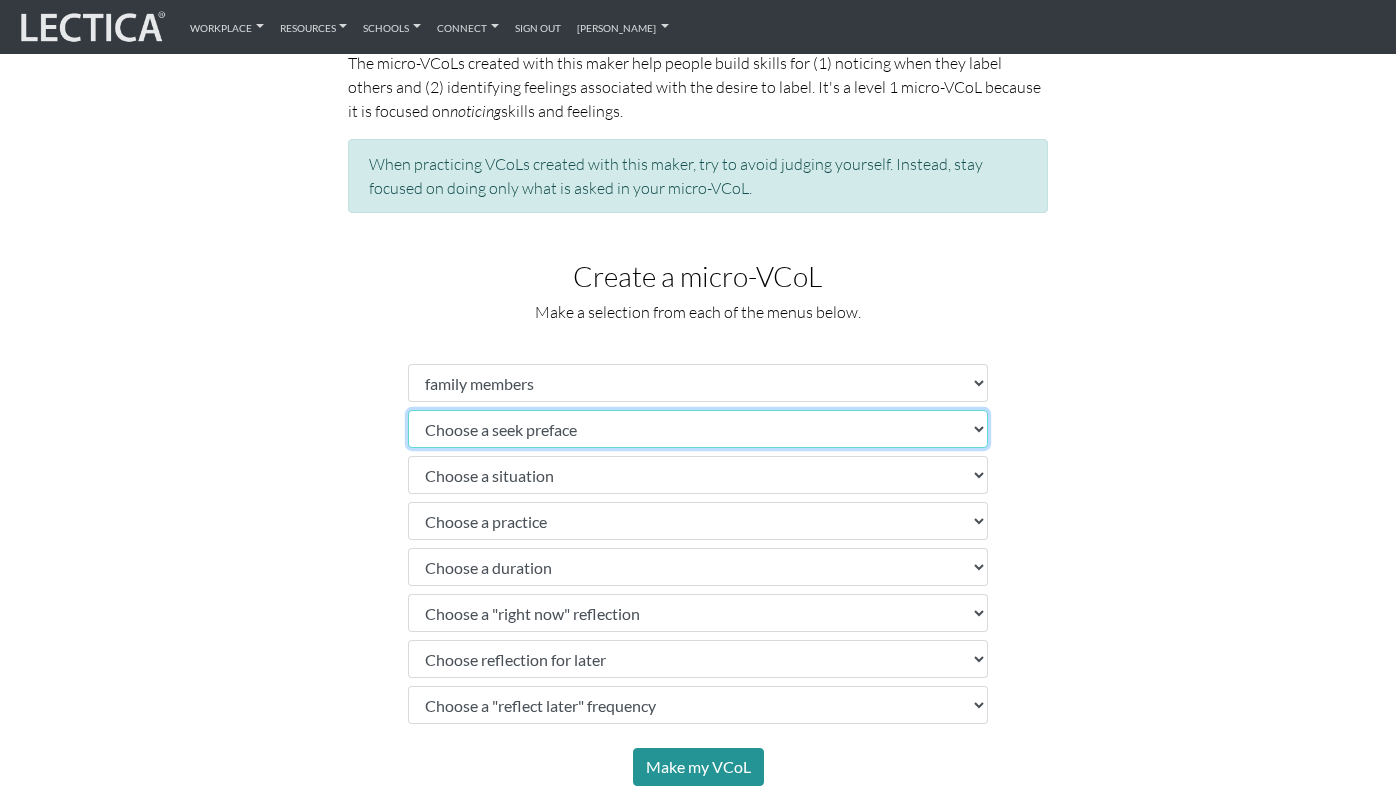 click on "Choose a seek preface" at bounding box center [698, 429] 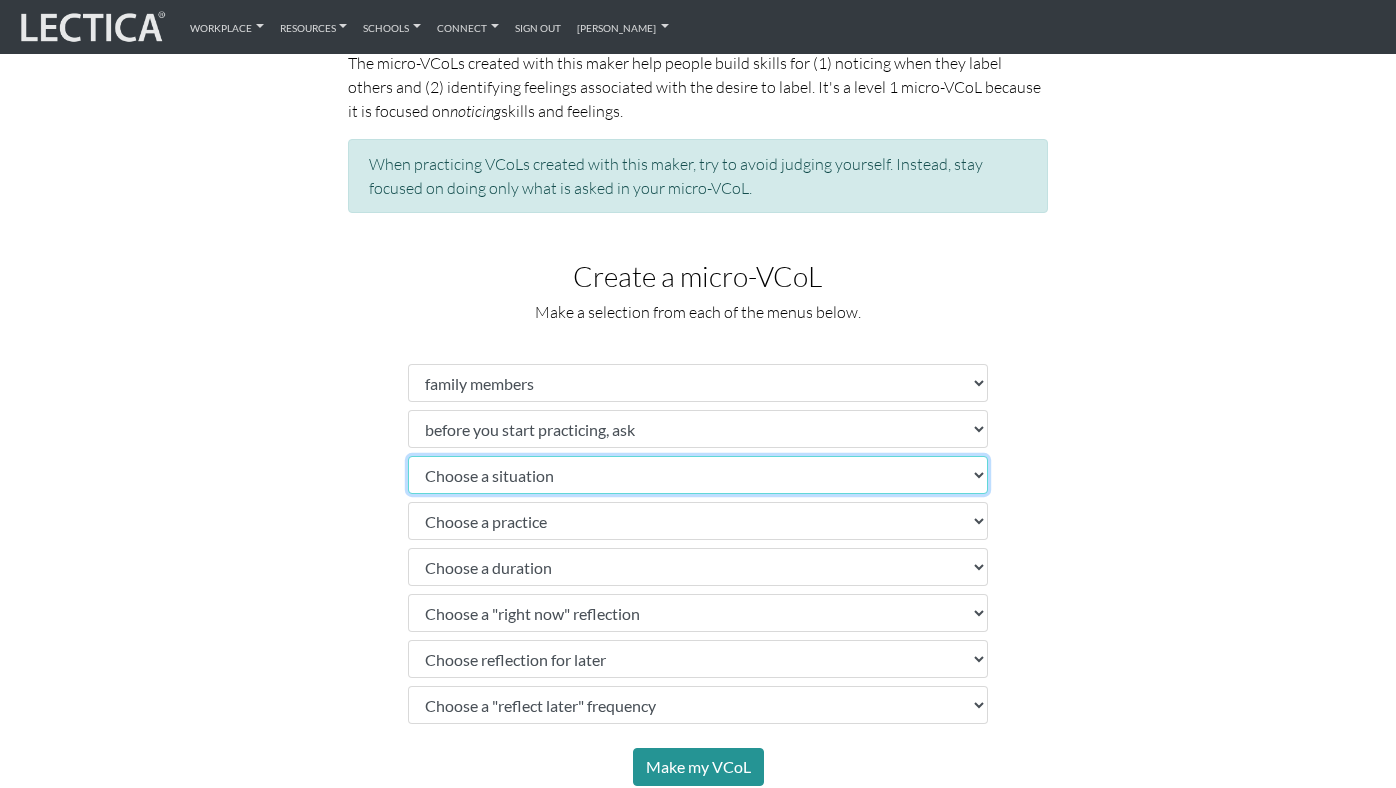 click on "Choose a situation" at bounding box center [698, 475] 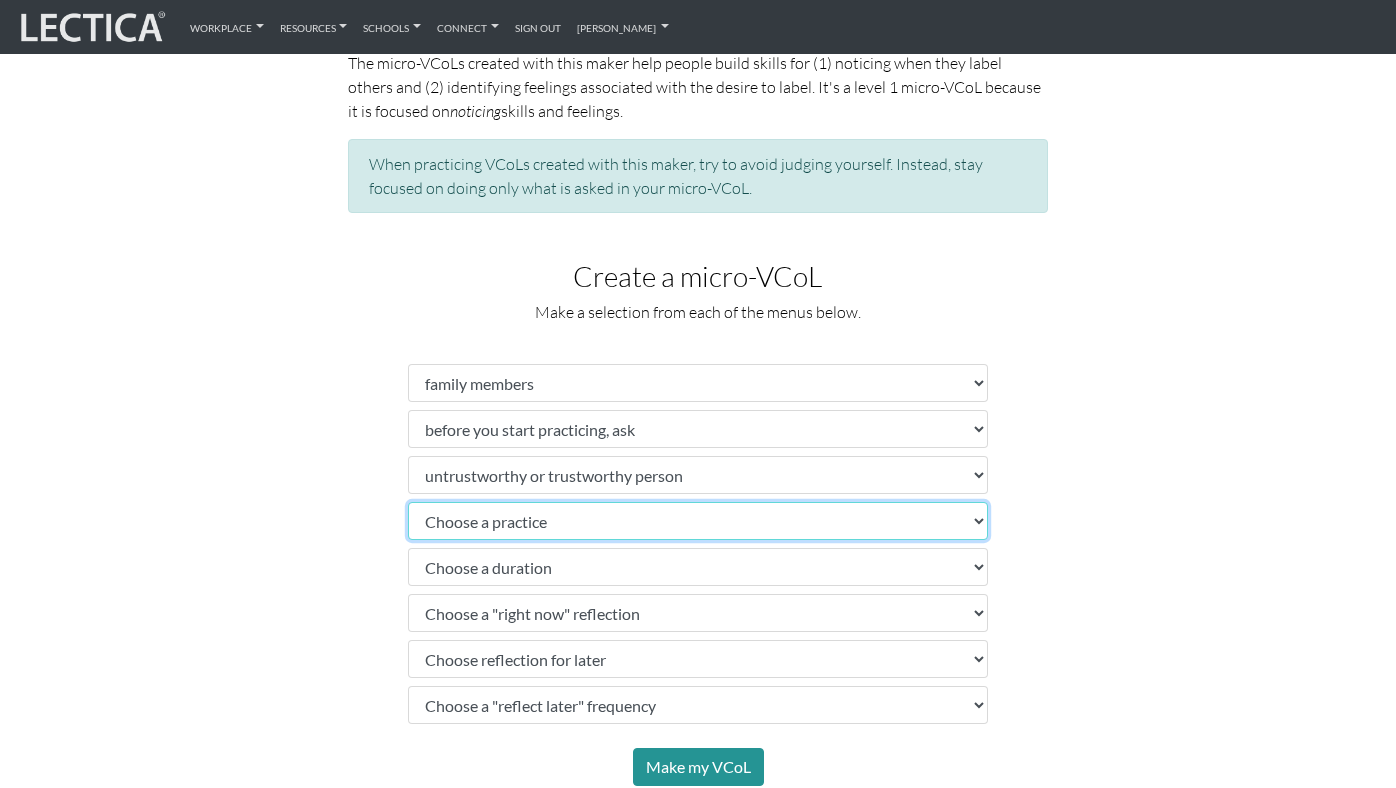 click on "Choose a practice" at bounding box center (698, 521) 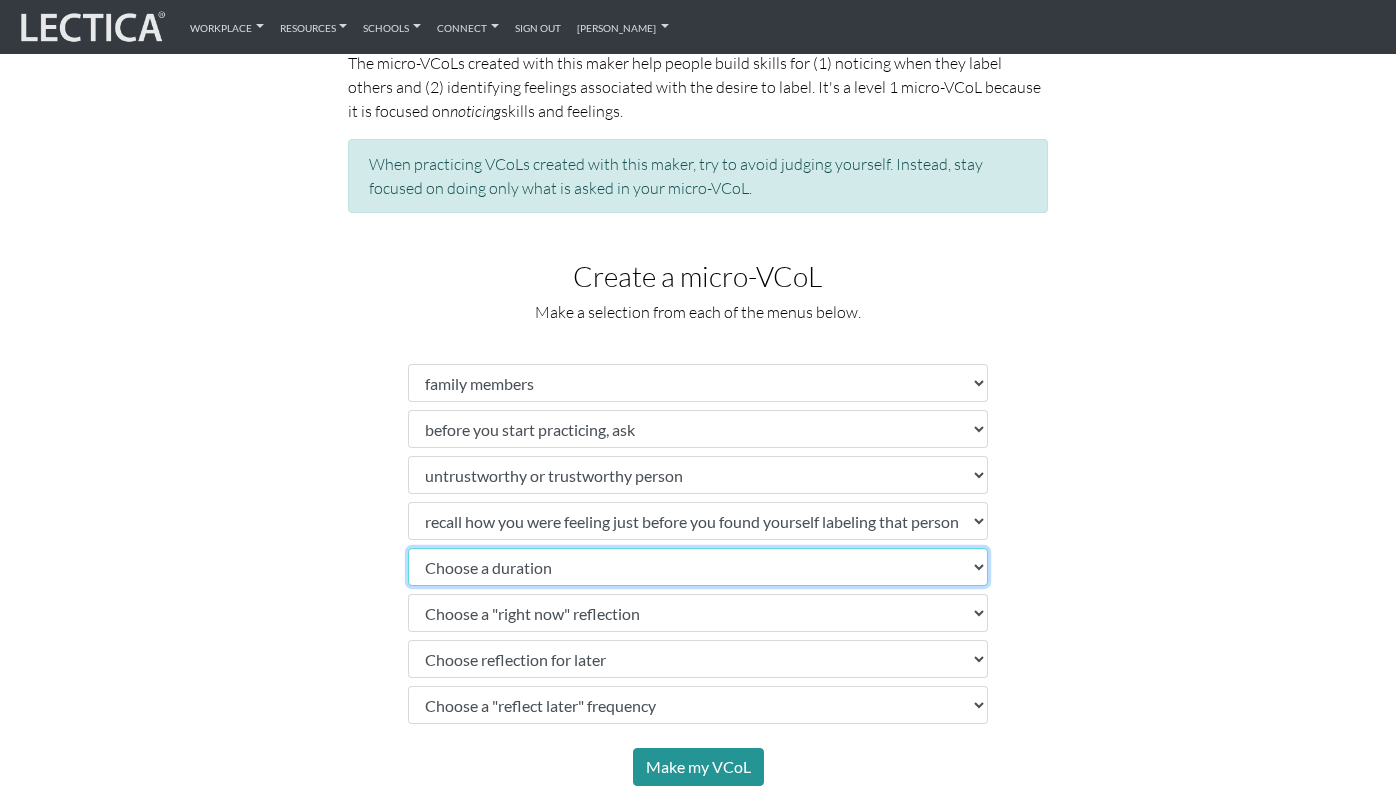 click on "Choose a duration" at bounding box center (698, 567) 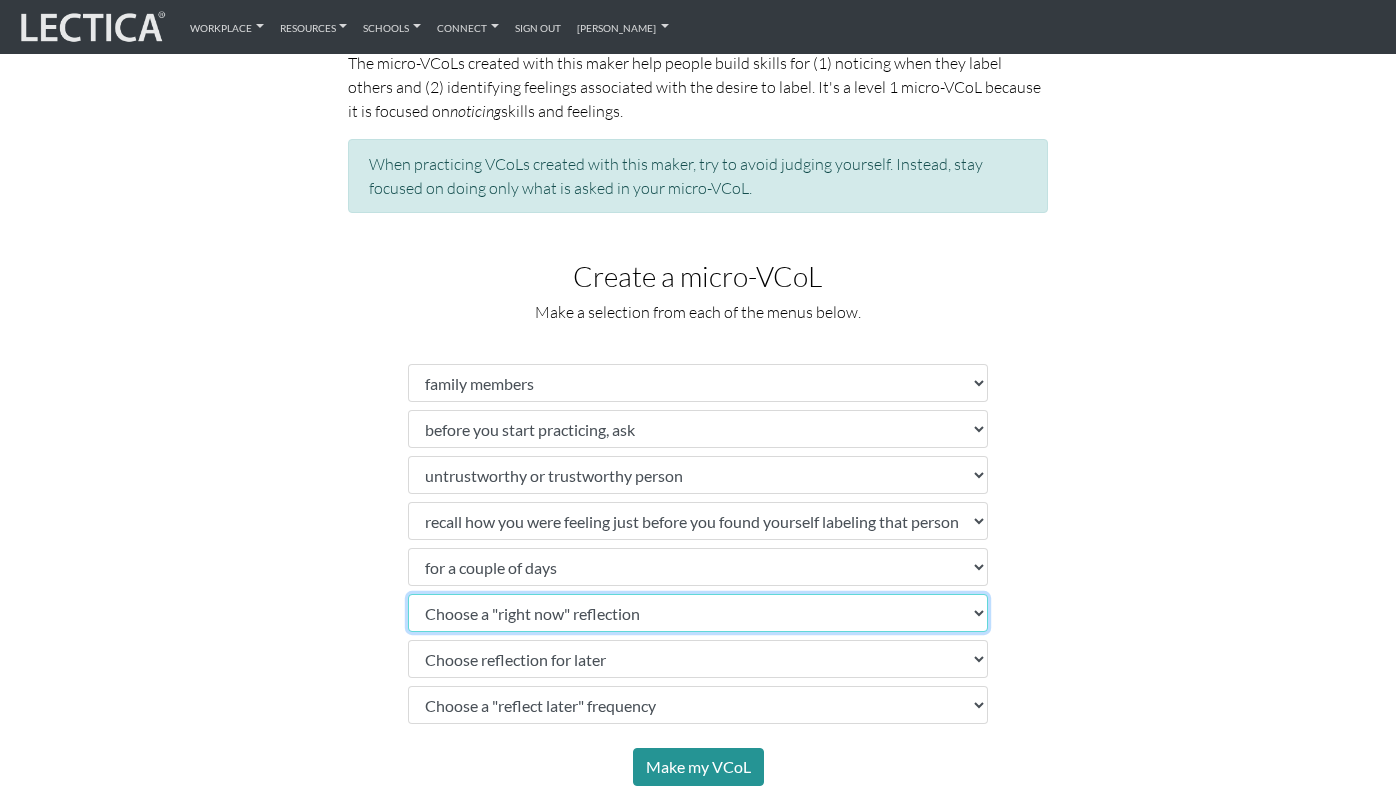 click on "Choose a "right now" reflection" at bounding box center (698, 613) 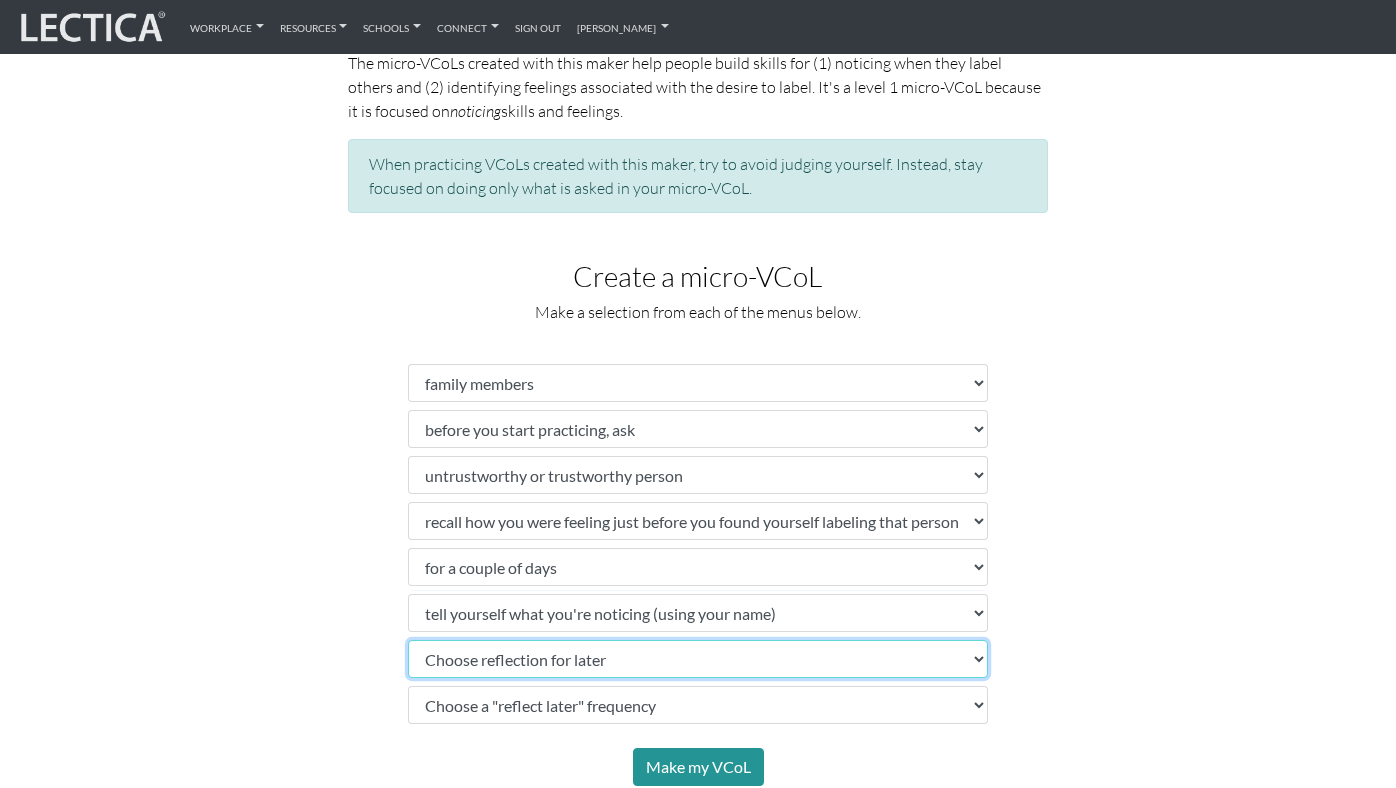 click on "Choose reflection for later" at bounding box center (698, 659) 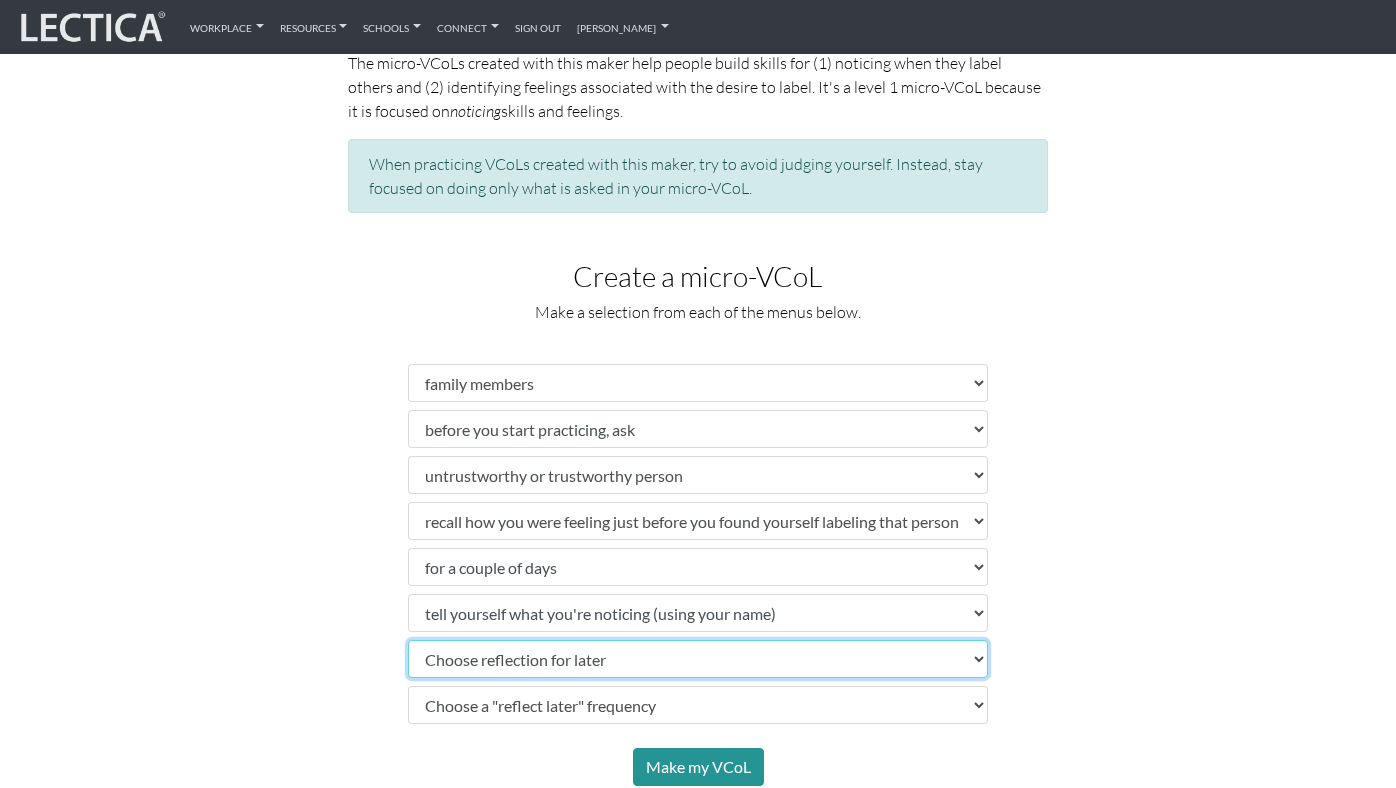 select on "compare your feelings" 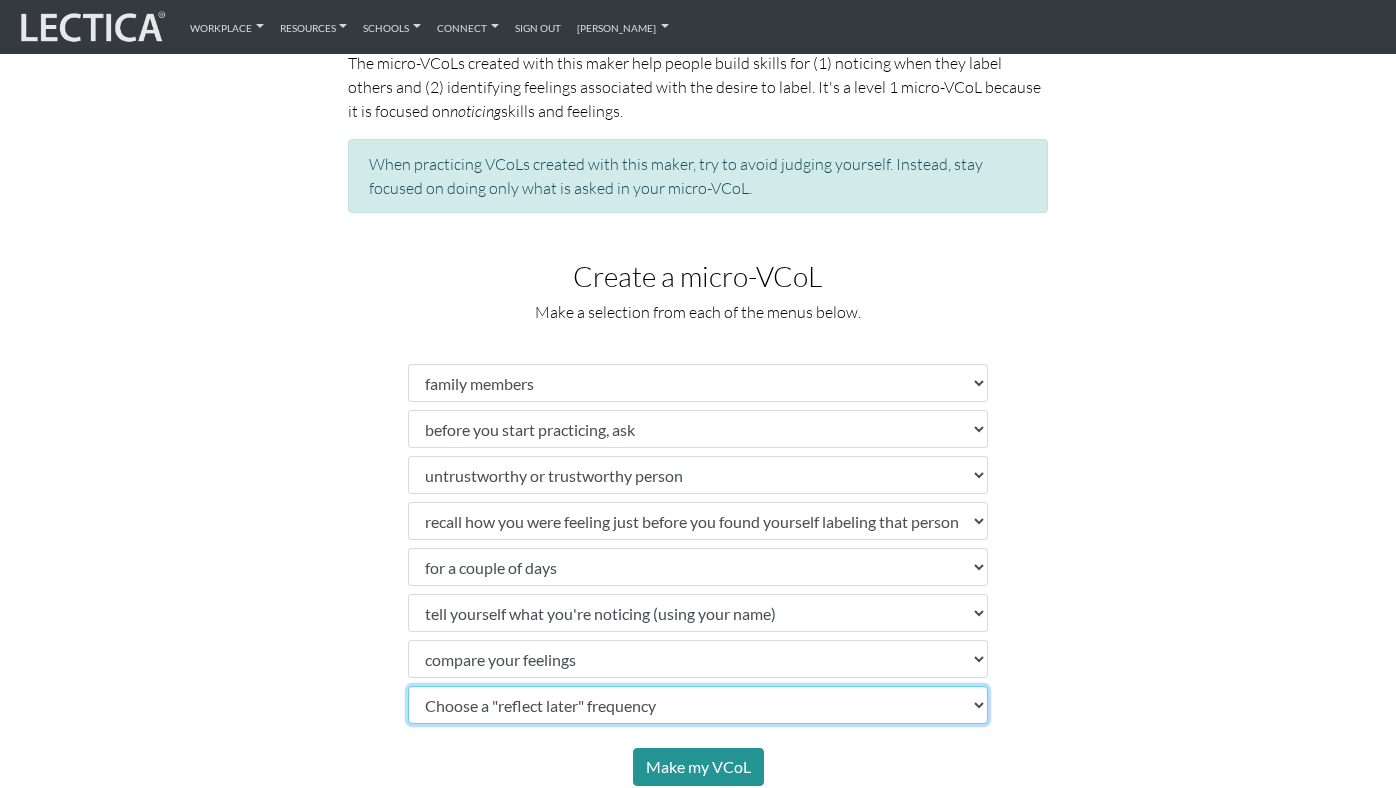 click on "Choose a "reflect later" frequency" at bounding box center (698, 705) 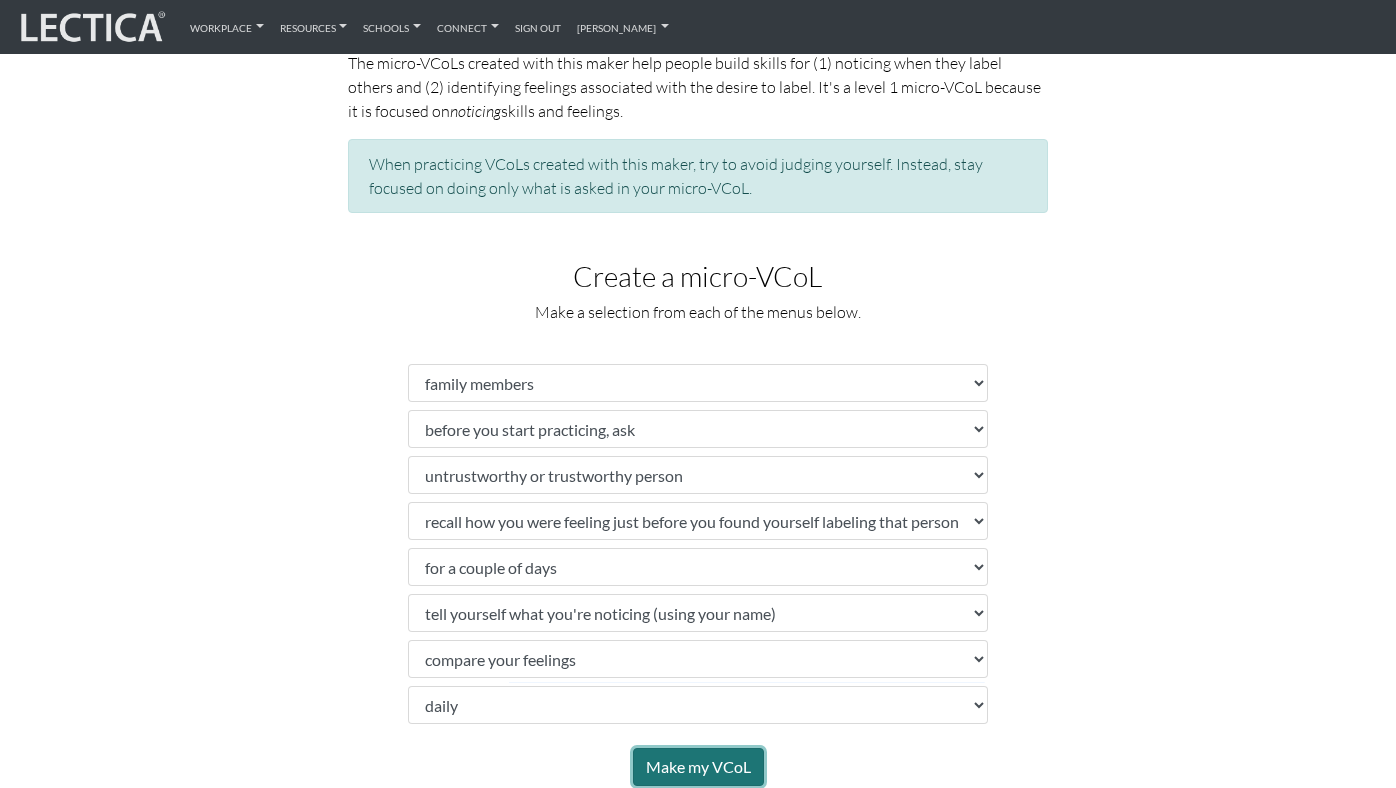 click on "Make my VCoL" at bounding box center (698, 767) 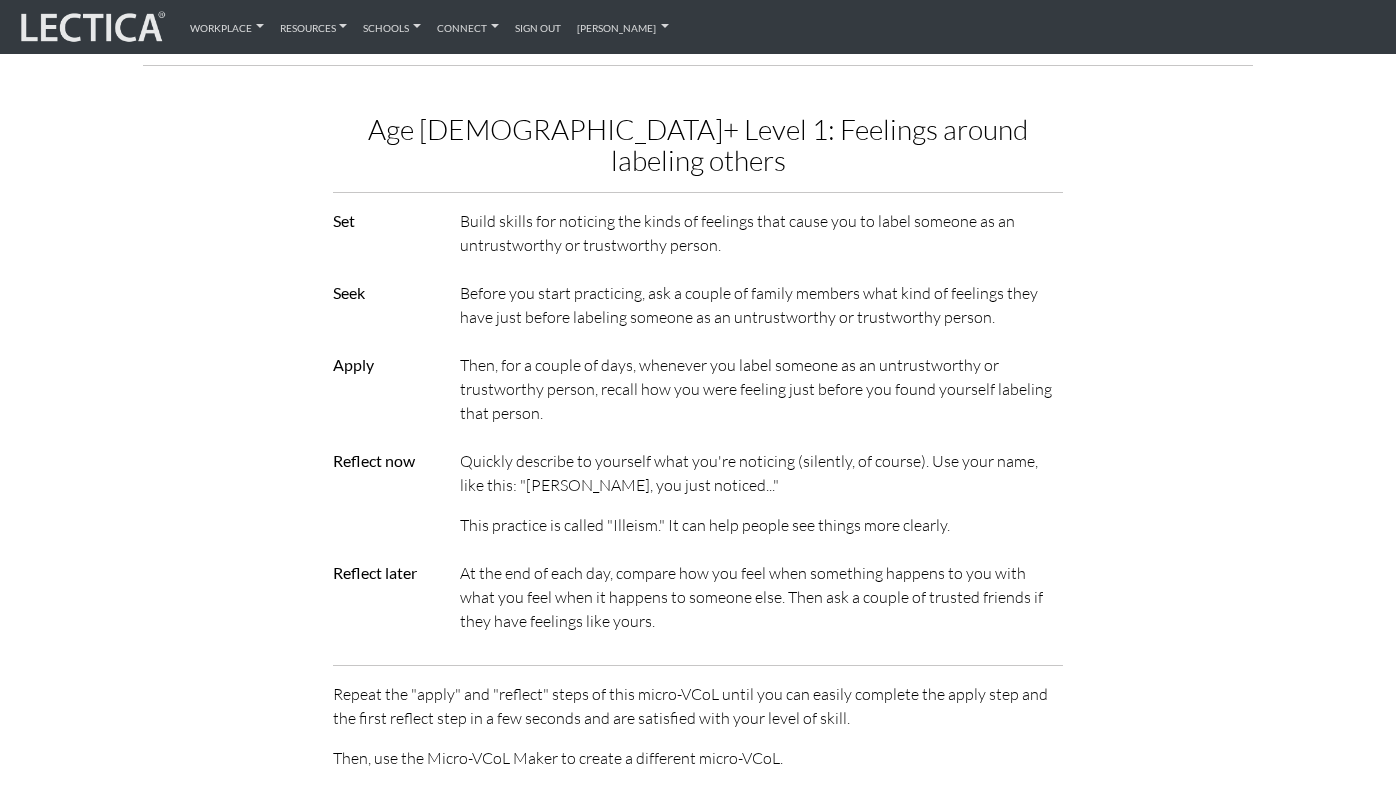scroll, scrollTop: 1871, scrollLeft: 0, axis: vertical 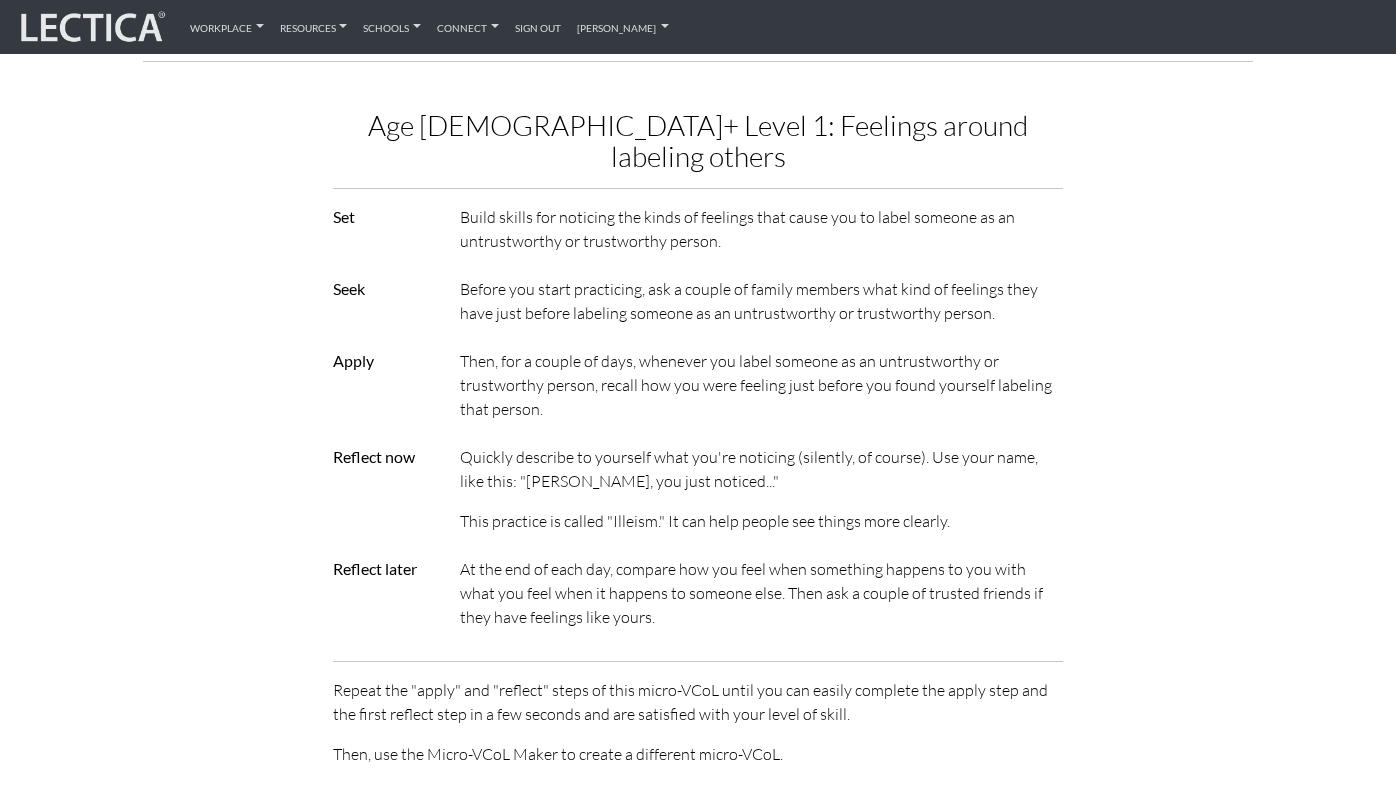 drag, startPoint x: 649, startPoint y: 174, endPoint x: 637, endPoint y: 238, distance: 65.11528 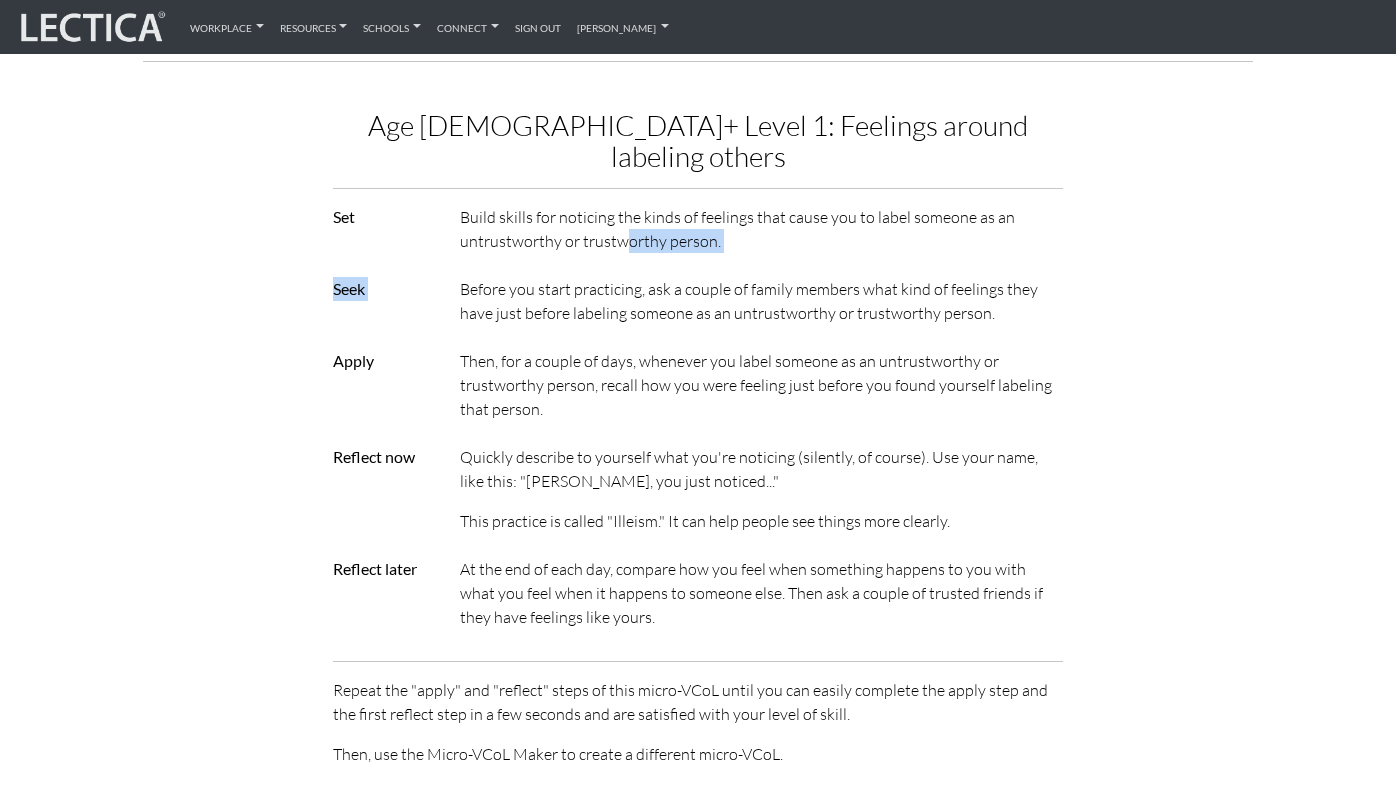 drag, startPoint x: 625, startPoint y: 205, endPoint x: 645, endPoint y: 246, distance: 45.617977 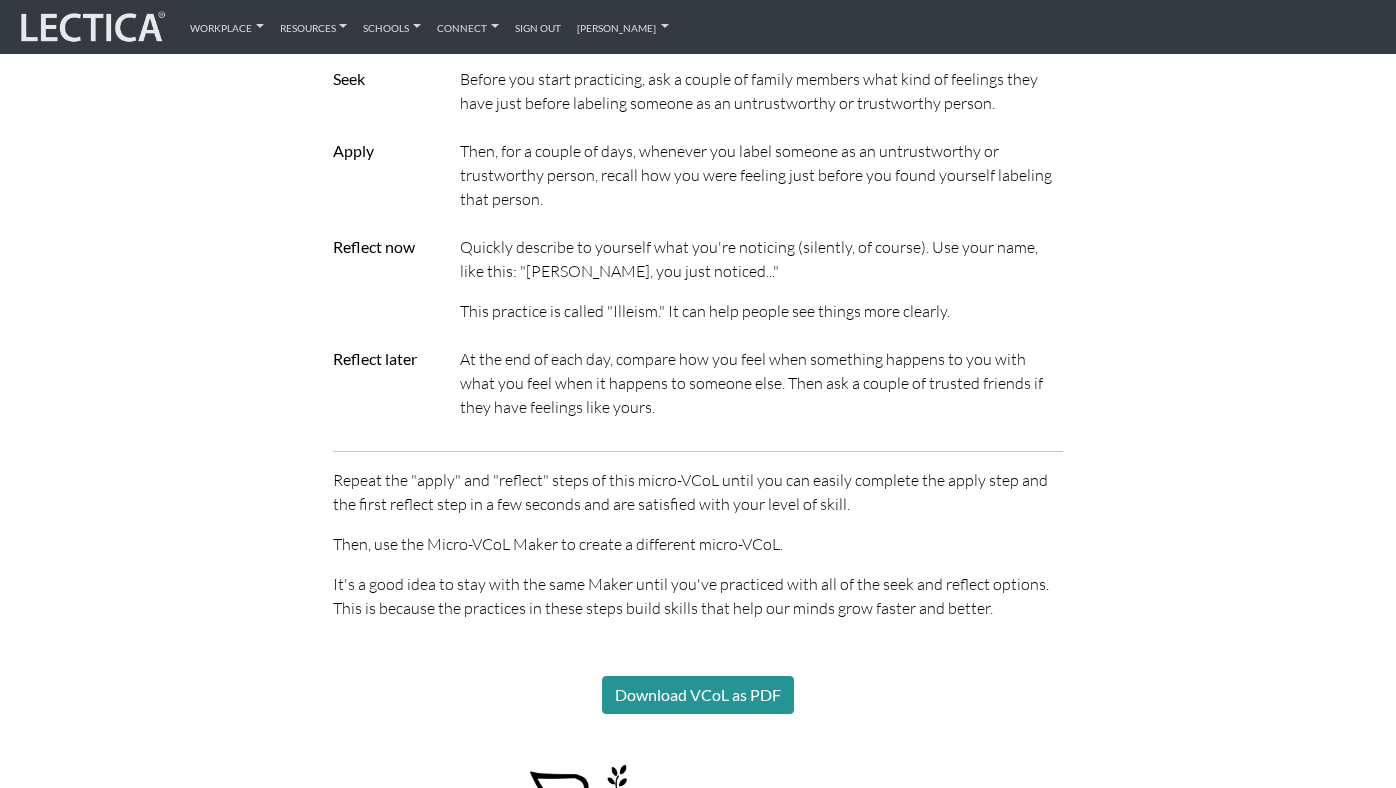 scroll, scrollTop: 2082, scrollLeft: 0, axis: vertical 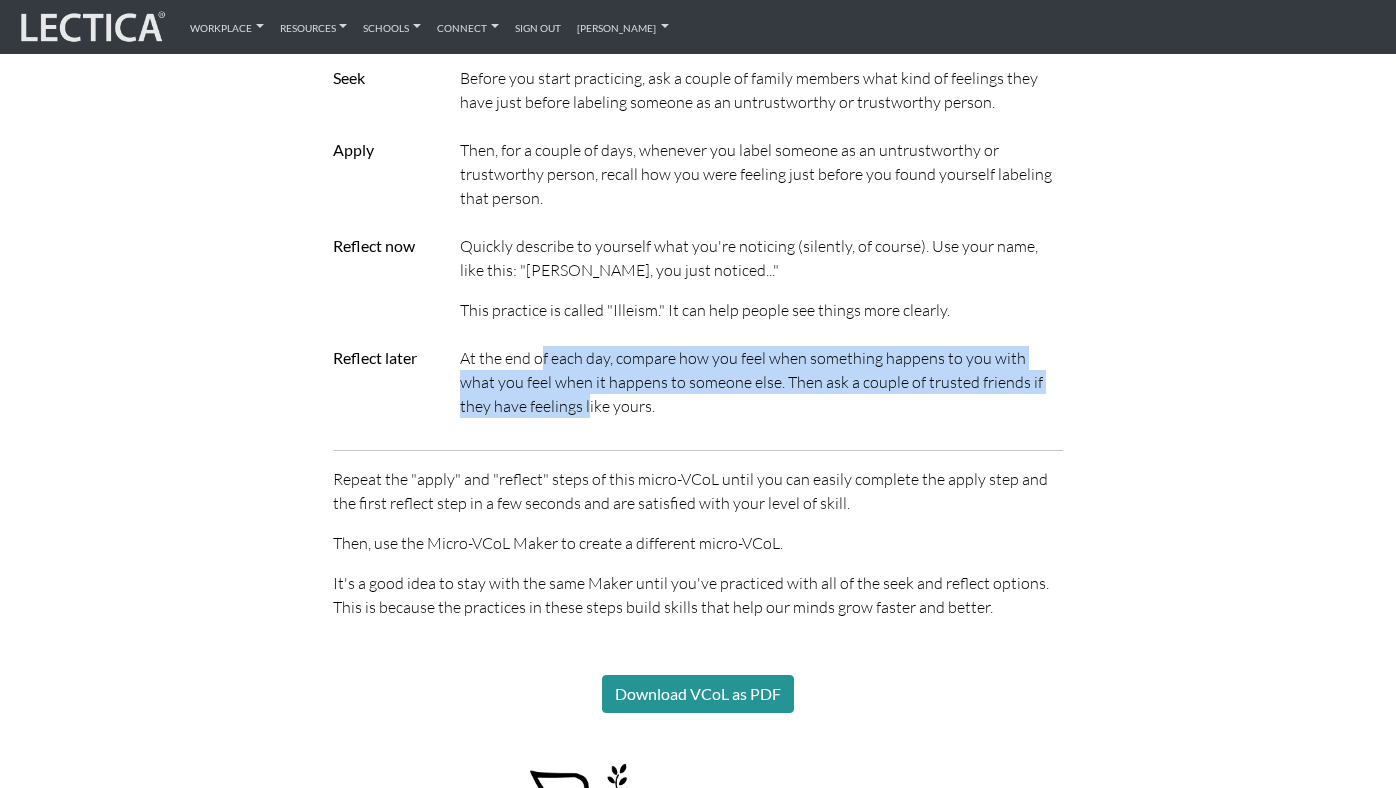 drag, startPoint x: 542, startPoint y: 334, endPoint x: 553, endPoint y: 372, distance: 39.56008 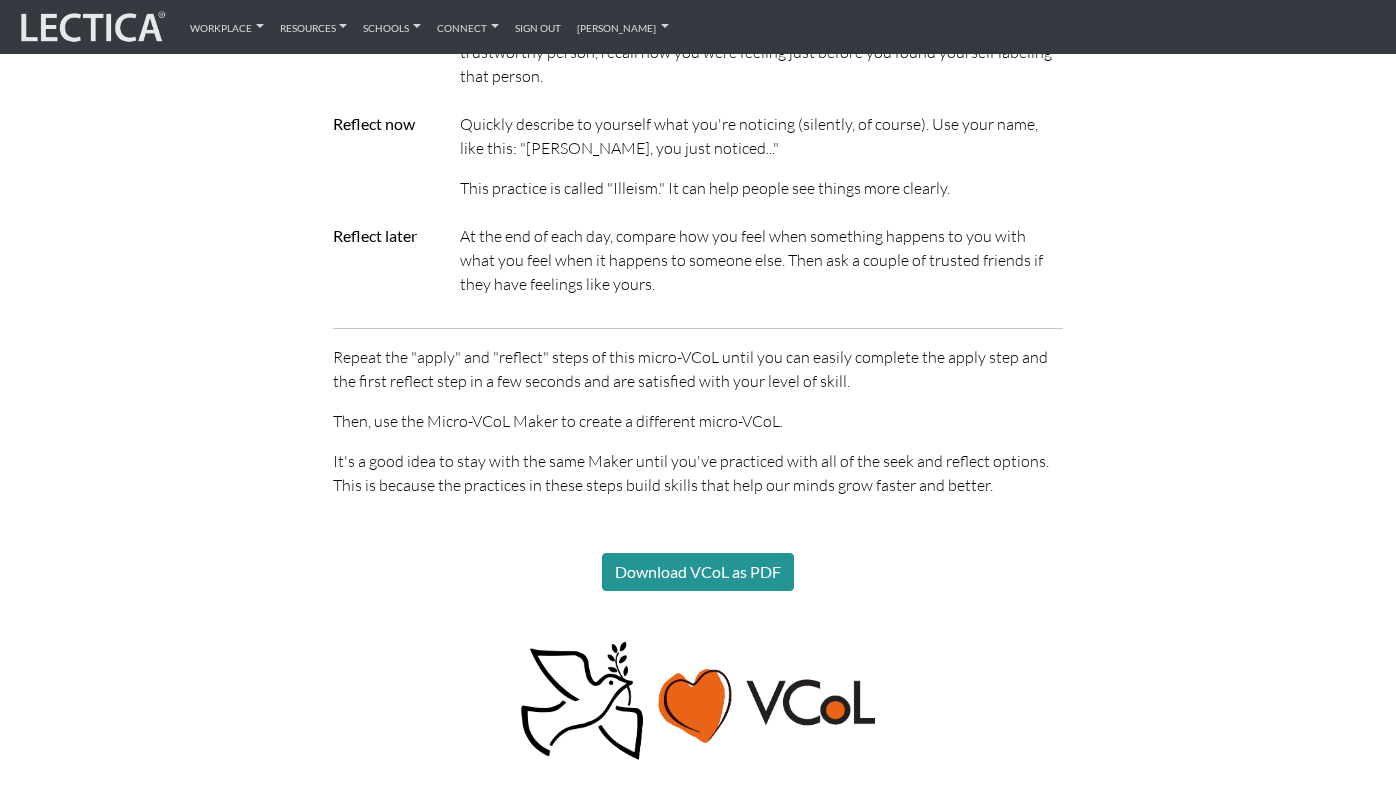 scroll, scrollTop: 2202, scrollLeft: 0, axis: vertical 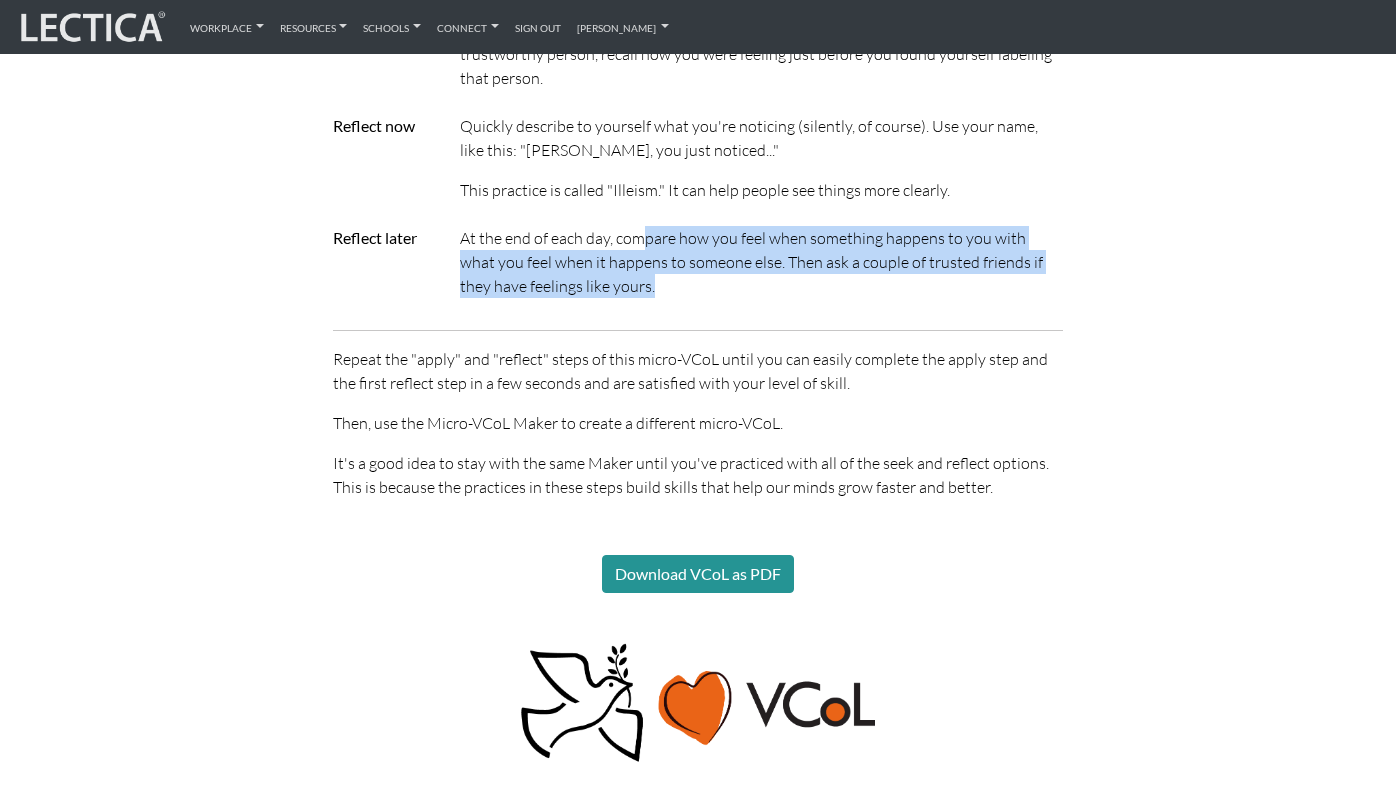 drag, startPoint x: 641, startPoint y: 201, endPoint x: 637, endPoint y: 252, distance: 51.156624 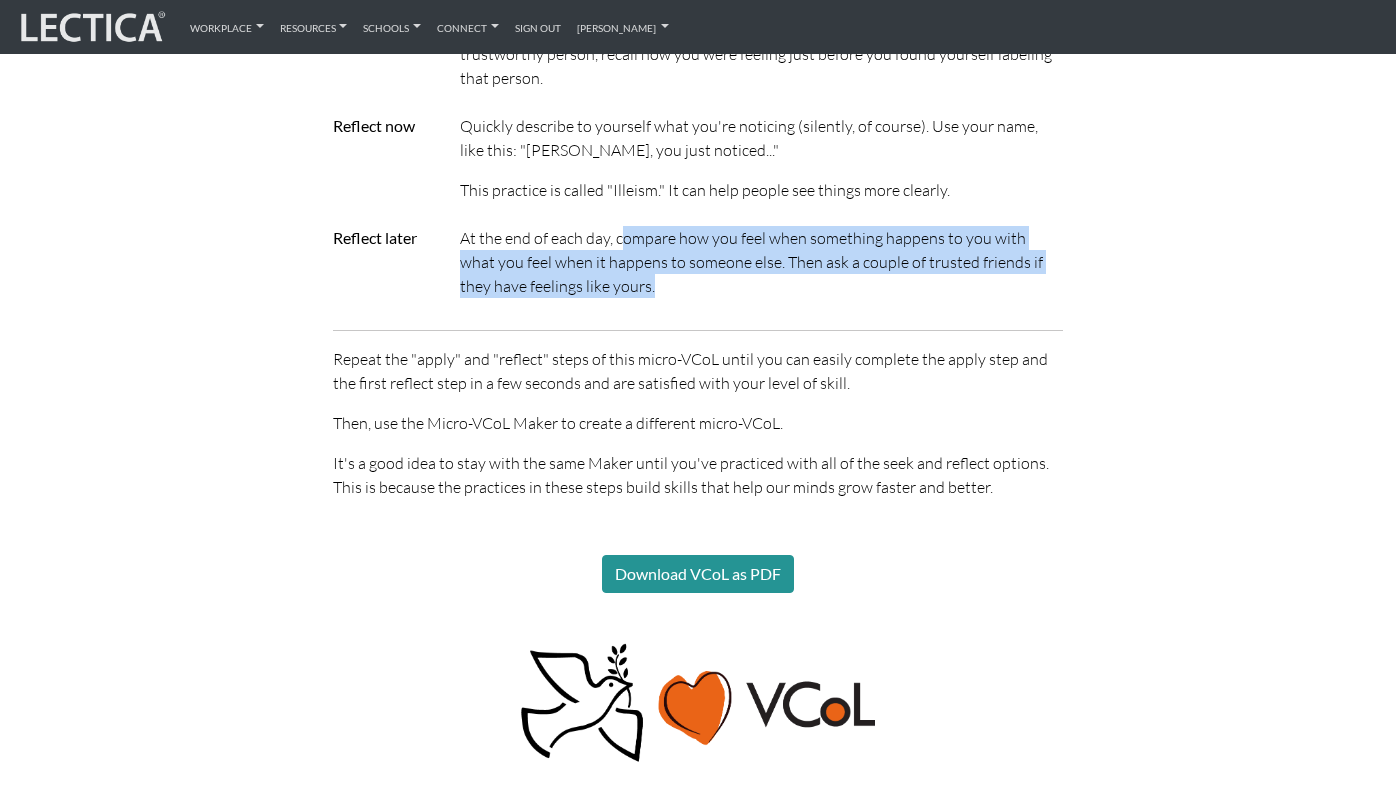 drag, startPoint x: 620, startPoint y: 206, endPoint x: 618, endPoint y: 255, distance: 49.0408 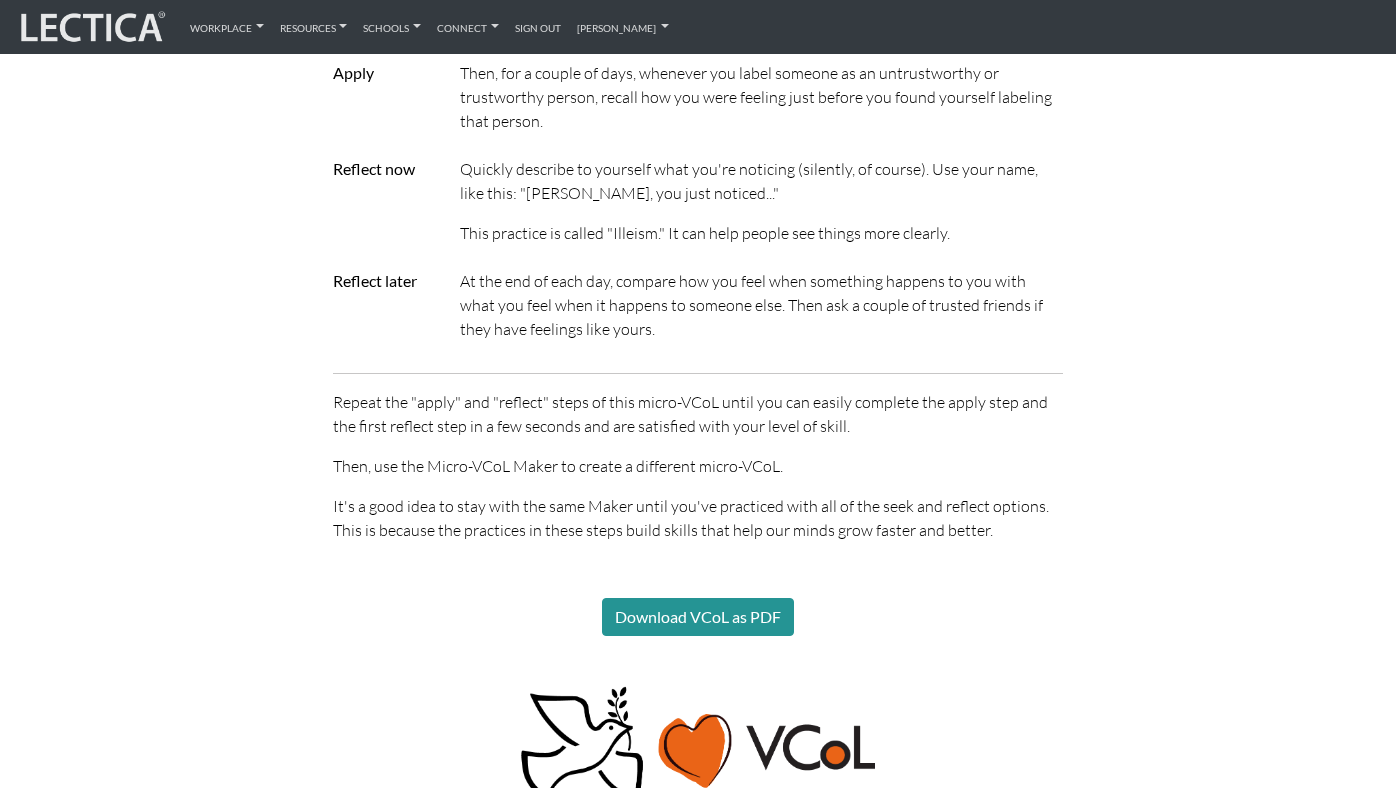 drag, startPoint x: 617, startPoint y: 255, endPoint x: 609, endPoint y: 319, distance: 64.49806 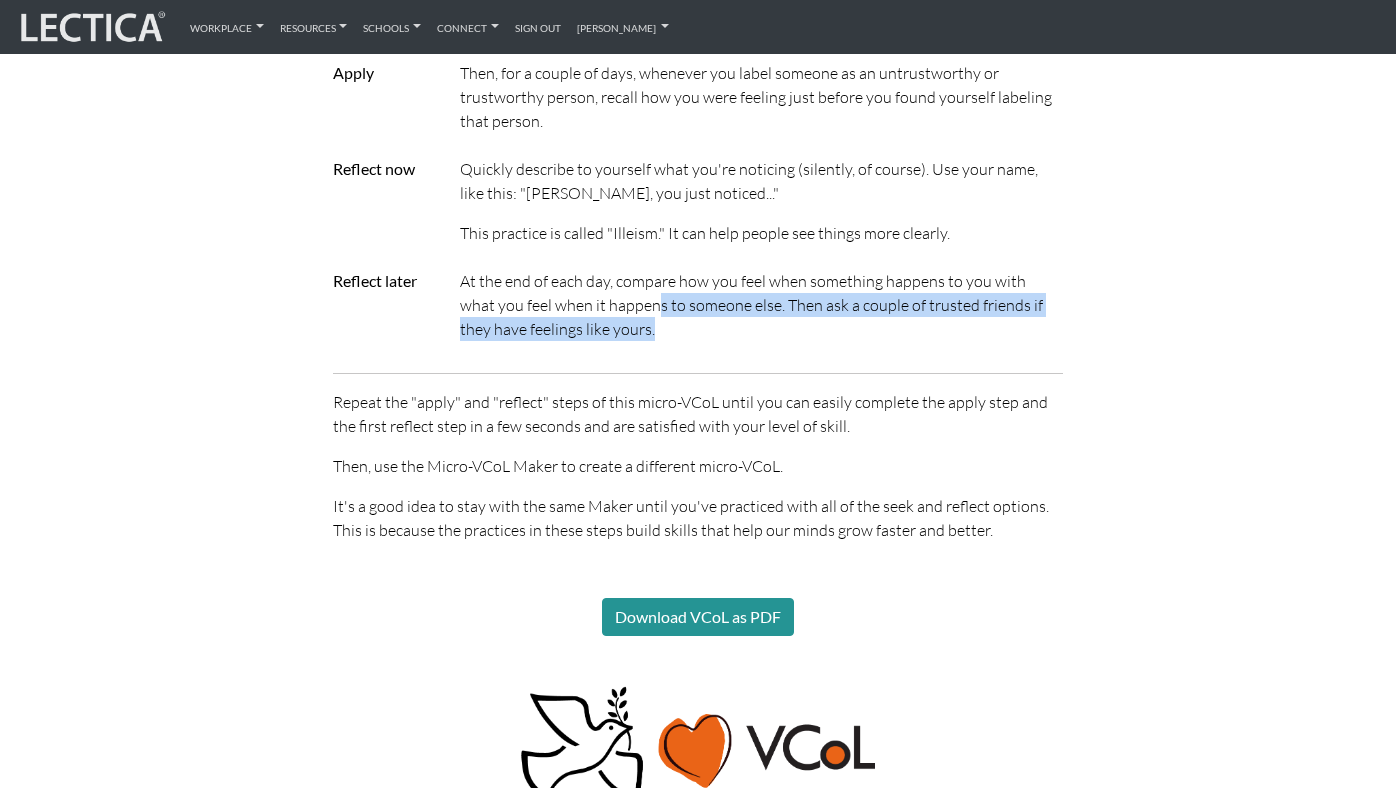 drag, startPoint x: 609, startPoint y: 319, endPoint x: 619, endPoint y: 271, distance: 49.0306 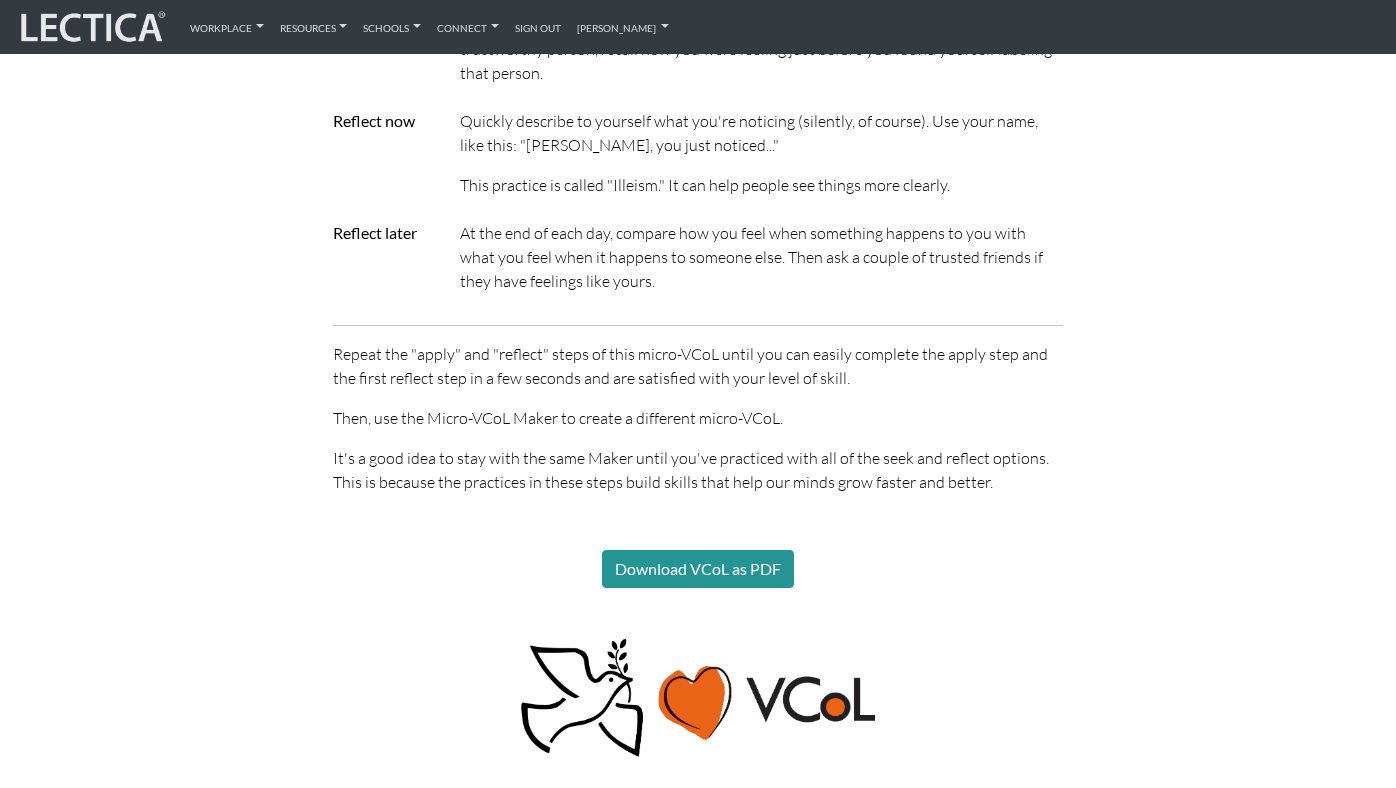 scroll, scrollTop: 2211, scrollLeft: 0, axis: vertical 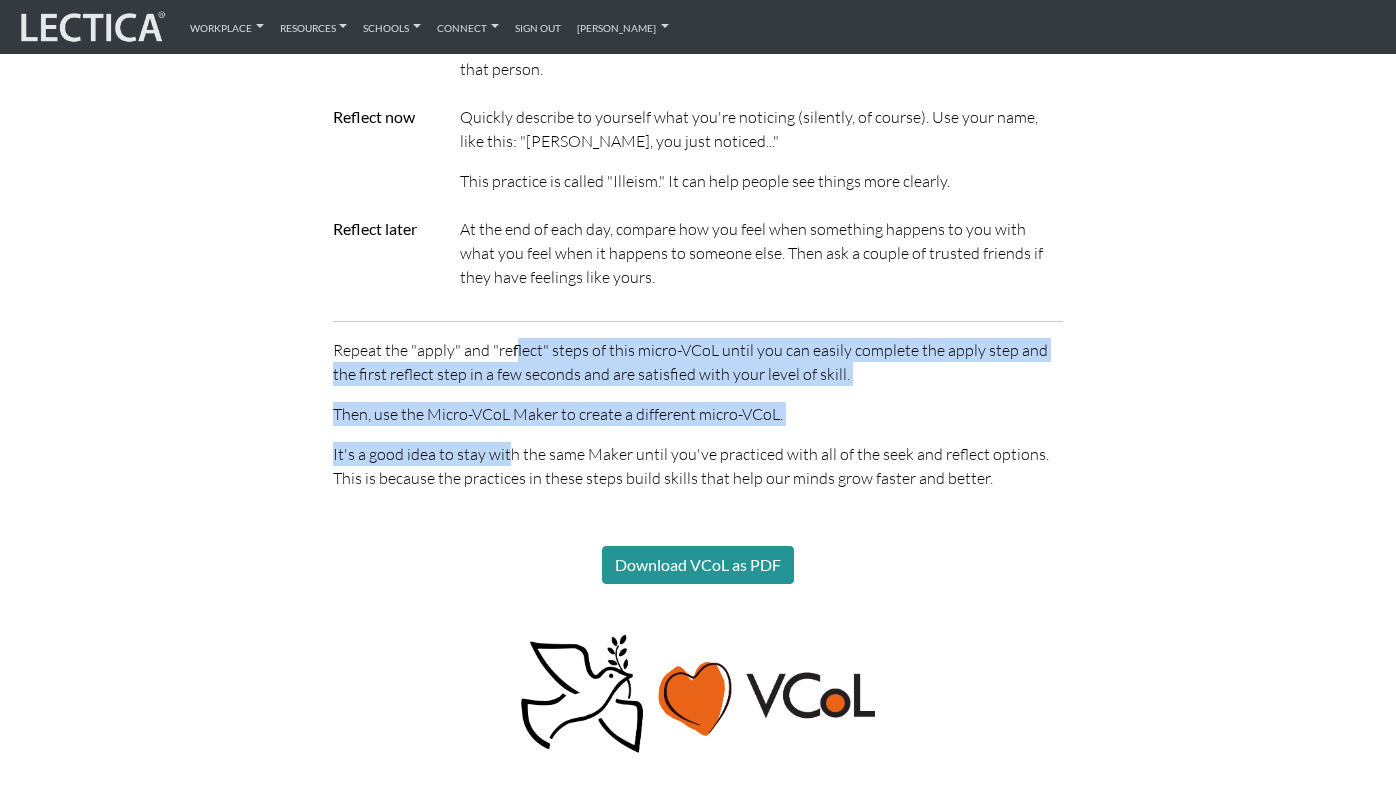 drag, startPoint x: 515, startPoint y: 319, endPoint x: 508, endPoint y: 425, distance: 106.23088 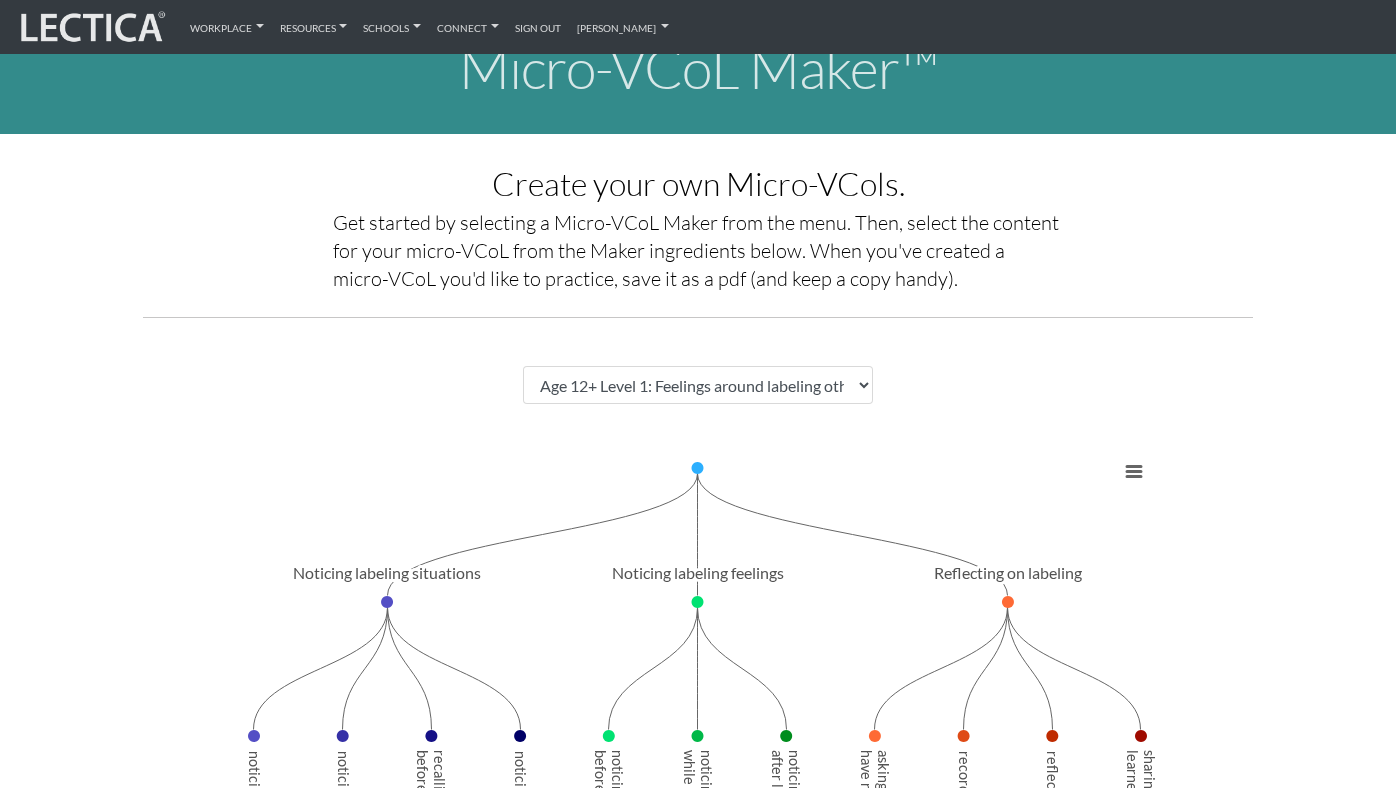 scroll, scrollTop: 0, scrollLeft: 0, axis: both 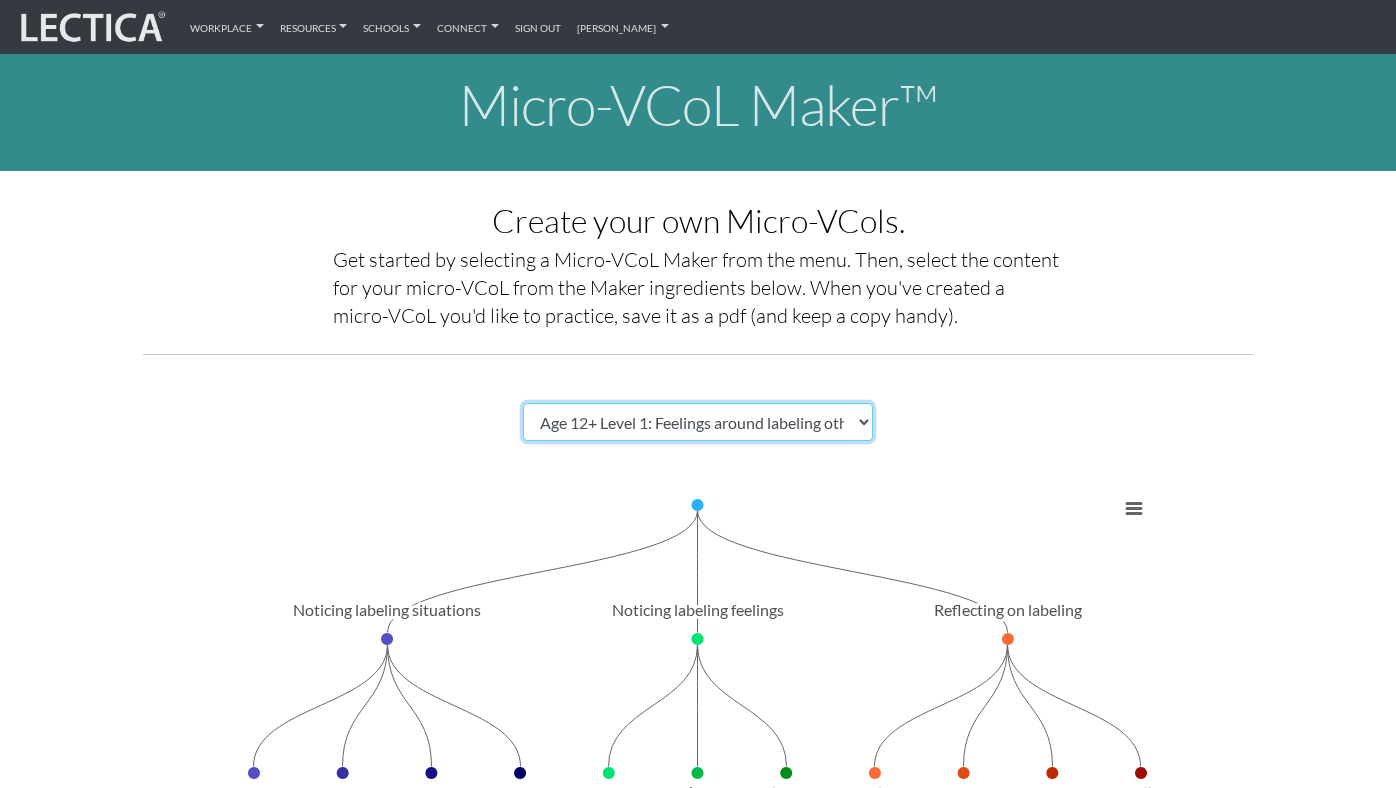 click on "Choose a Micro-VCoL Maker" at bounding box center (698, 422) 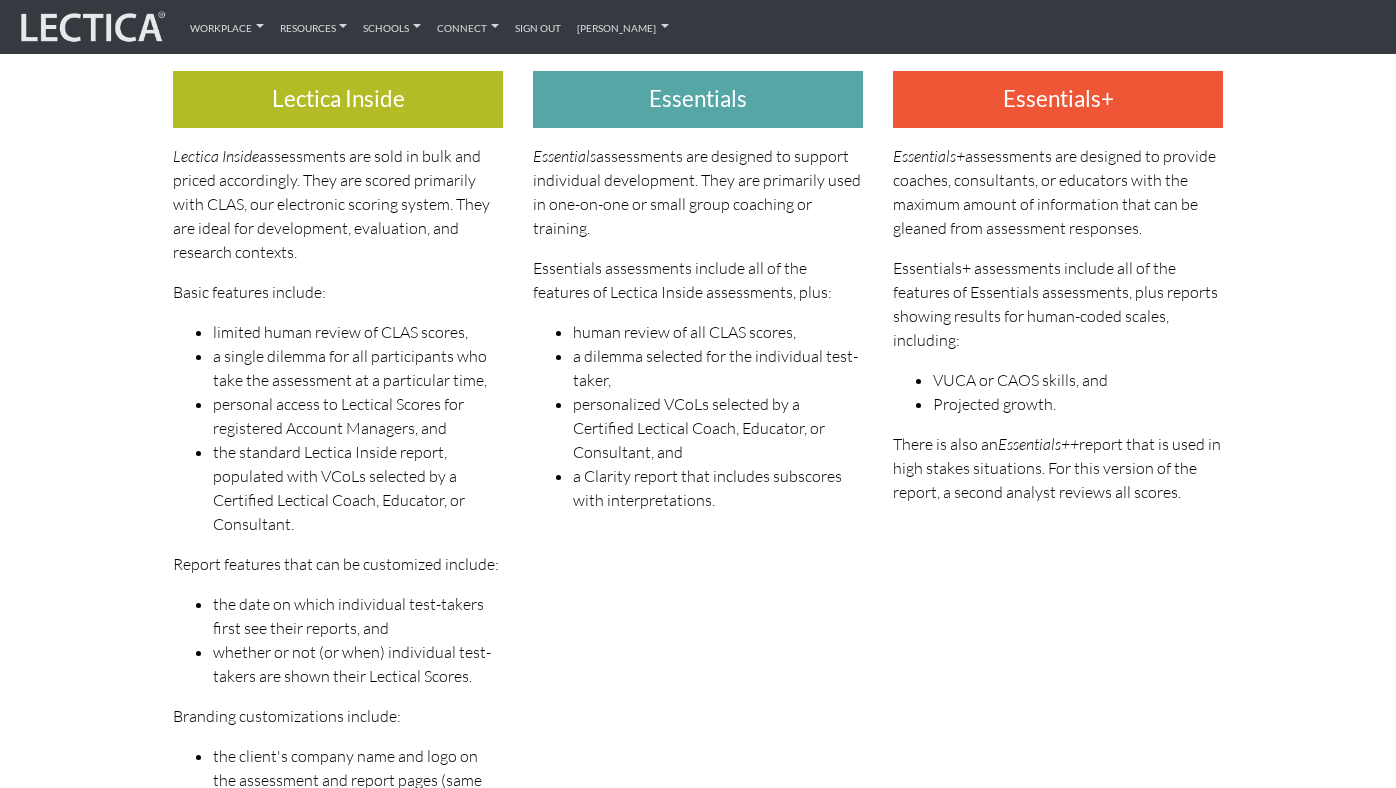 scroll, scrollTop: 590, scrollLeft: 0, axis: vertical 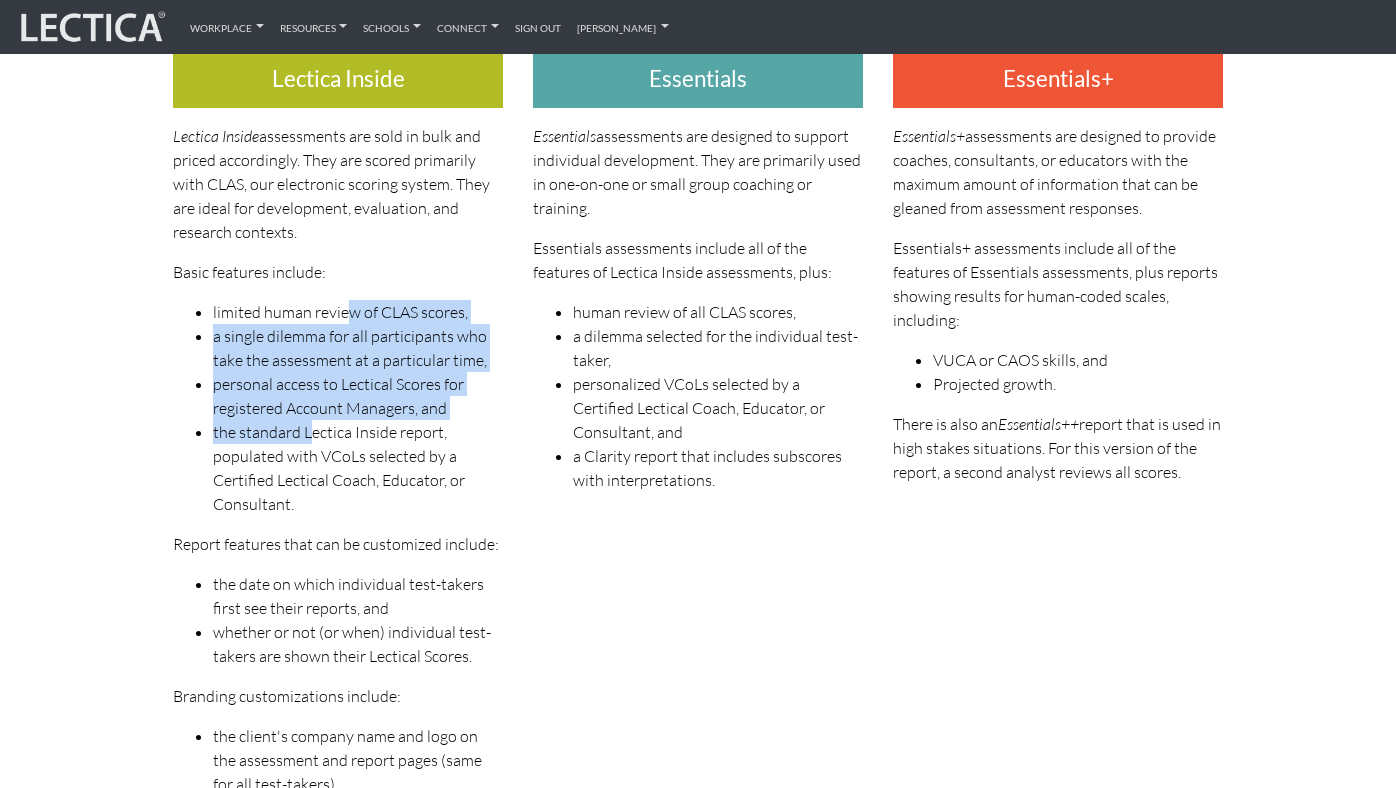 drag, startPoint x: 343, startPoint y: 306, endPoint x: 310, endPoint y: 429, distance: 127.349915 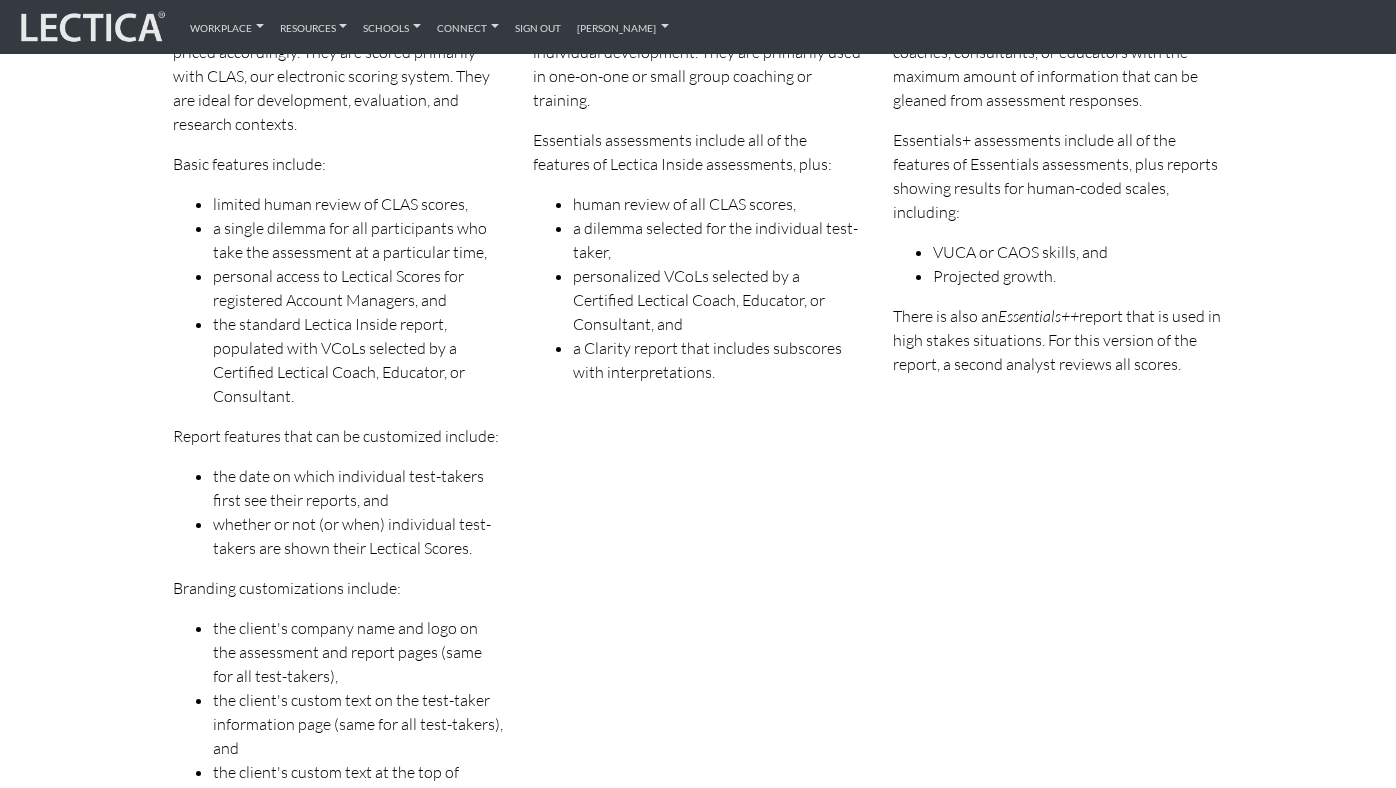scroll, scrollTop: 705, scrollLeft: 0, axis: vertical 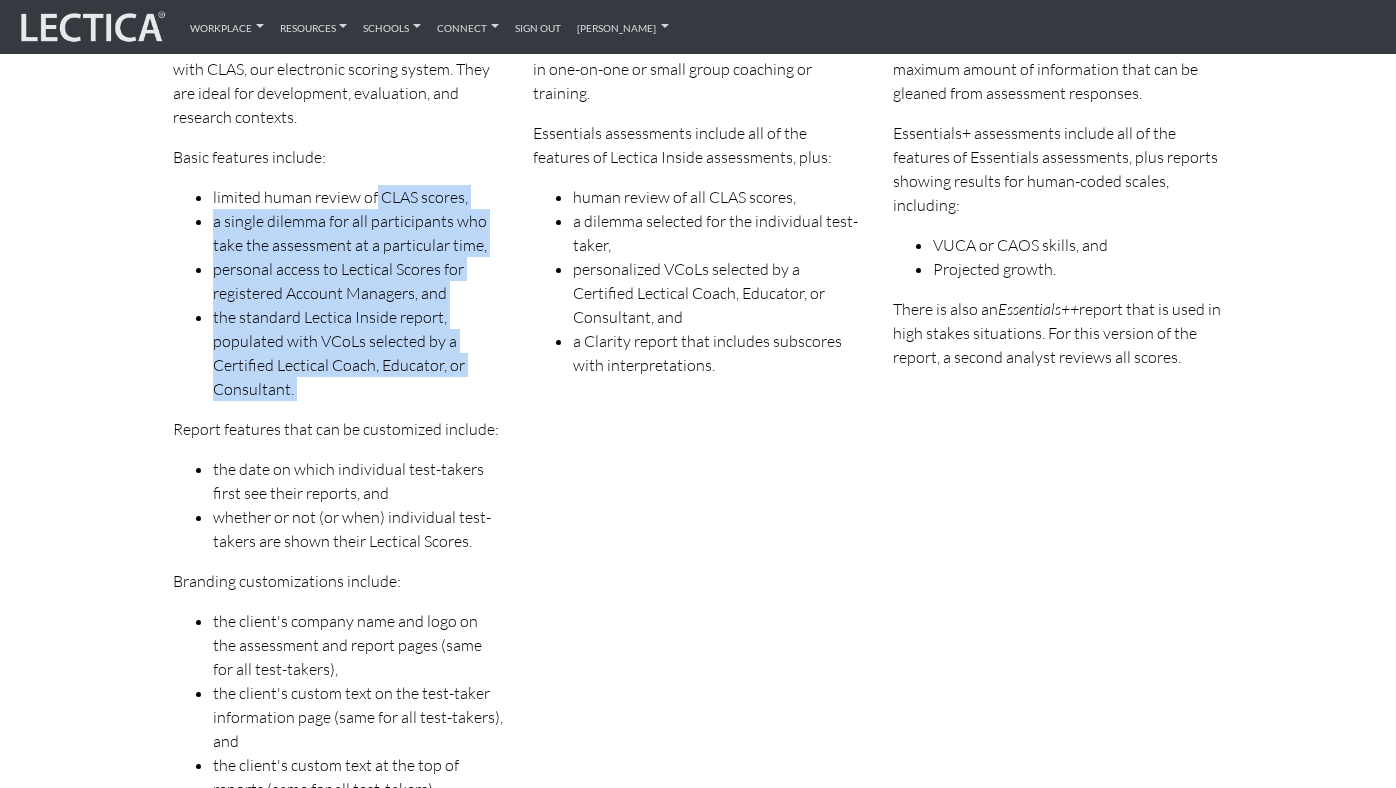 drag, startPoint x: 373, startPoint y: 187, endPoint x: 274, endPoint y: 416, distance: 249.48346 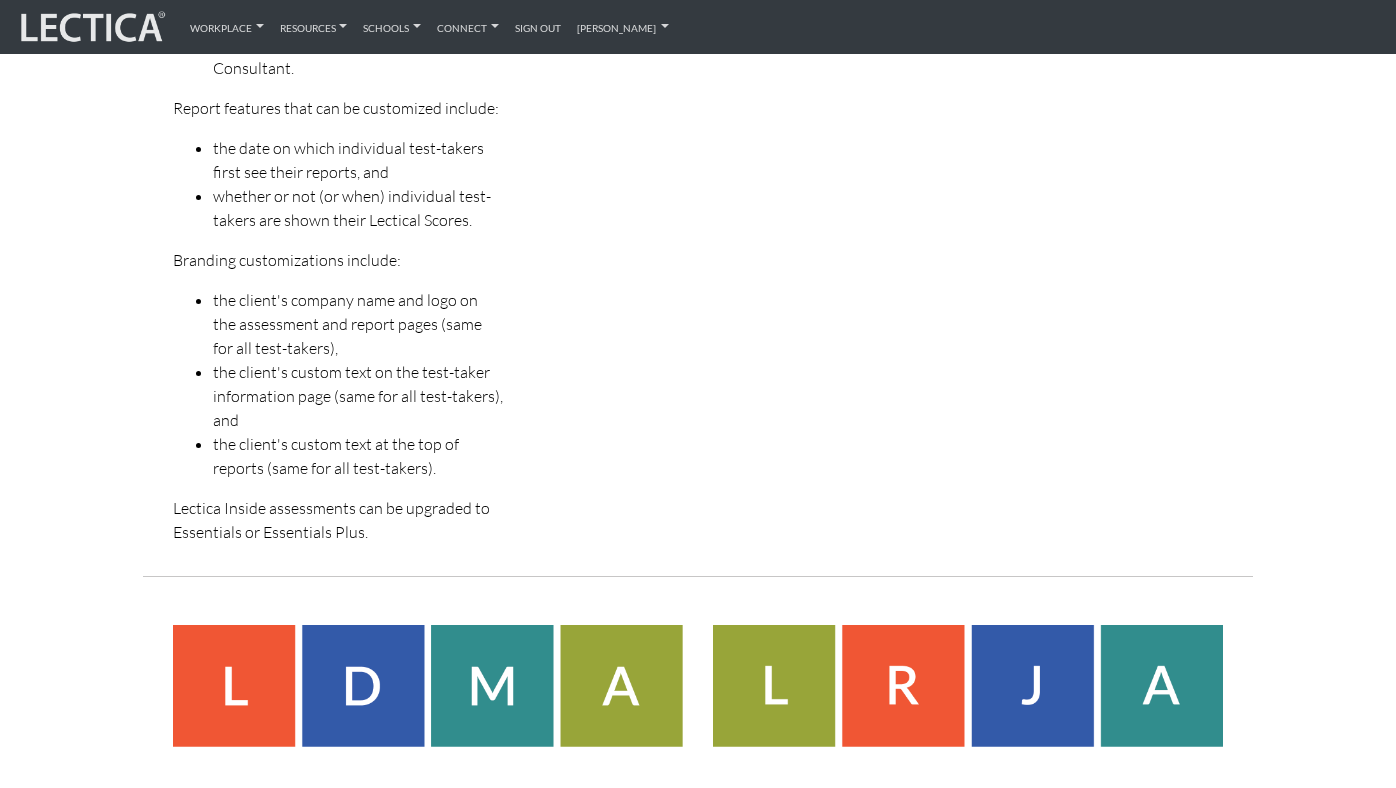 scroll, scrollTop: 1032, scrollLeft: 0, axis: vertical 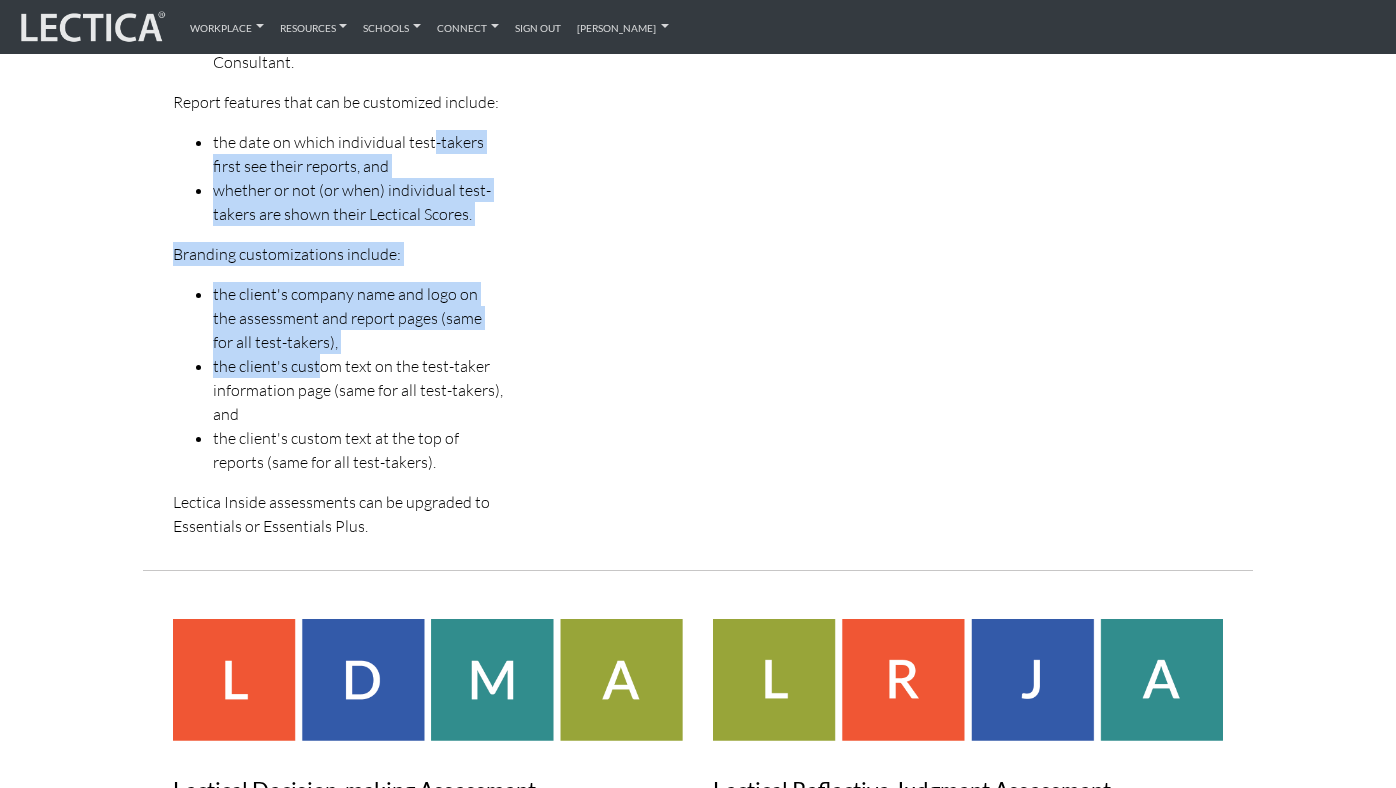 drag, startPoint x: 431, startPoint y: 139, endPoint x: 320, endPoint y: 360, distance: 247.30952 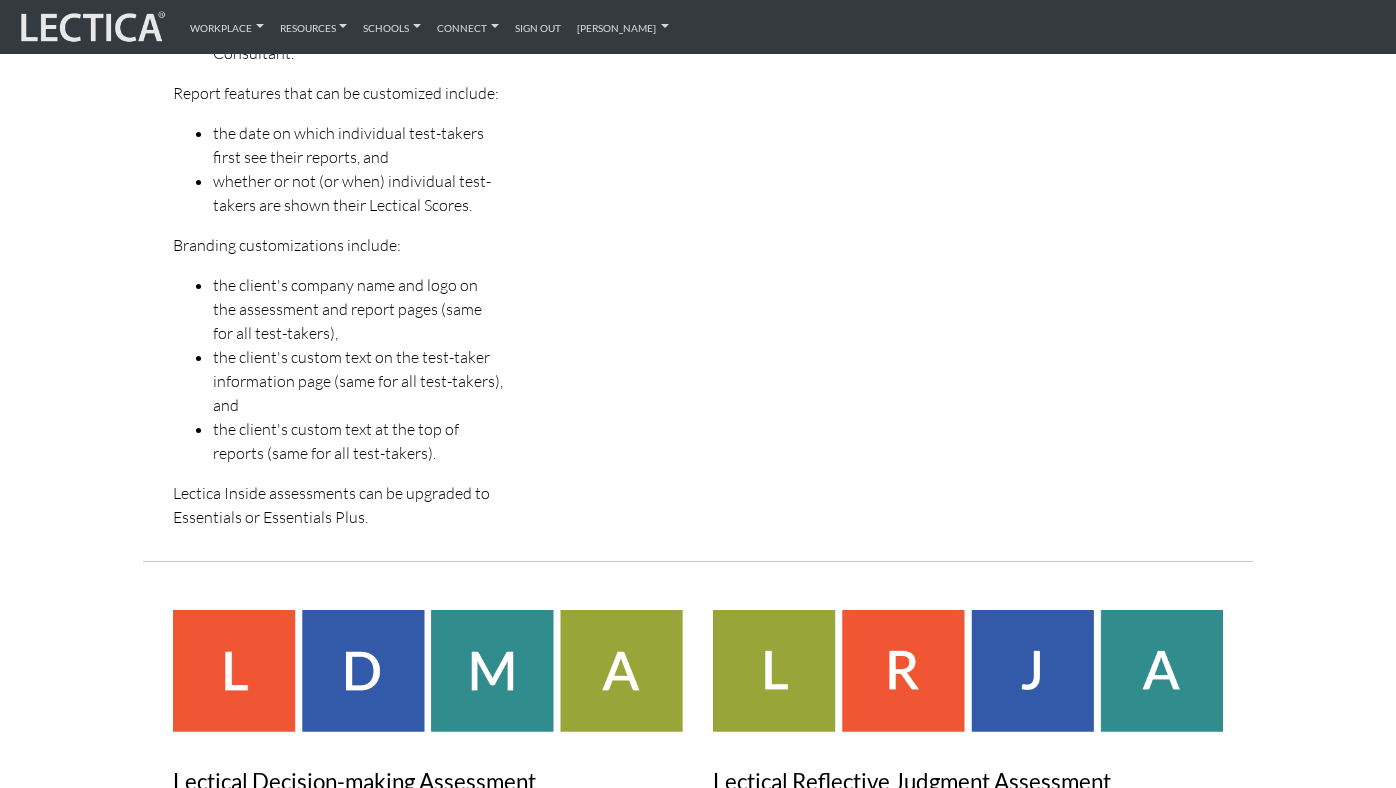 scroll, scrollTop: 1043, scrollLeft: 0, axis: vertical 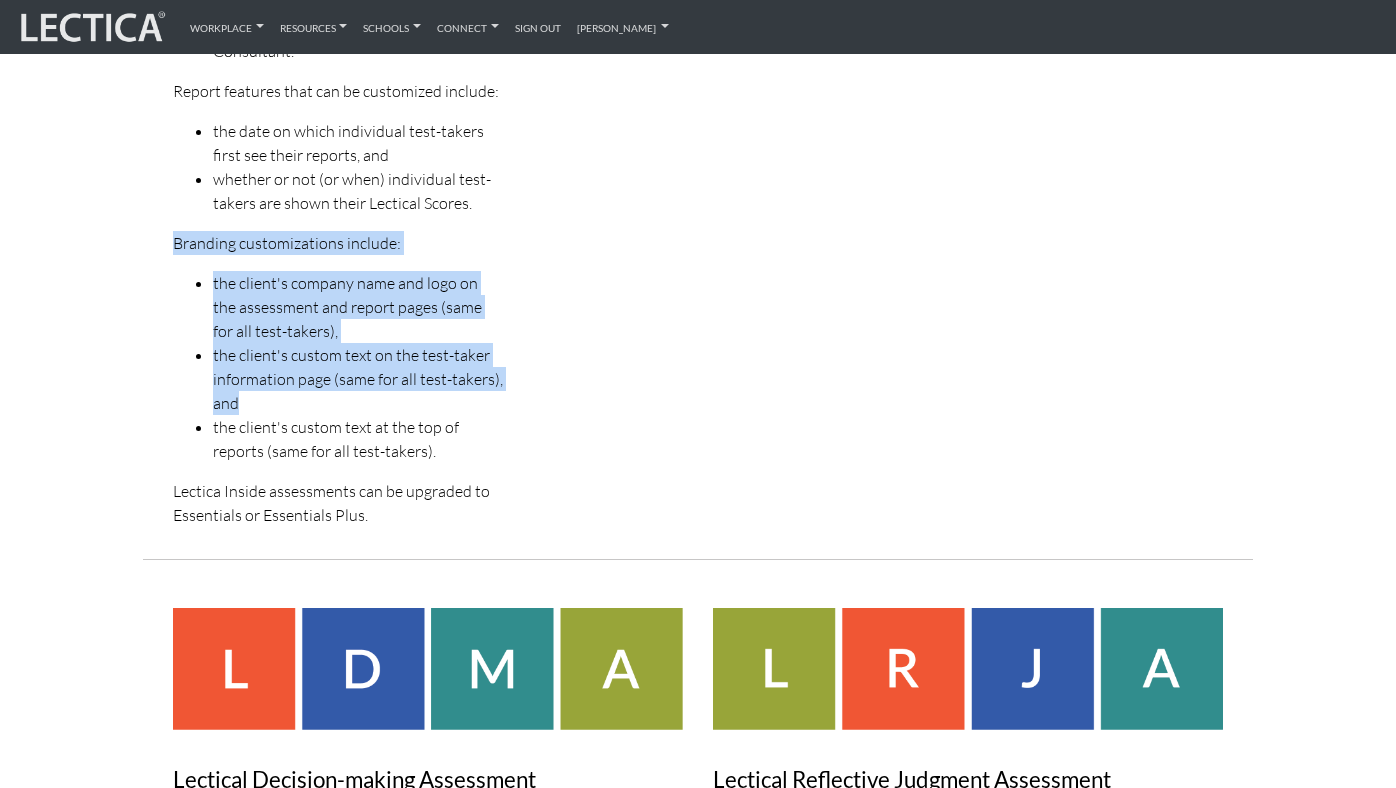 drag, startPoint x: 330, startPoint y: 220, endPoint x: 265, endPoint y: 405, distance: 196.08672 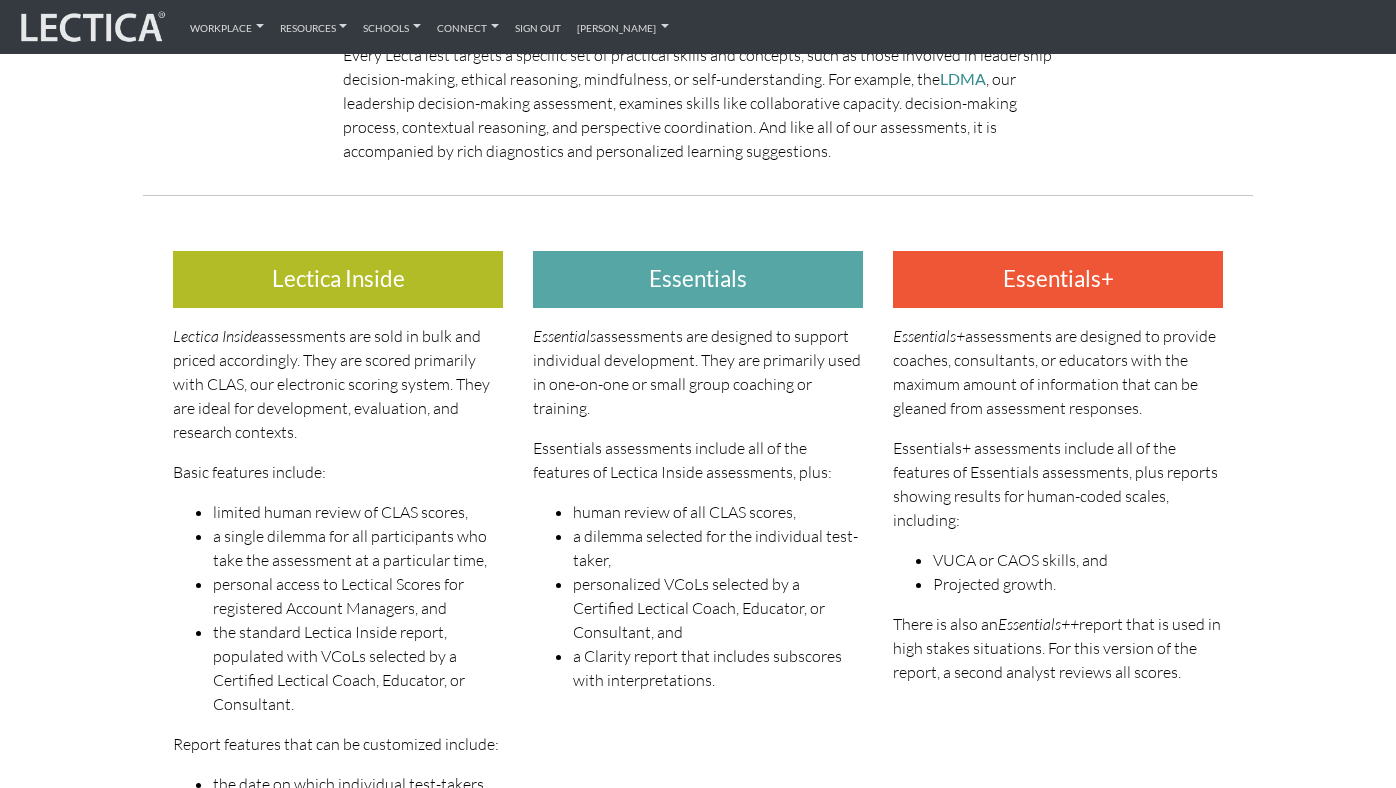 scroll, scrollTop: 383, scrollLeft: 0, axis: vertical 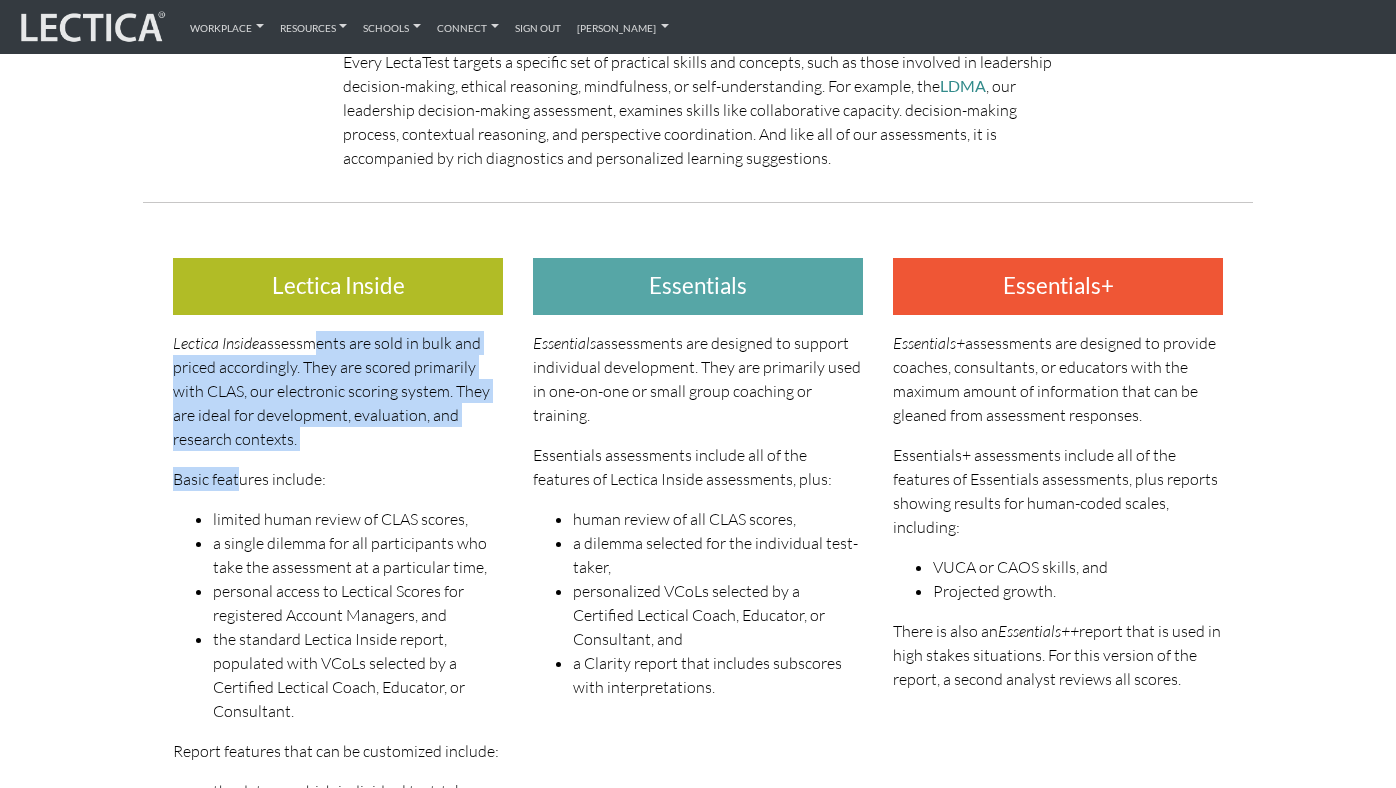 drag, startPoint x: 305, startPoint y: 352, endPoint x: 241, endPoint y: 482, distance: 144.89996 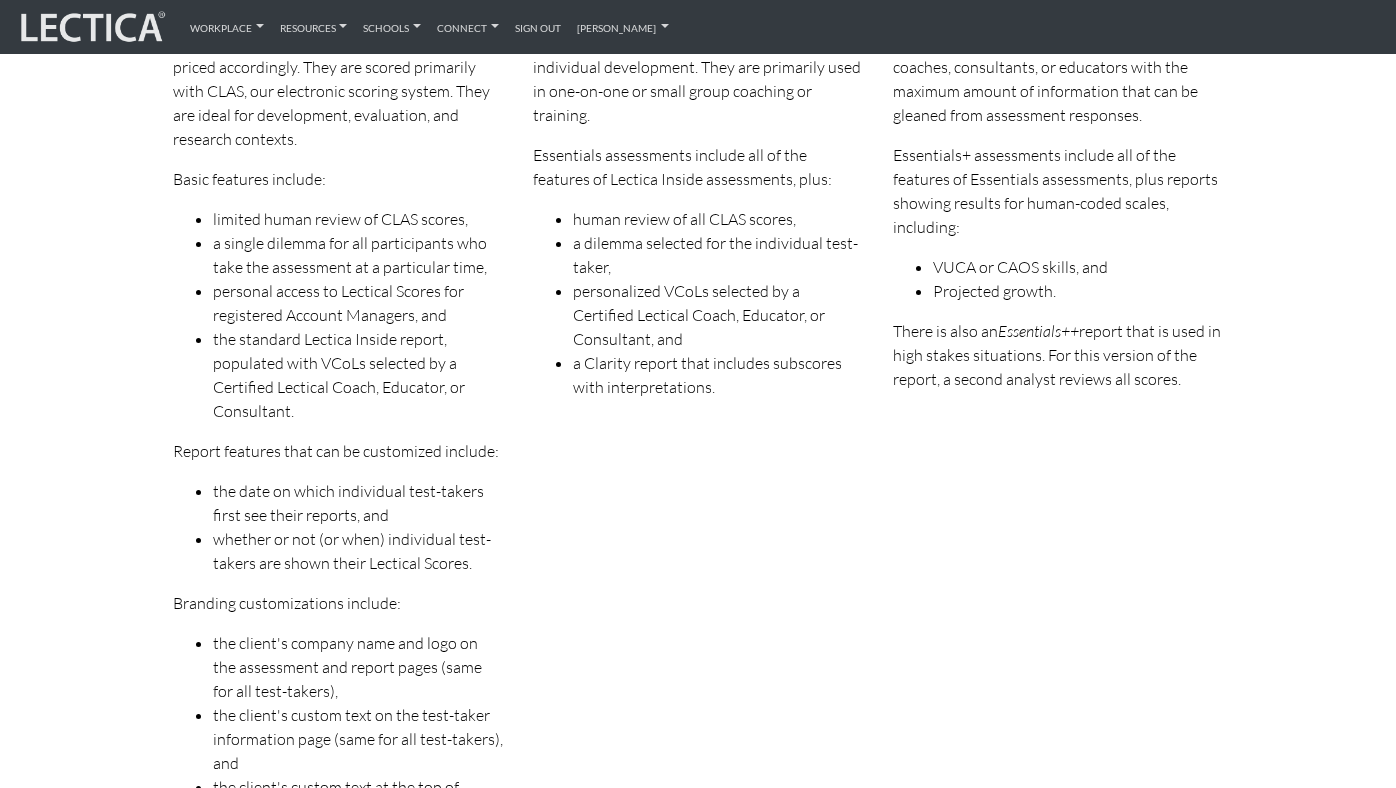 scroll, scrollTop: 691, scrollLeft: 0, axis: vertical 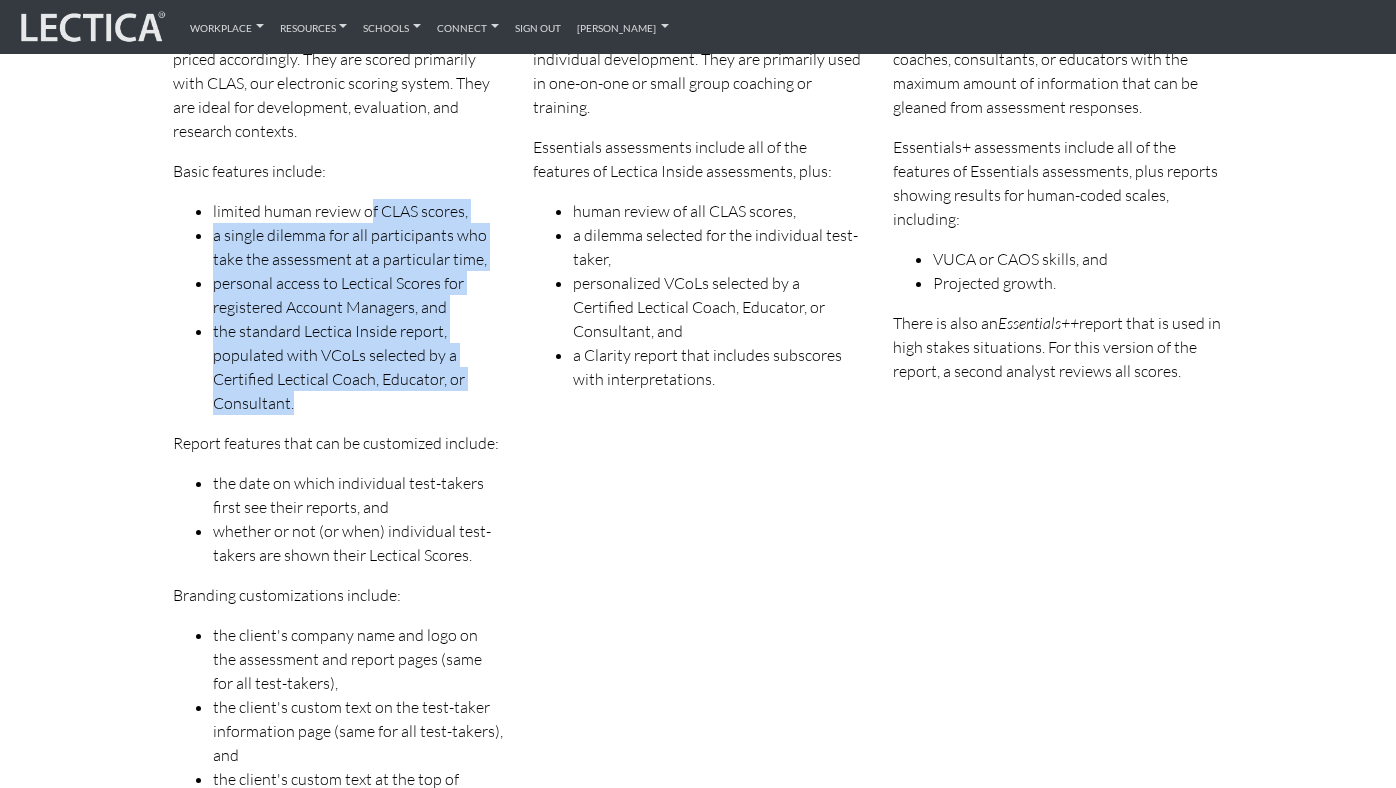 drag, startPoint x: 367, startPoint y: 205, endPoint x: 300, endPoint y: 417, distance: 222.33533 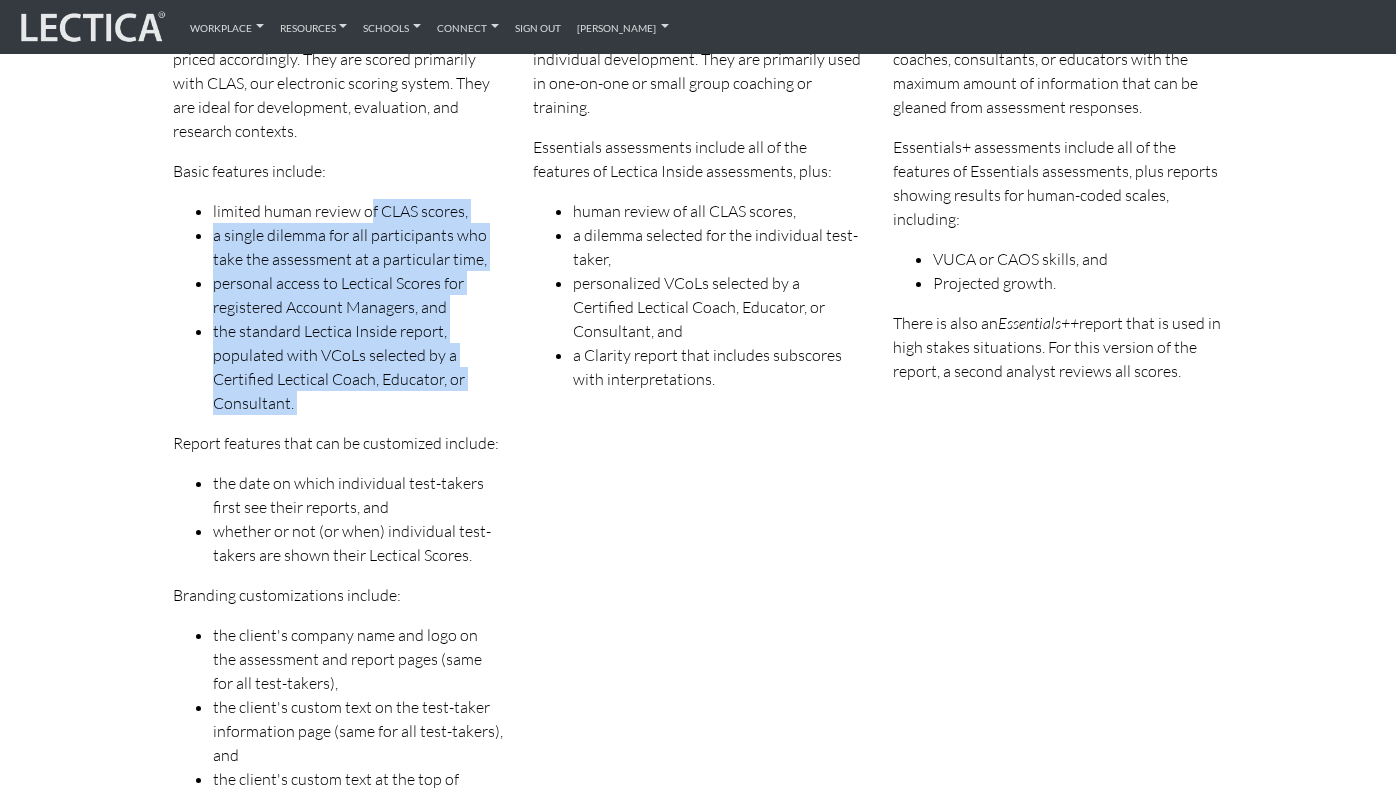 click on "Lectica Inside  assessments are sold in bulk and priced accordingly. They are scored primarily with CLAS, our electronic scoring system. They are ideal for development, evaluation, and research contexts.
Basic features include:
limited human review of CLAS scores,
a single dilemma for all participants who take the assessment at a particular time,
personal access to Lectical Scores for registered Account Managers, and
the standard Lectica Inside report, populated with VCoLs selected by a Certified Lectical Coach, Educator, or Consultant.
Report features that can be customized include:
the date on which individual test-takers first see their reports, and
whether or not (or when) individual test-takers are shown their Lectical Scores.
Branding customizations include:
the client's company name and logo on the assessment and report pages (same for all test-takers),
the client's custom text on the test-taker information page (same for all test-takers), and" at bounding box center [338, 451] 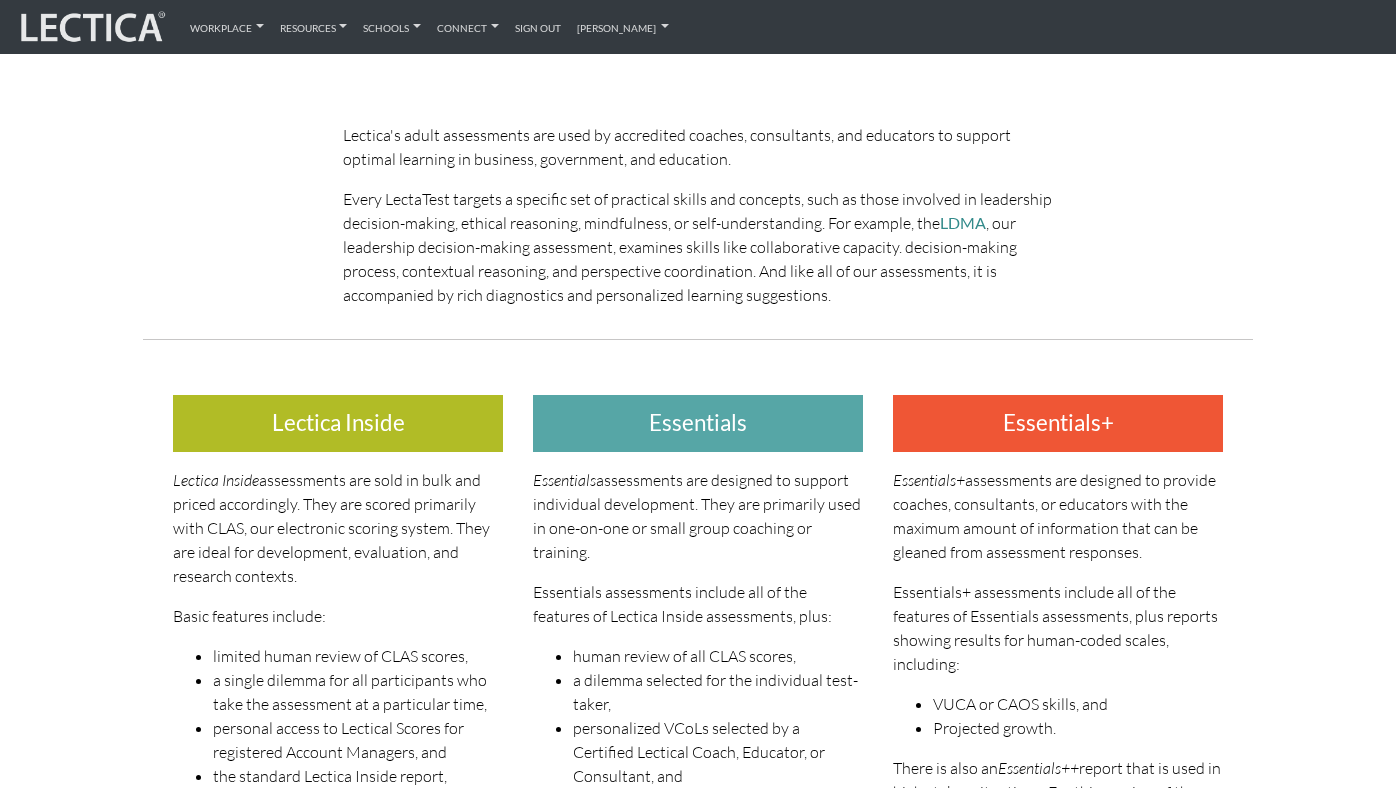 scroll, scrollTop: 0, scrollLeft: 0, axis: both 